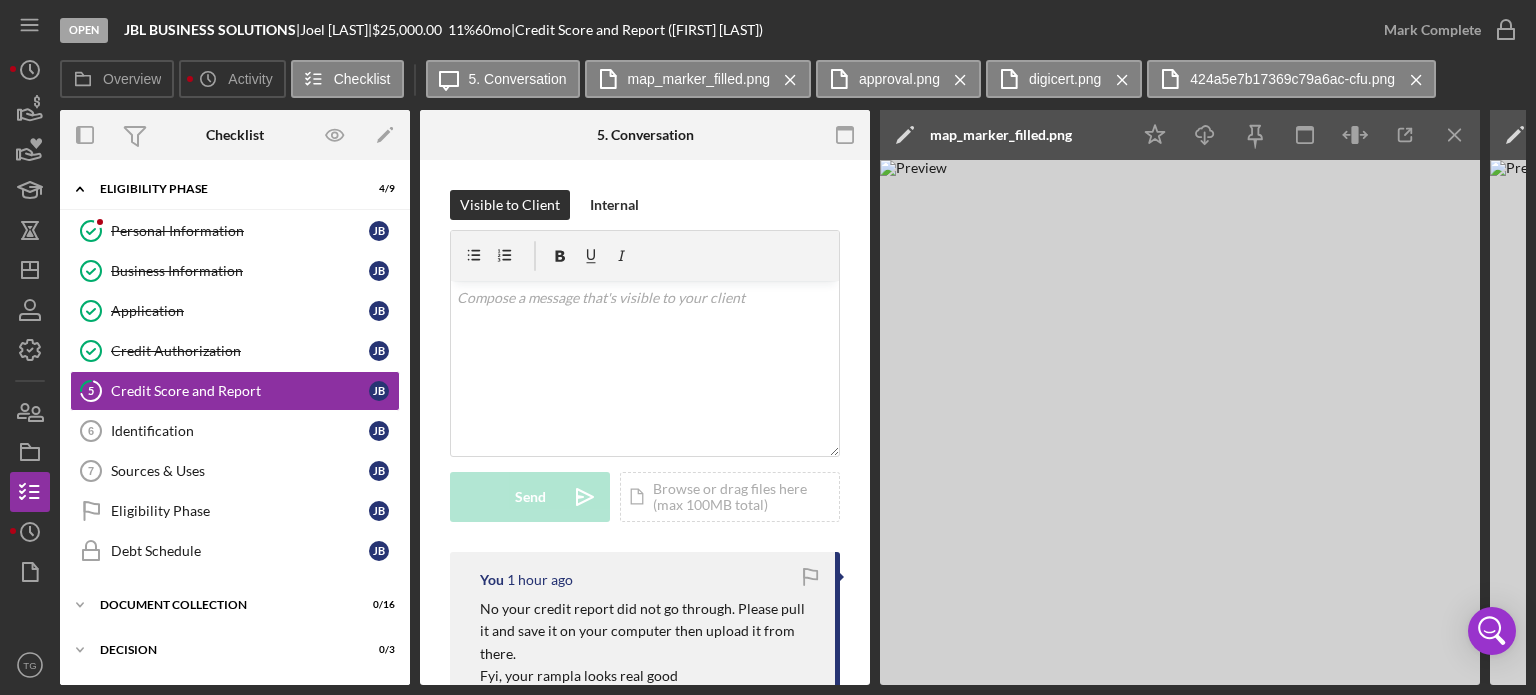 scroll, scrollTop: 0, scrollLeft: 0, axis: both 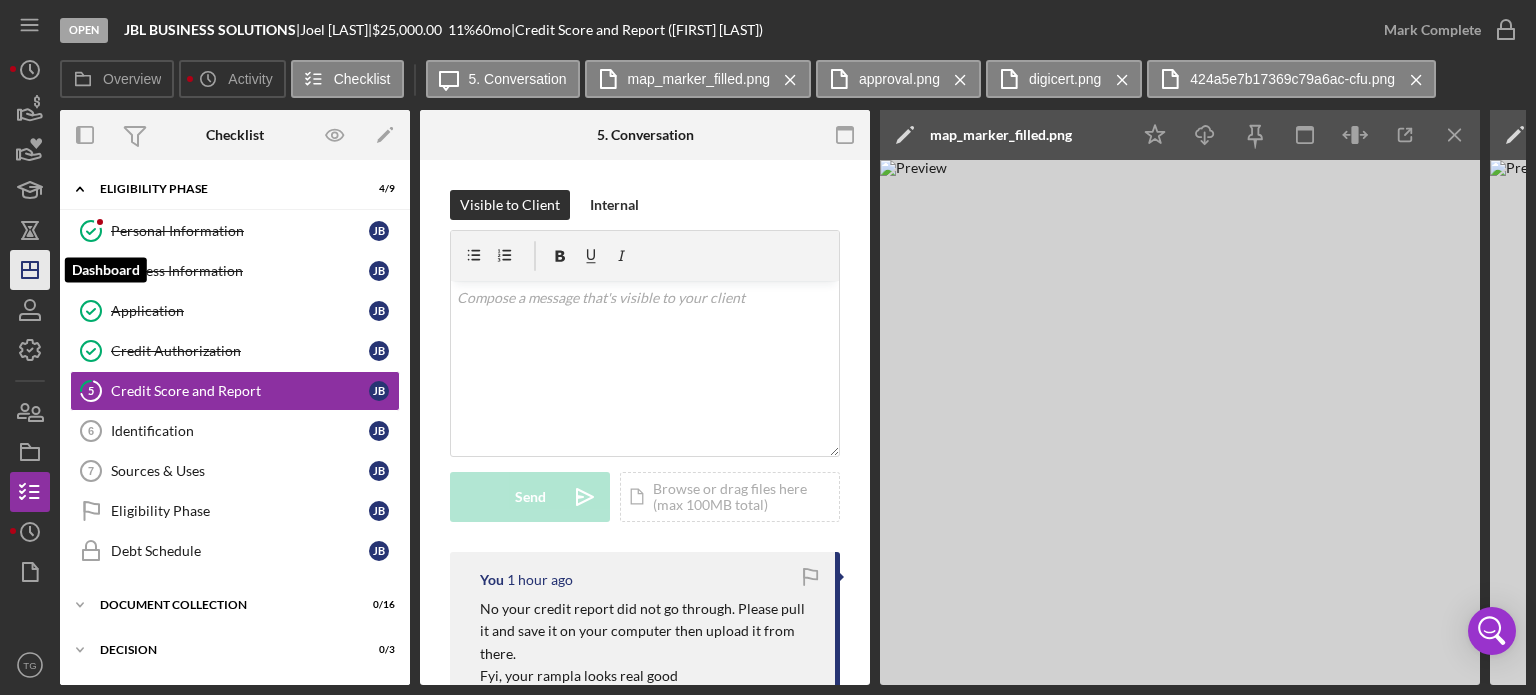 click on "Icon/Dashboard" 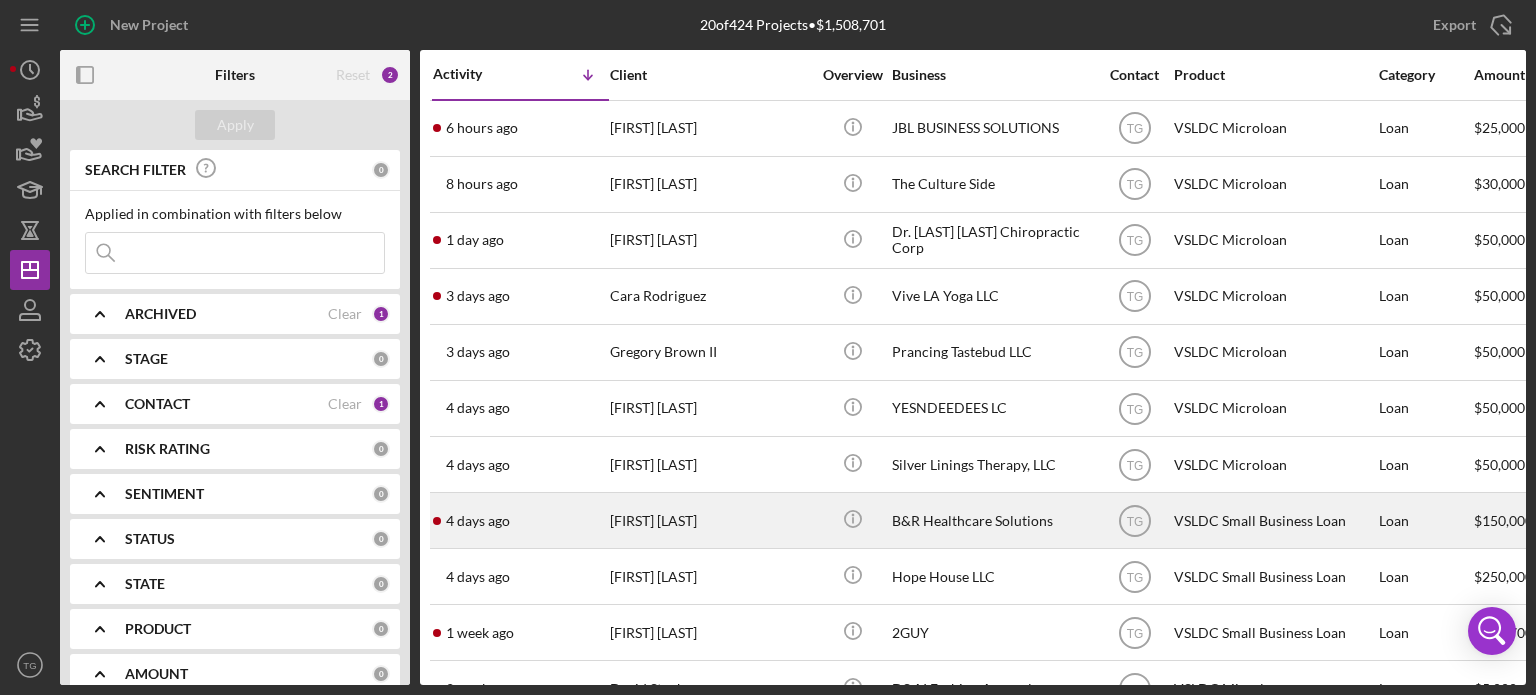 click on "[FIRST] [LAST]" at bounding box center [710, 520] 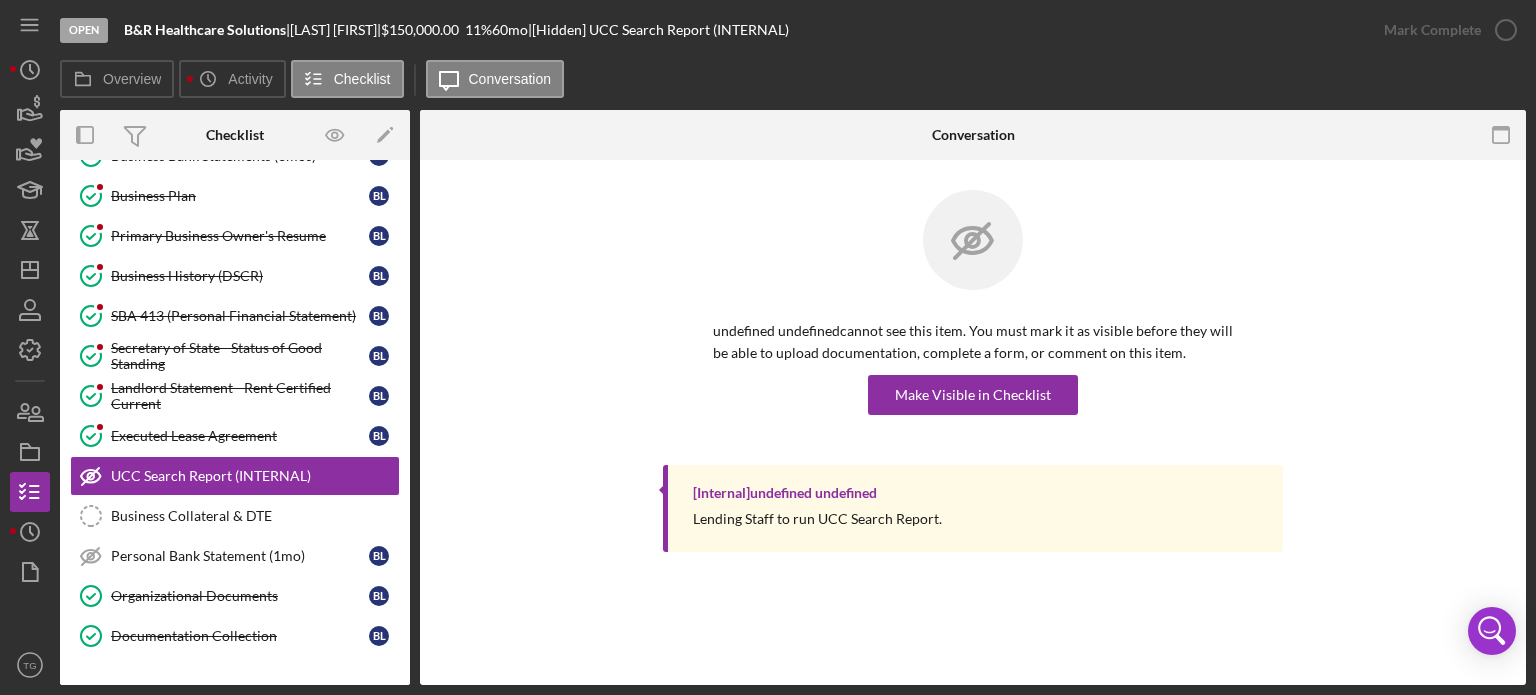 scroll, scrollTop: 327, scrollLeft: 0, axis: vertical 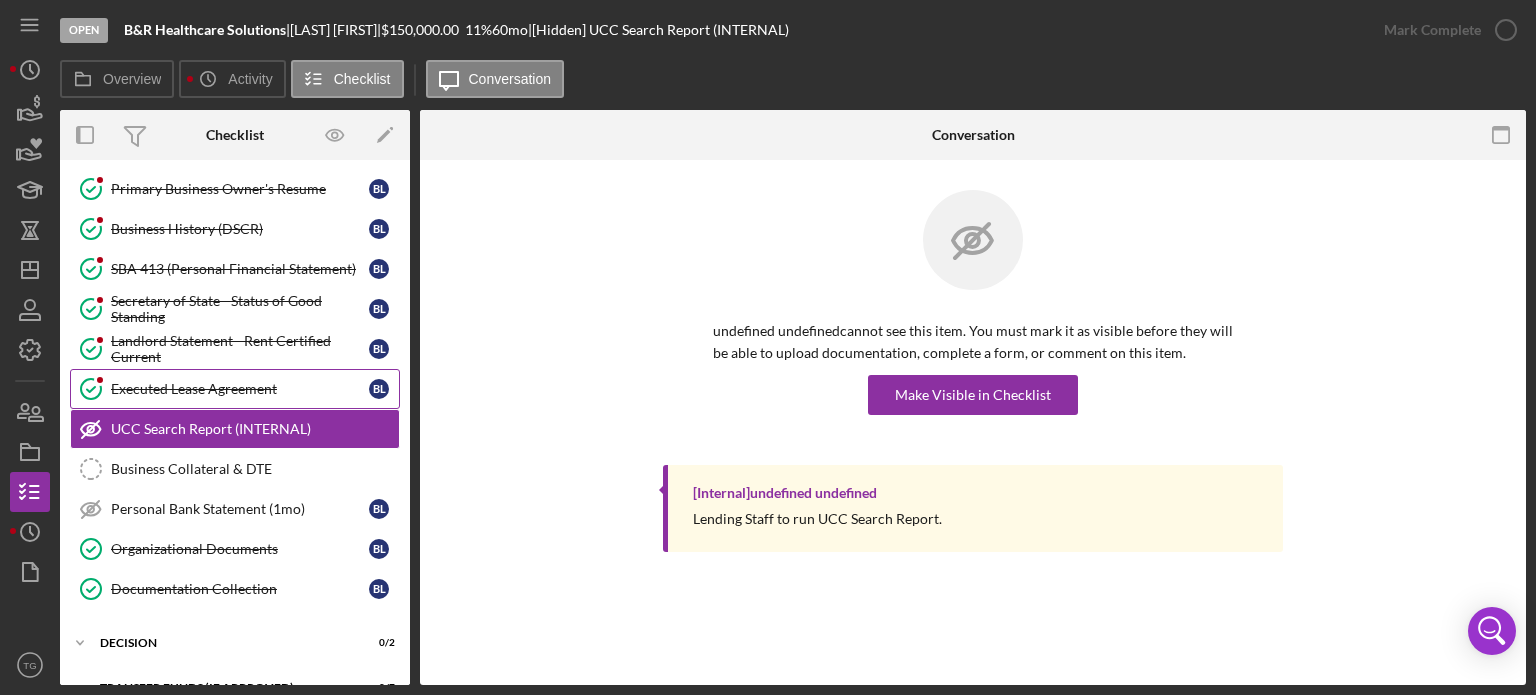 click on "Executed Lease Agreement" at bounding box center (240, 389) 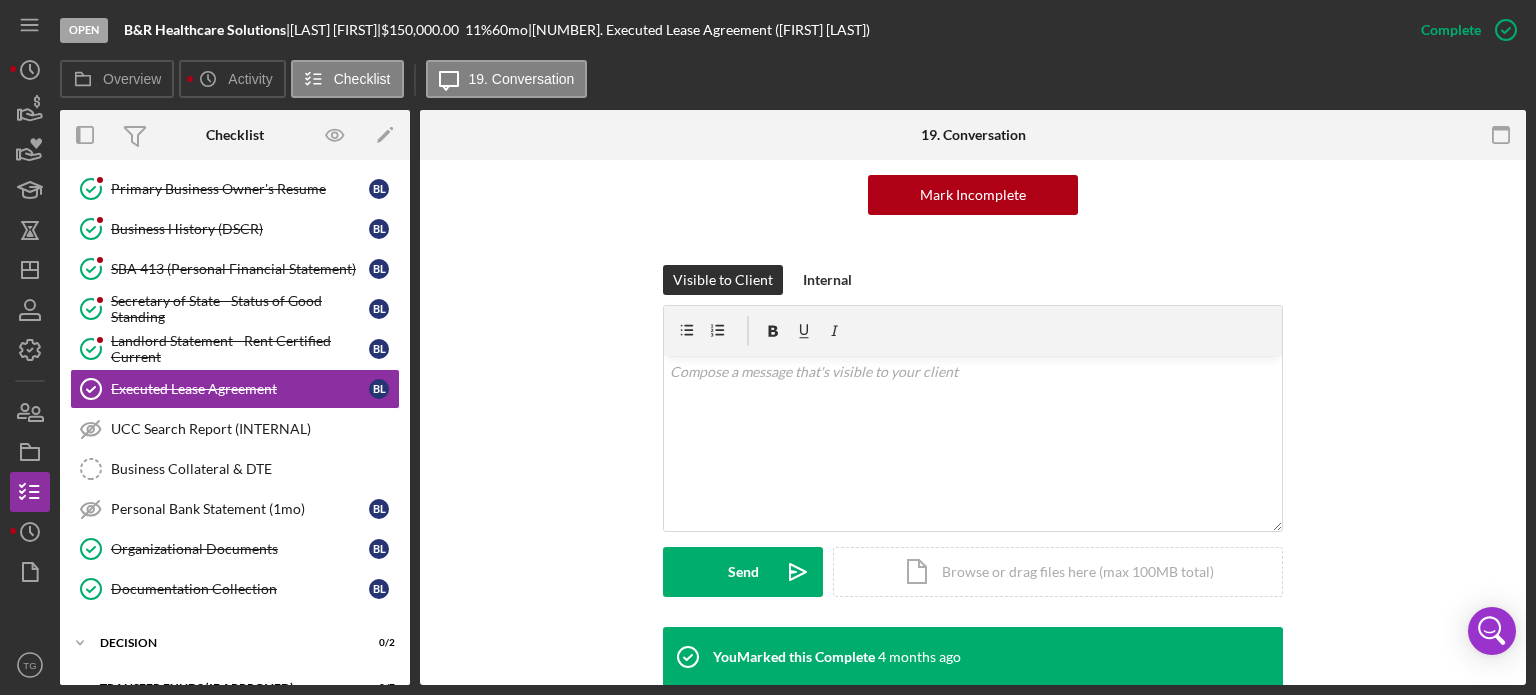 scroll, scrollTop: 400, scrollLeft: 0, axis: vertical 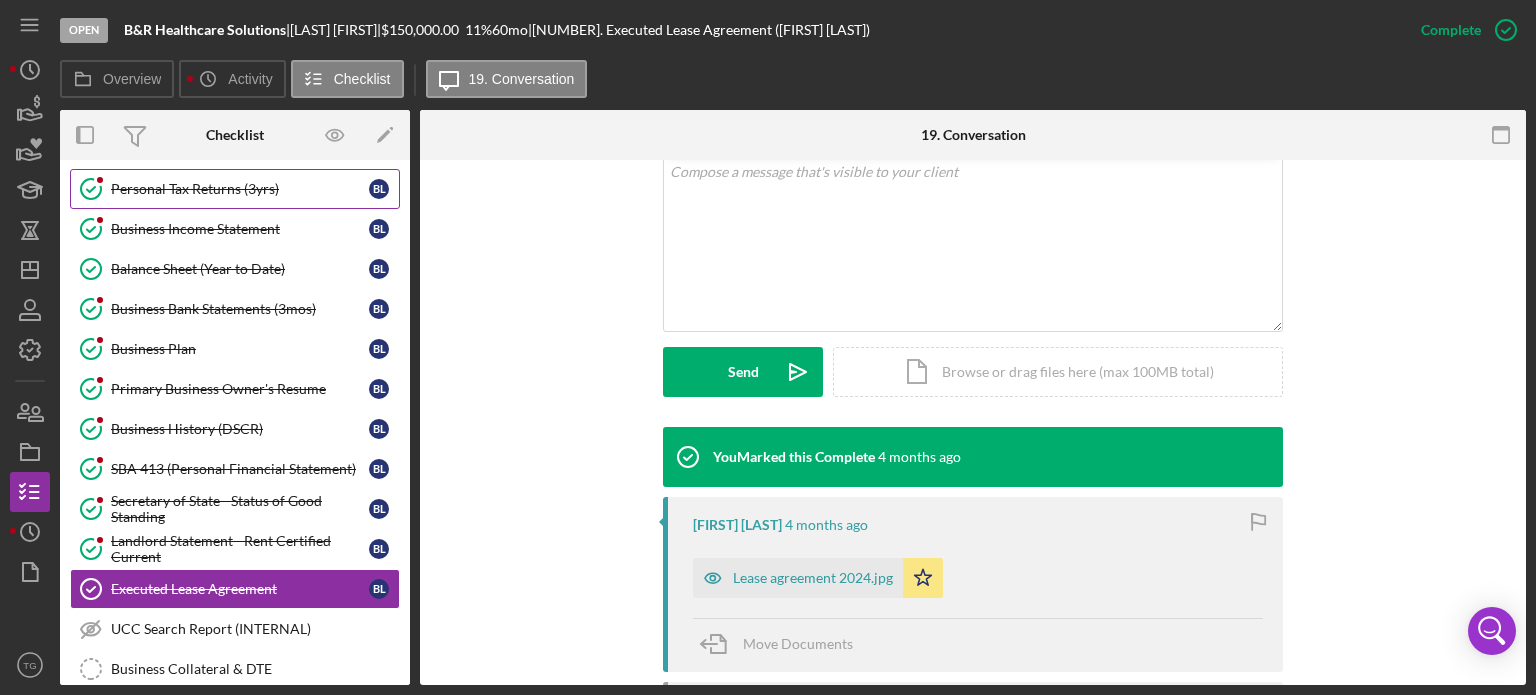 click on "Personal Tax Returns (3yrs)" at bounding box center (240, 189) 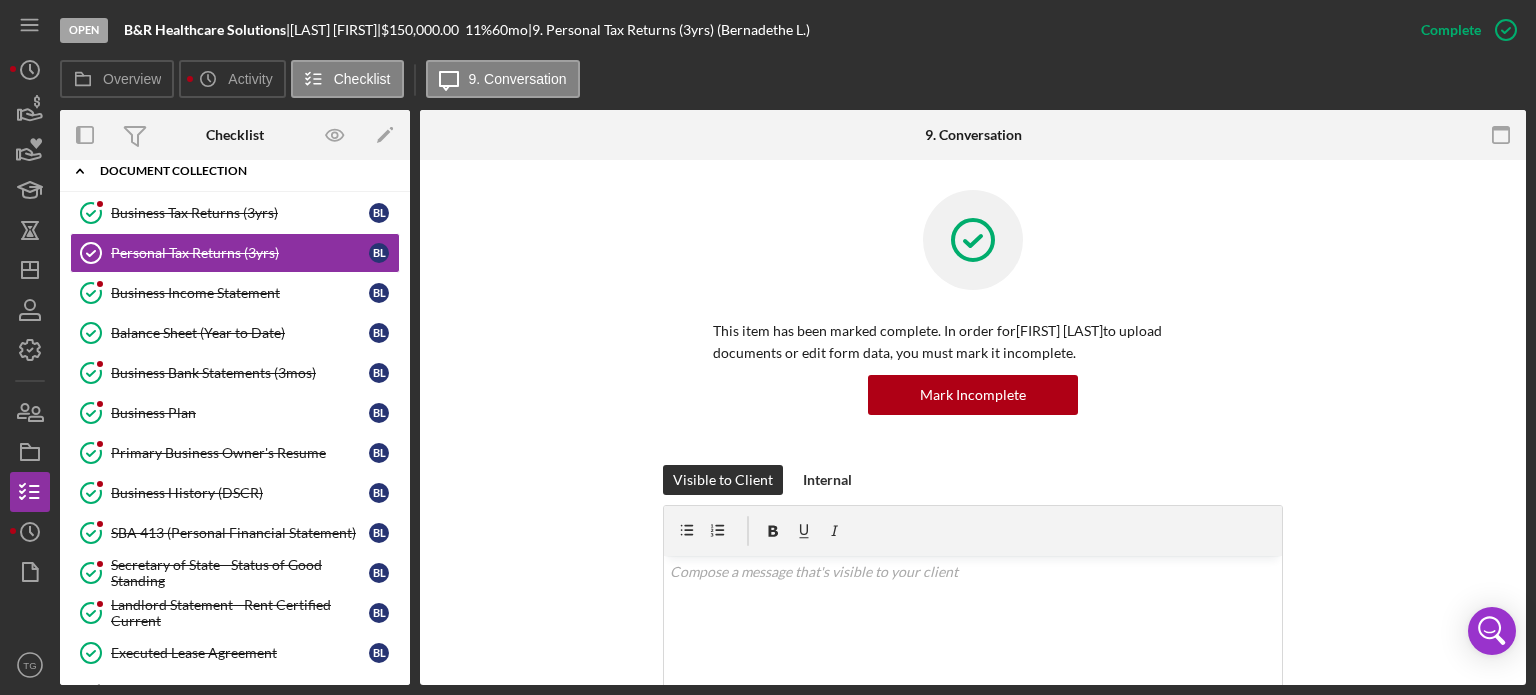 scroll, scrollTop: 0, scrollLeft: 0, axis: both 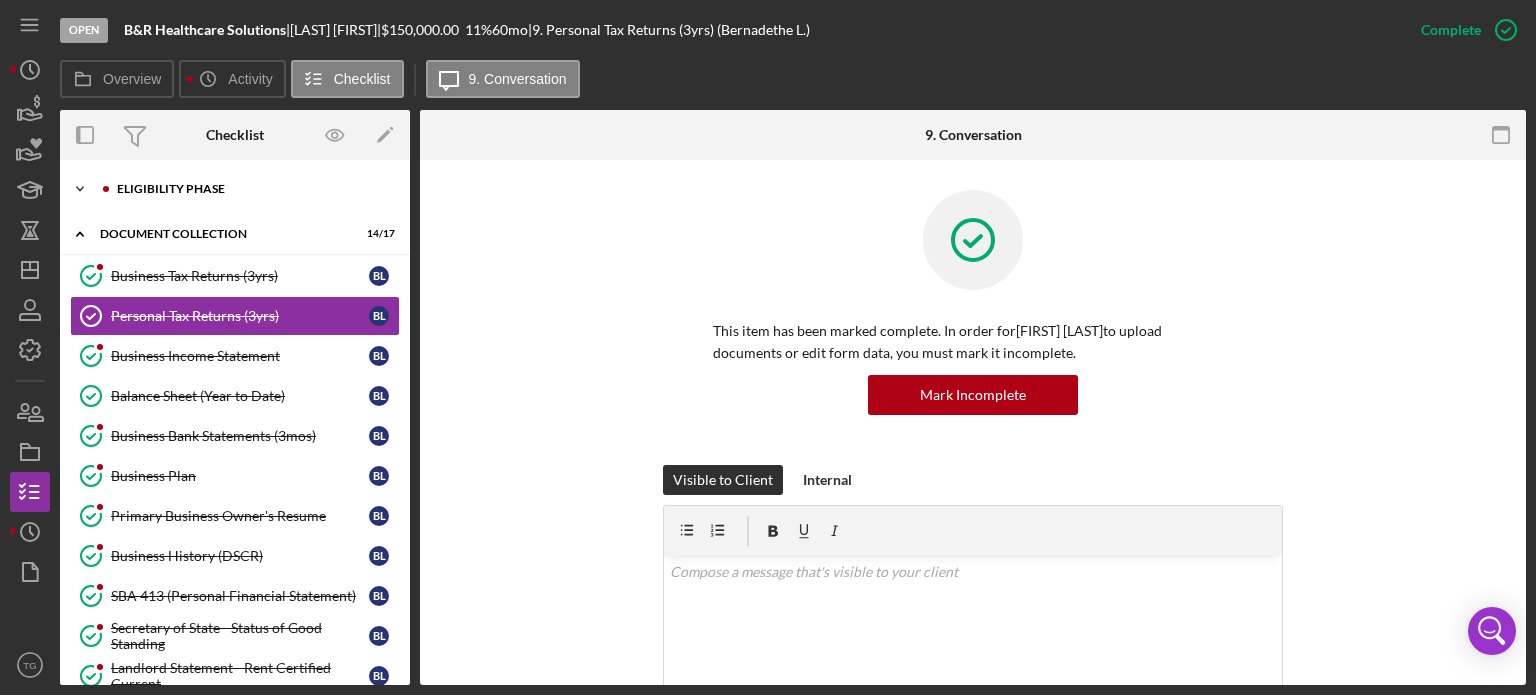 click on "Icon/Expander Eligibility Phase 8 / 8" at bounding box center [235, 189] 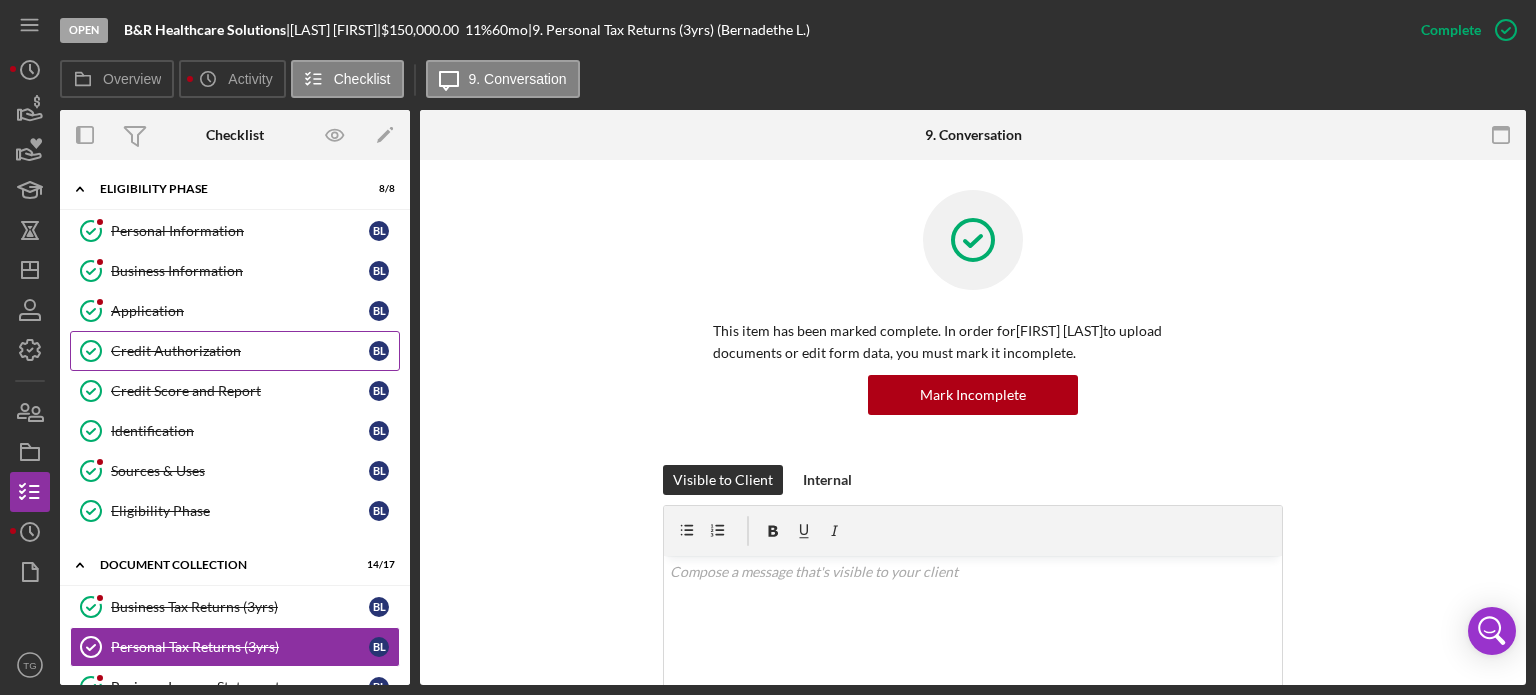 click on "Credit Authorization" at bounding box center [240, 351] 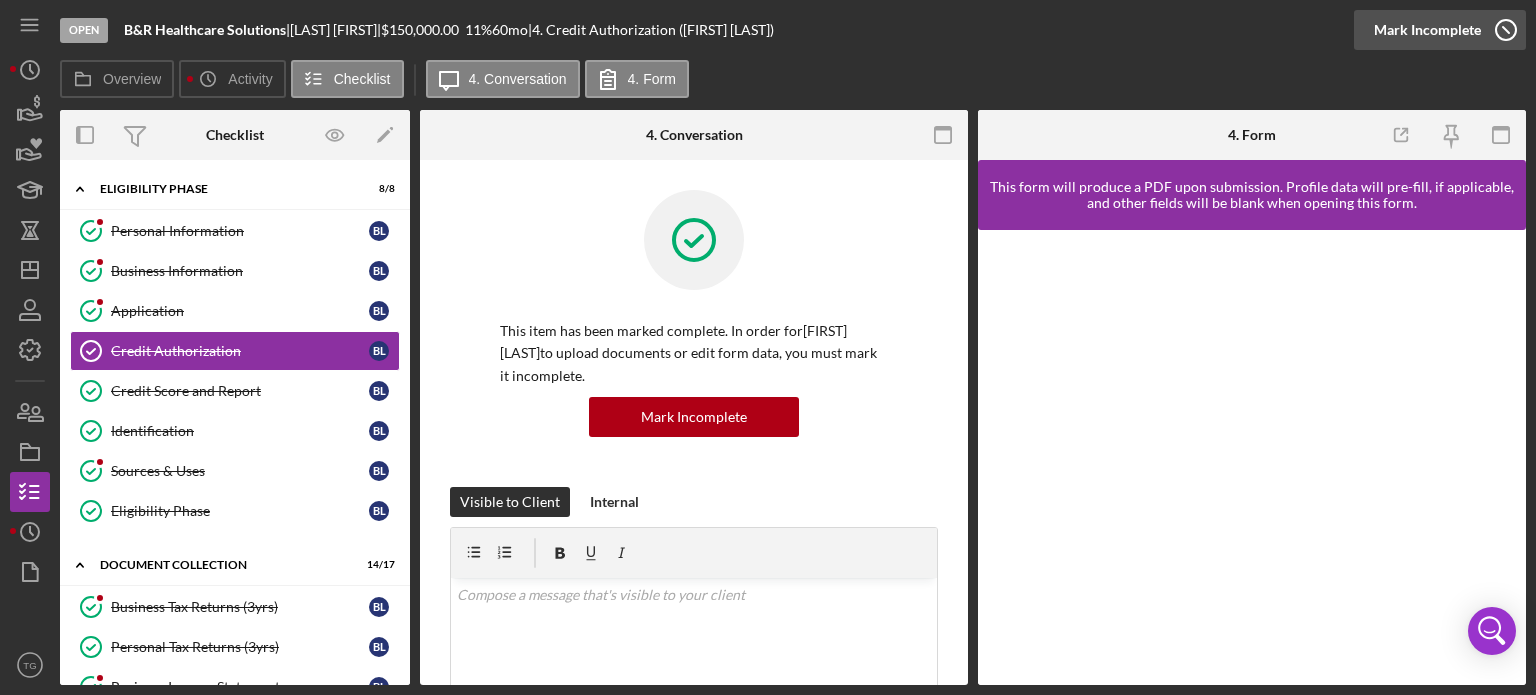 click 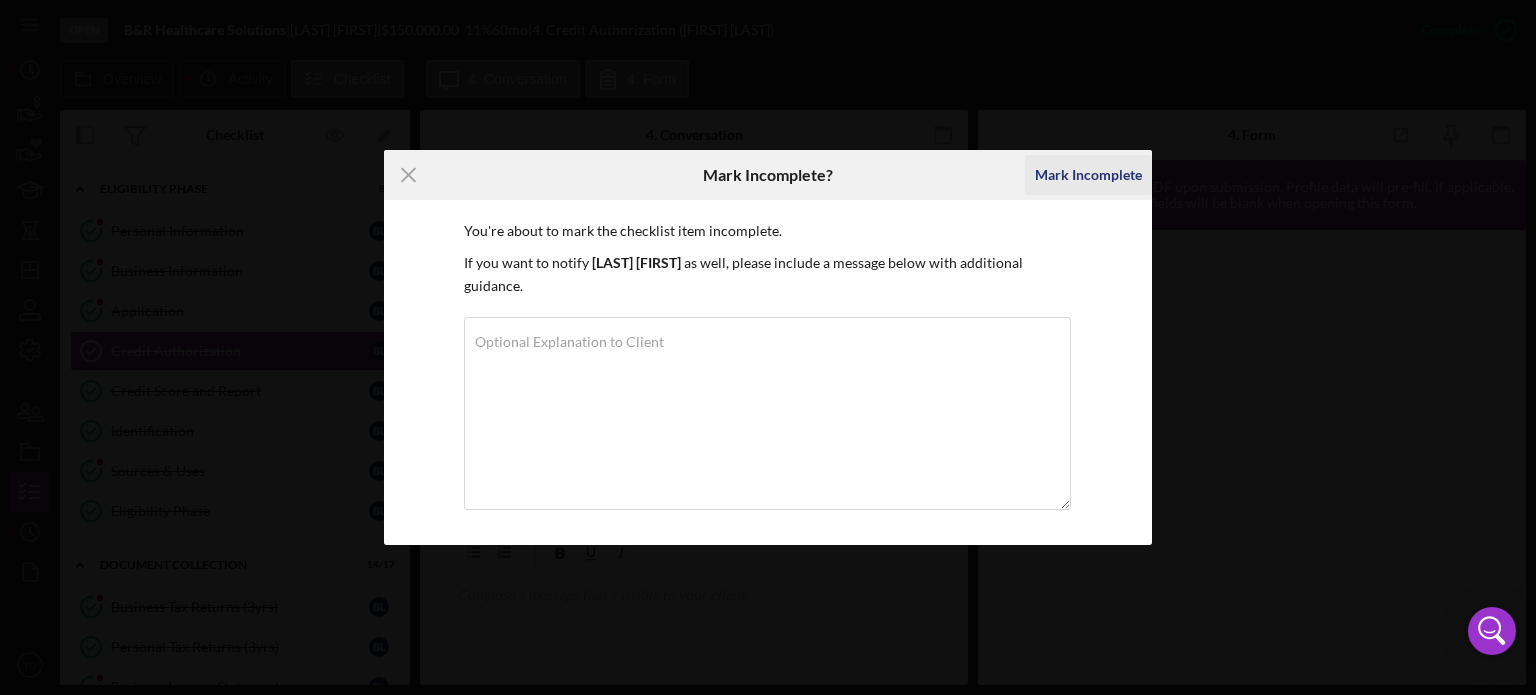 click on "Mark Incomplete" at bounding box center [1088, 175] 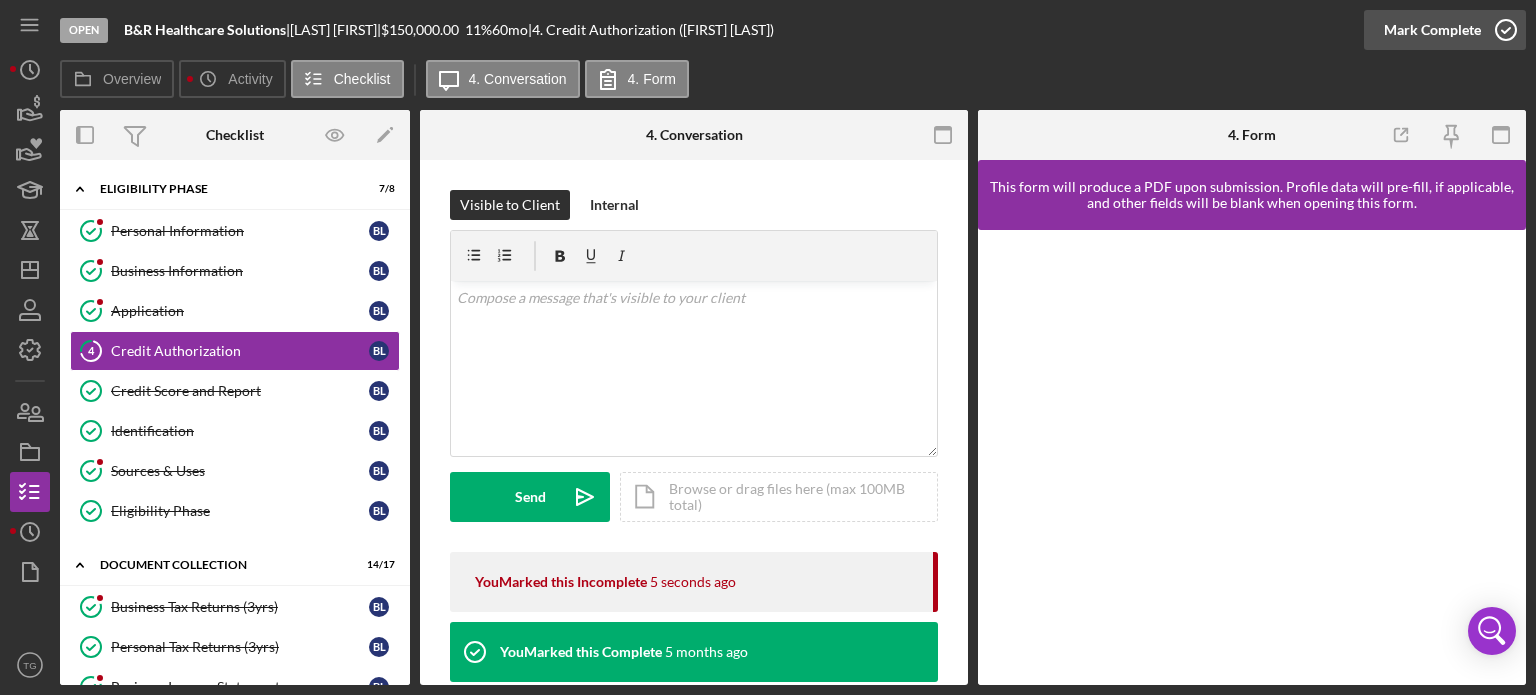 click 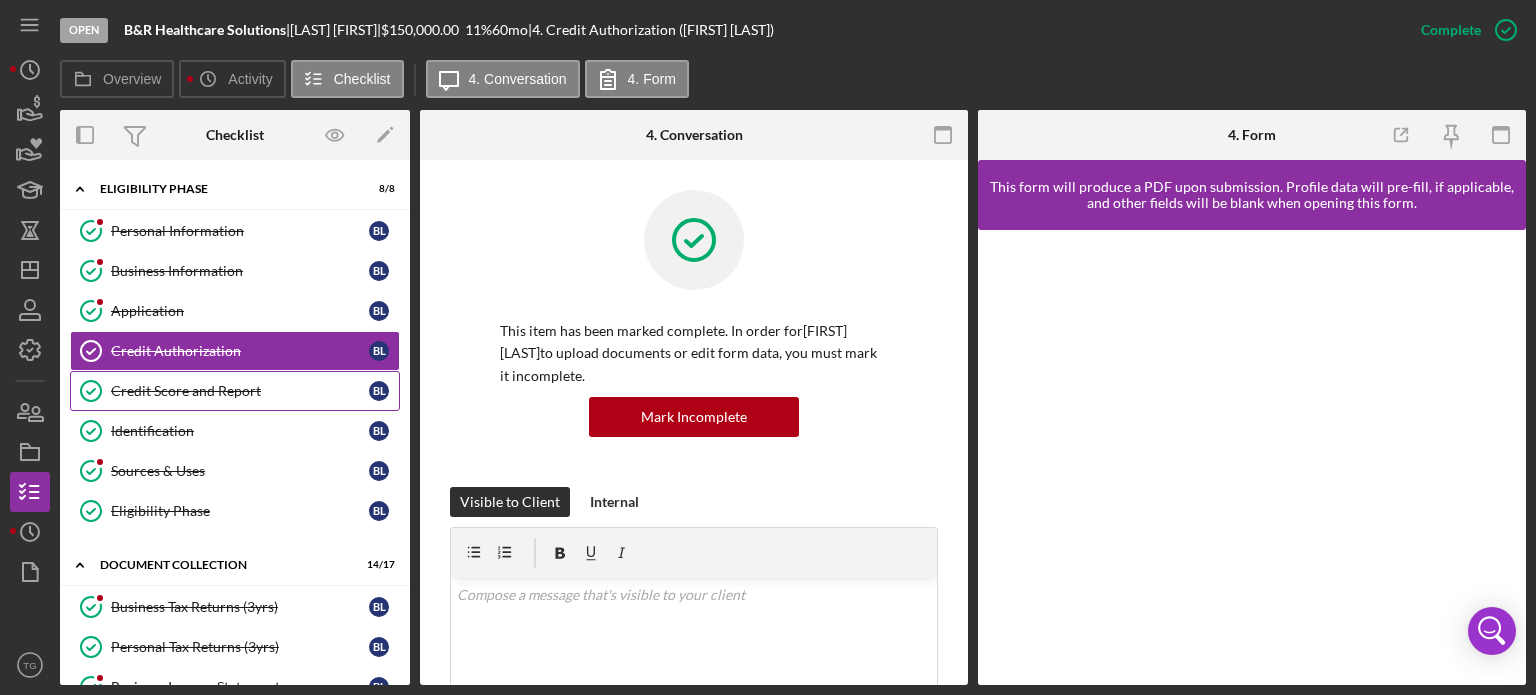 click on "Credit Score and Report" at bounding box center [240, 391] 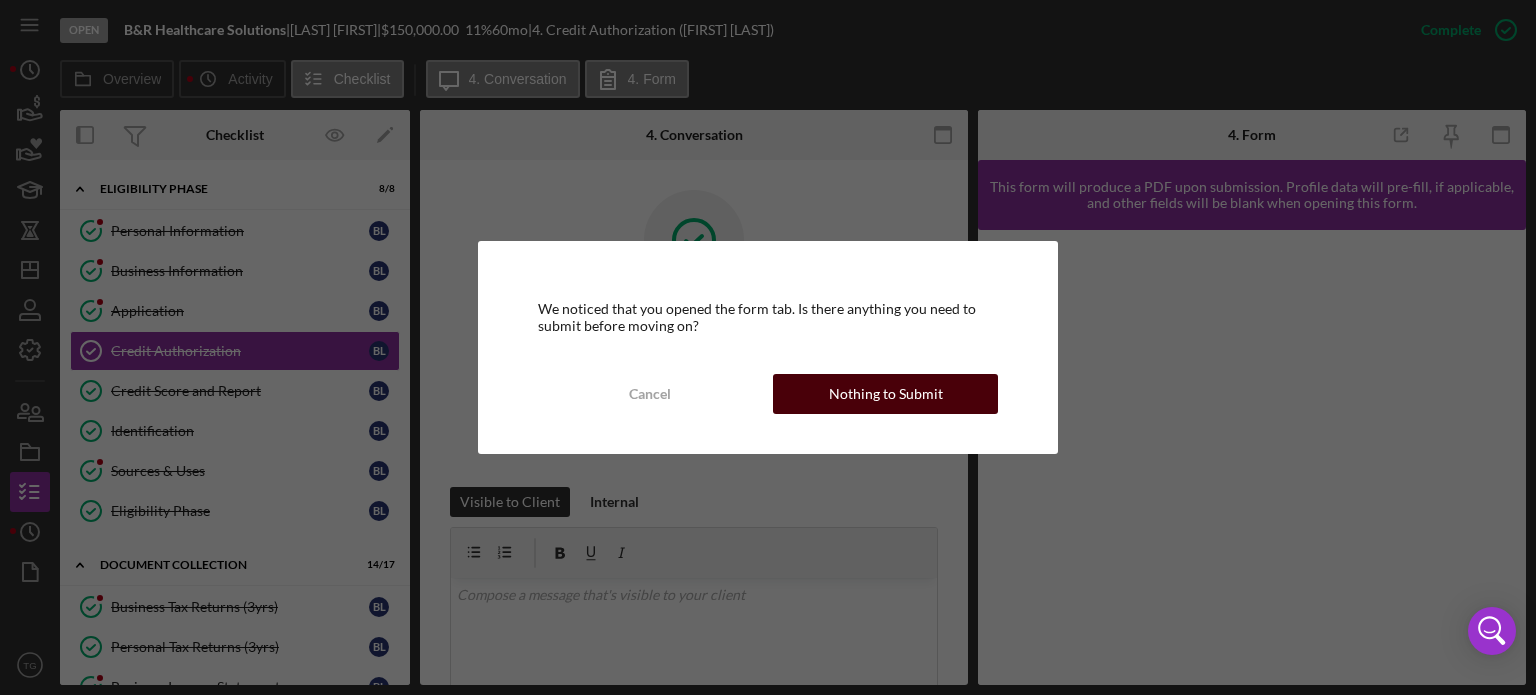 click on "Nothing to Submit" at bounding box center (886, 394) 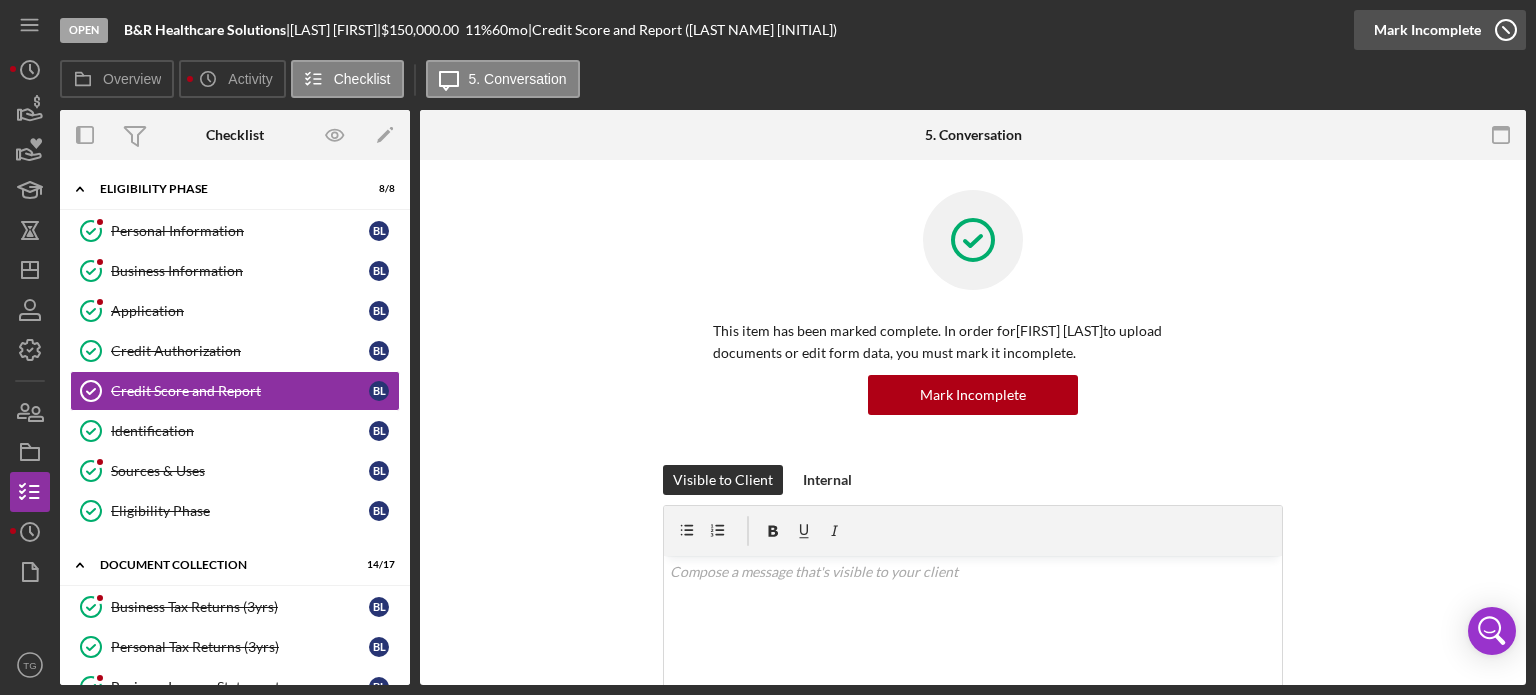 click 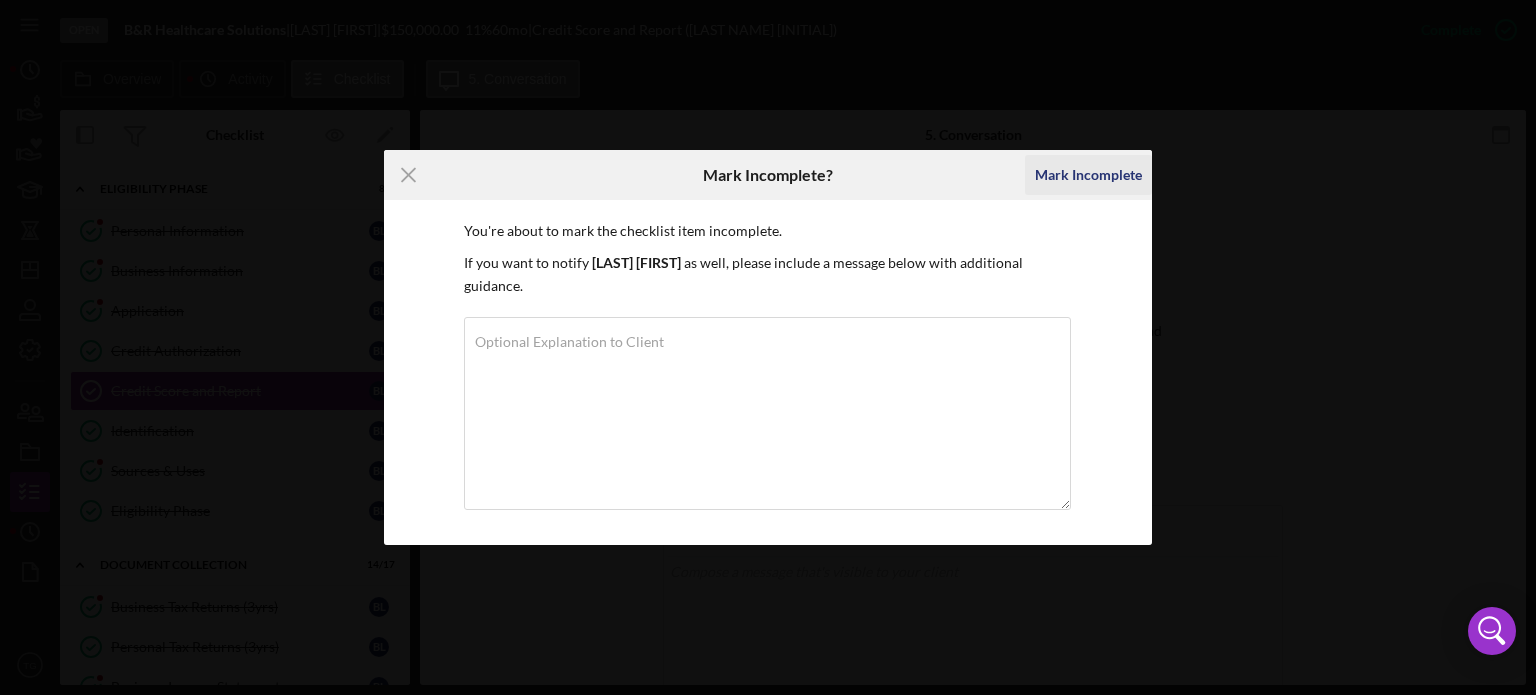 click on "Mark Incomplete" at bounding box center (1088, 175) 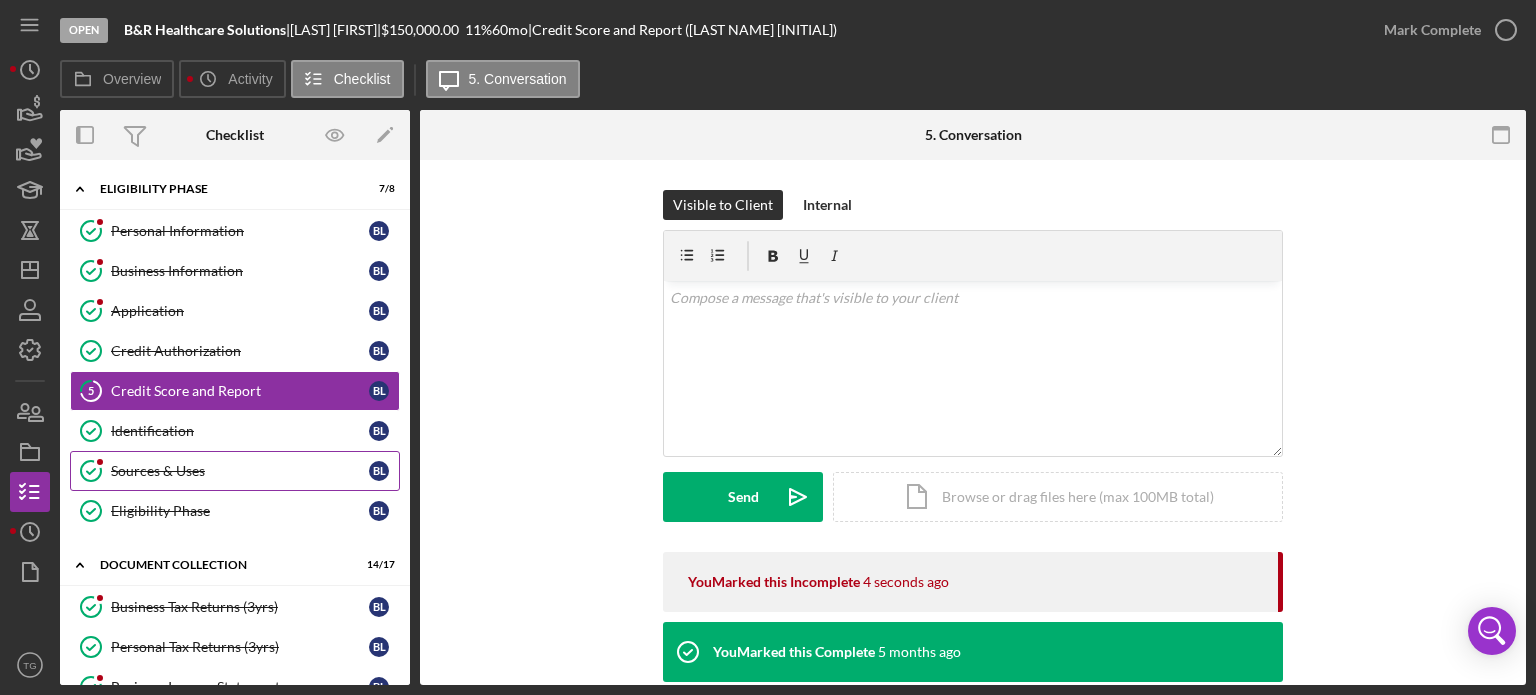 click on "Sources & Uses" at bounding box center [240, 471] 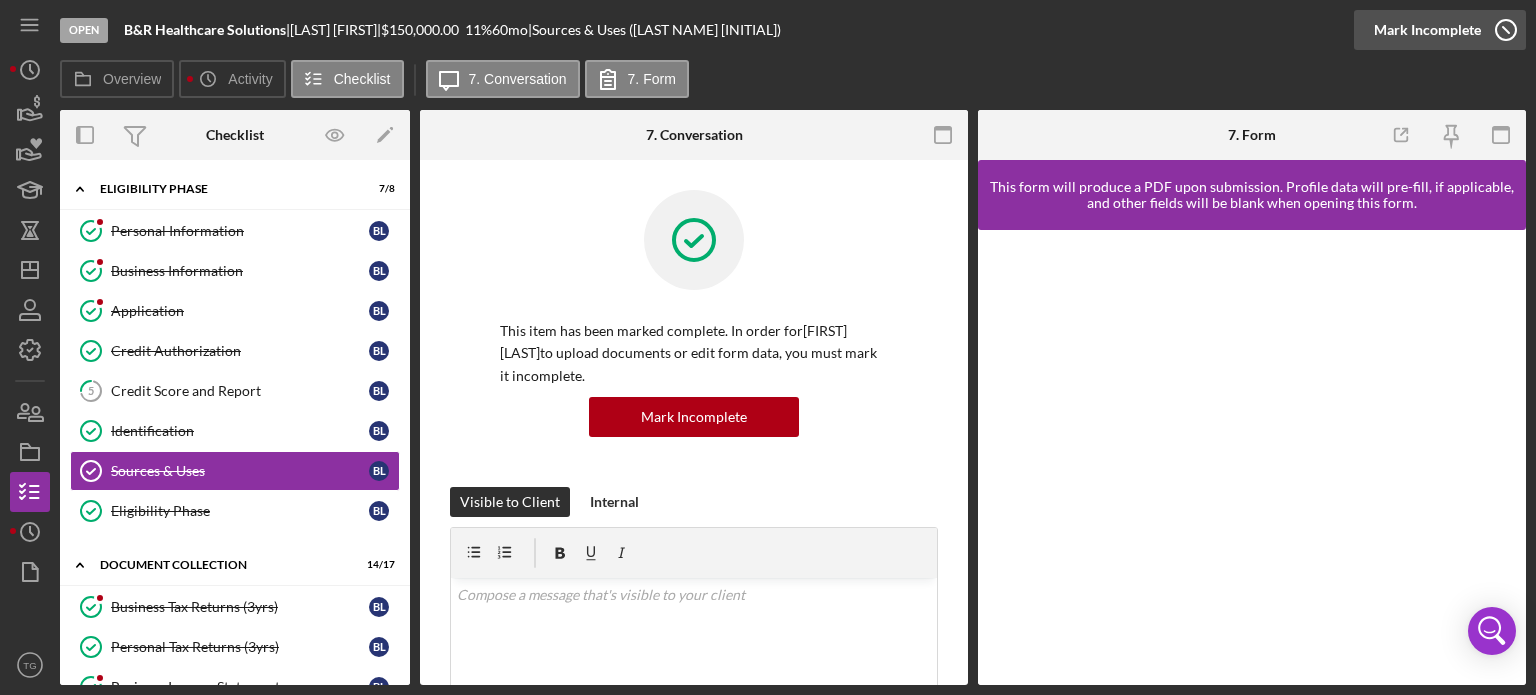 click 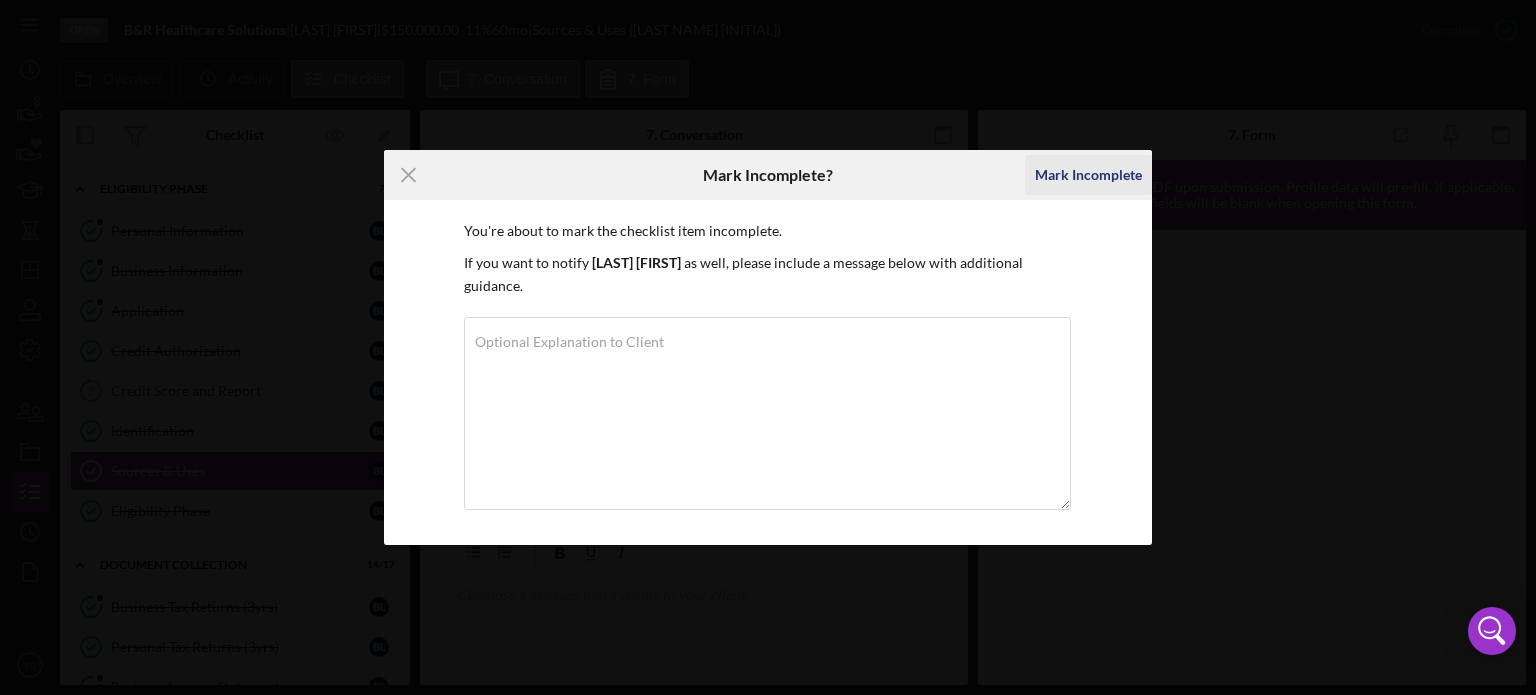 click on "Mark Incomplete" at bounding box center [1088, 175] 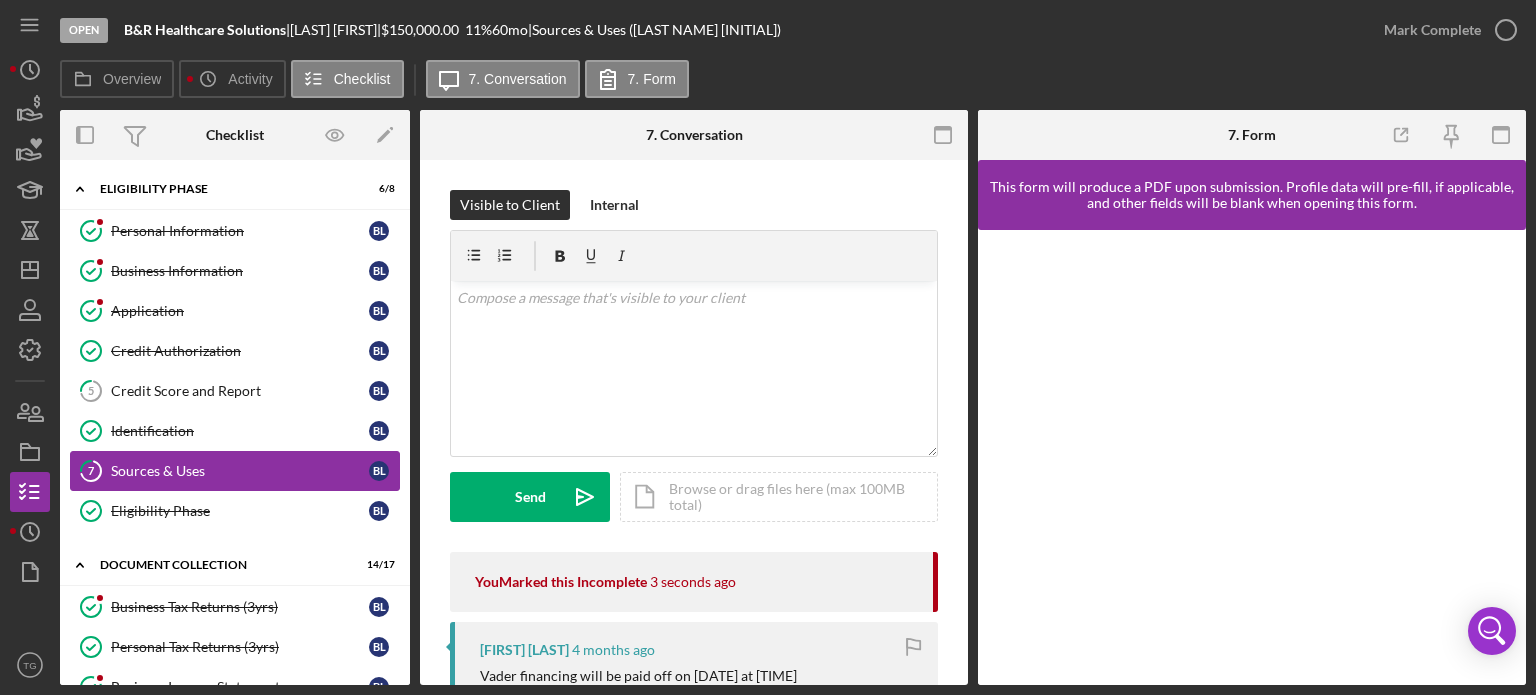 scroll, scrollTop: 200, scrollLeft: 0, axis: vertical 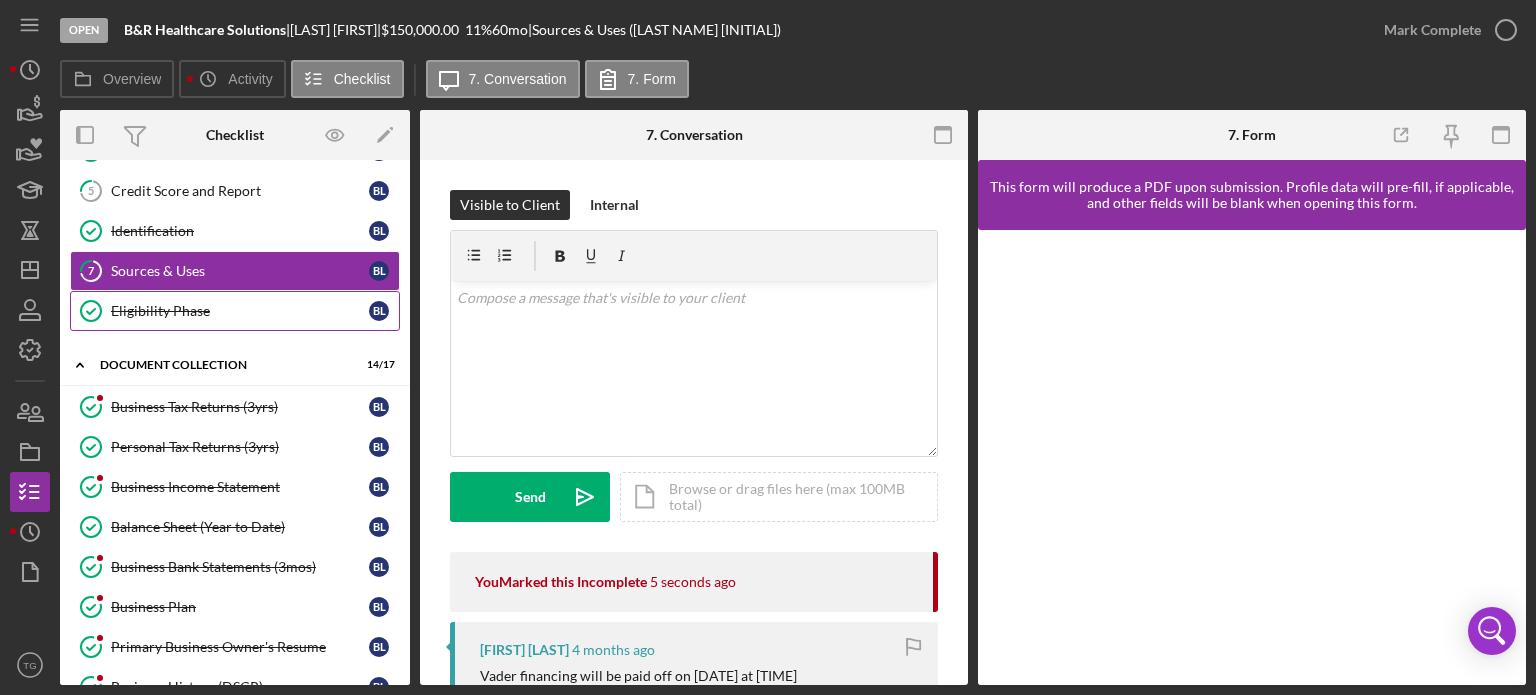 click on "Eligibility Phase" at bounding box center [240, 311] 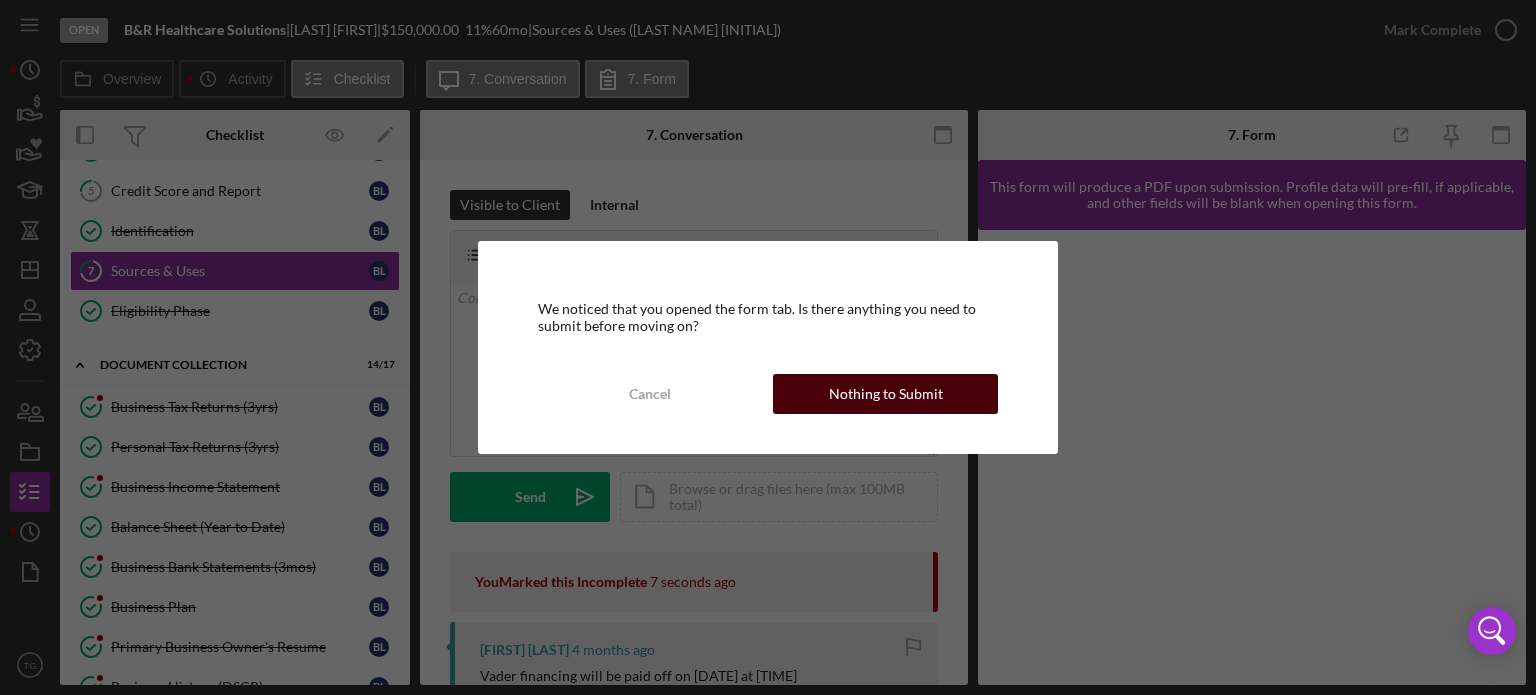 click on "Nothing to Submit" at bounding box center [885, 394] 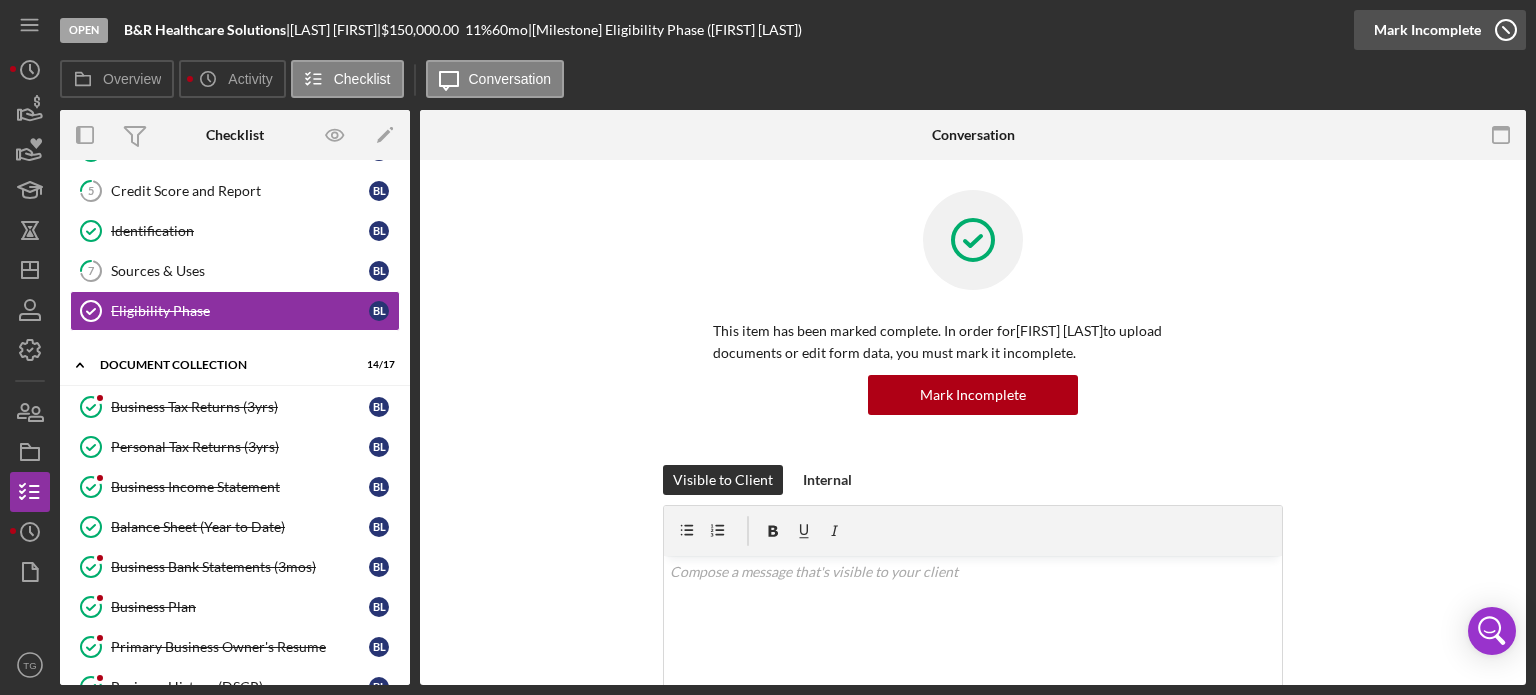 click 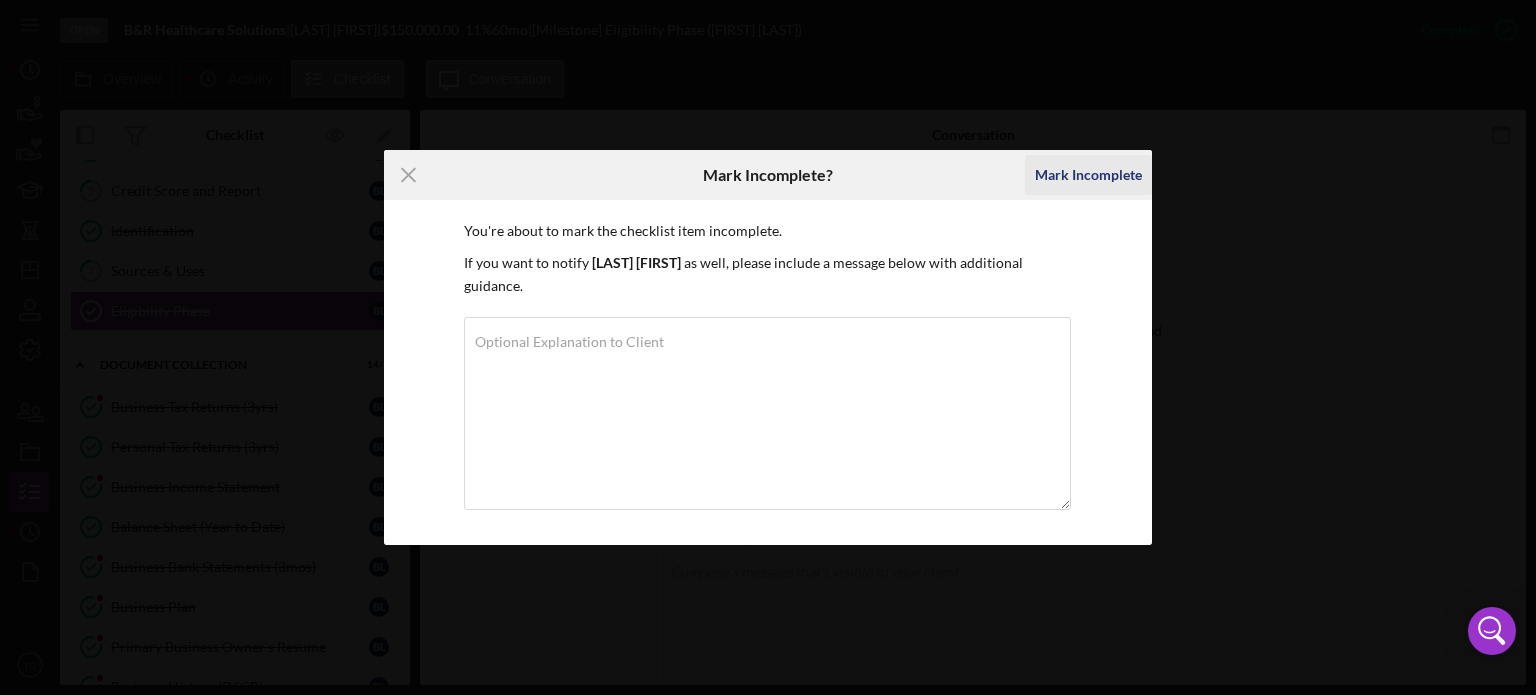 click on "Mark Incomplete" at bounding box center [1088, 175] 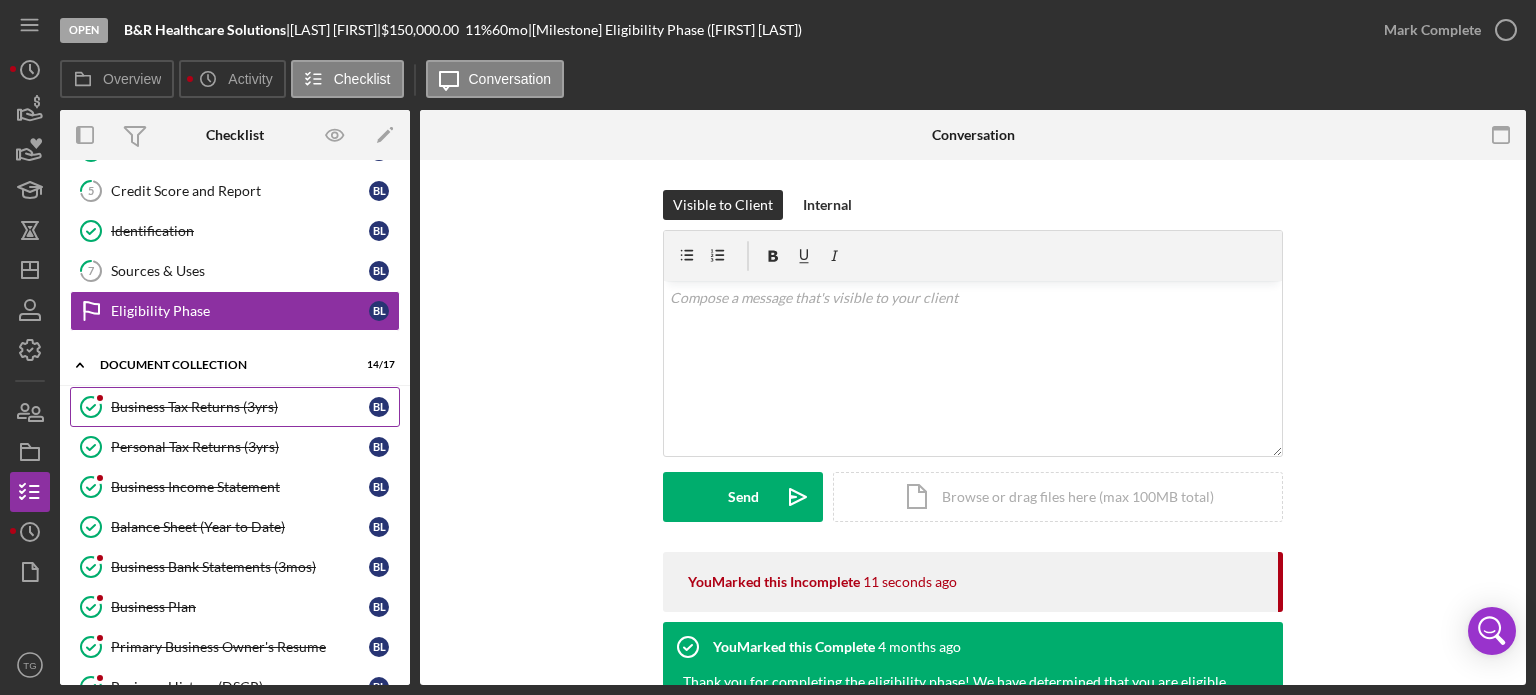 click on "Business Tax Returns (3yrs)" at bounding box center [240, 407] 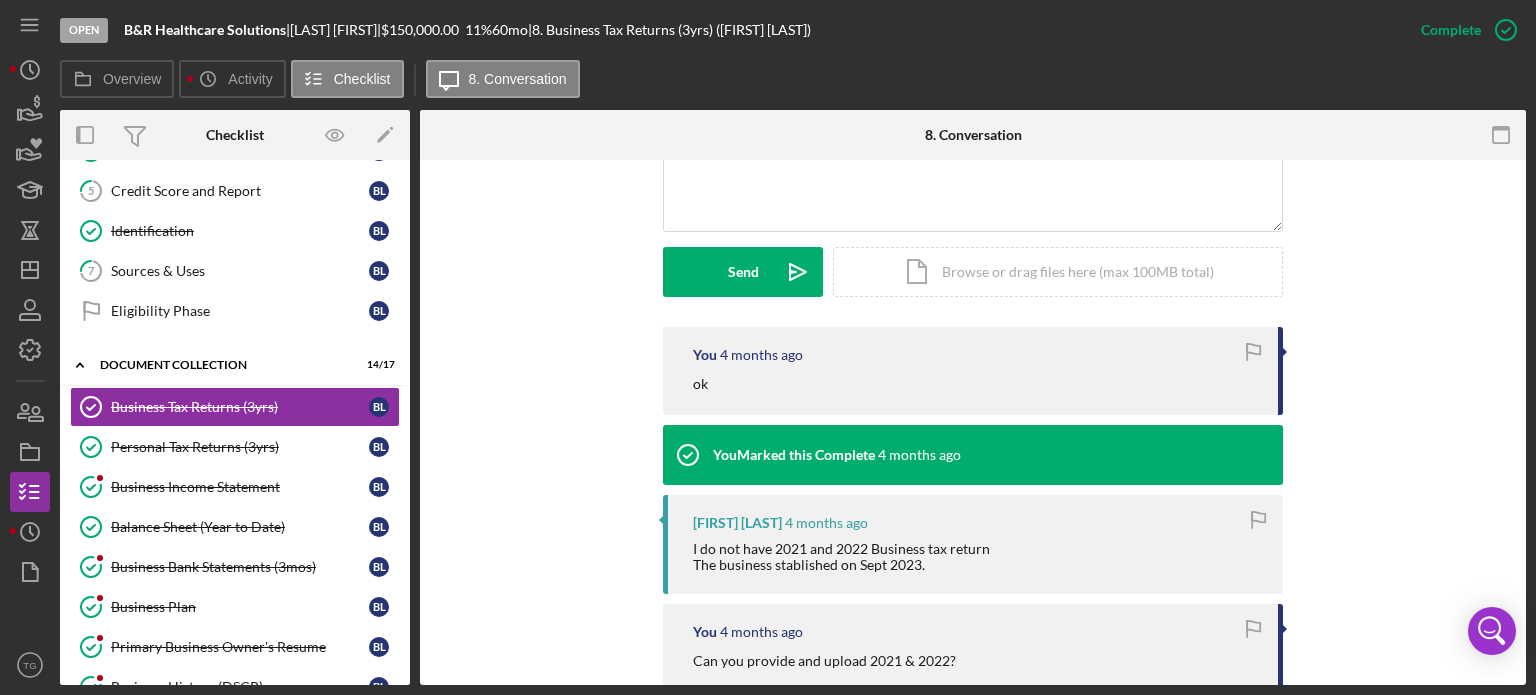 scroll, scrollTop: 600, scrollLeft: 0, axis: vertical 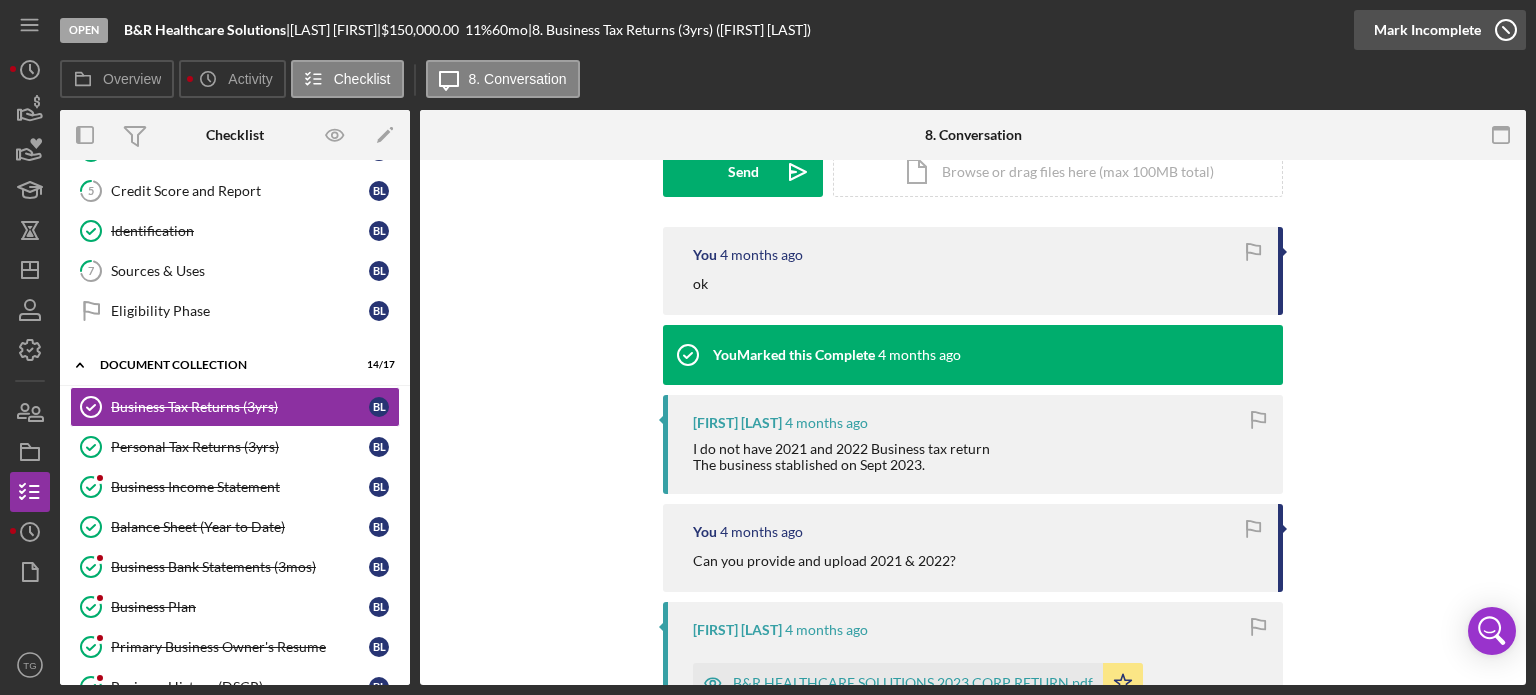 click 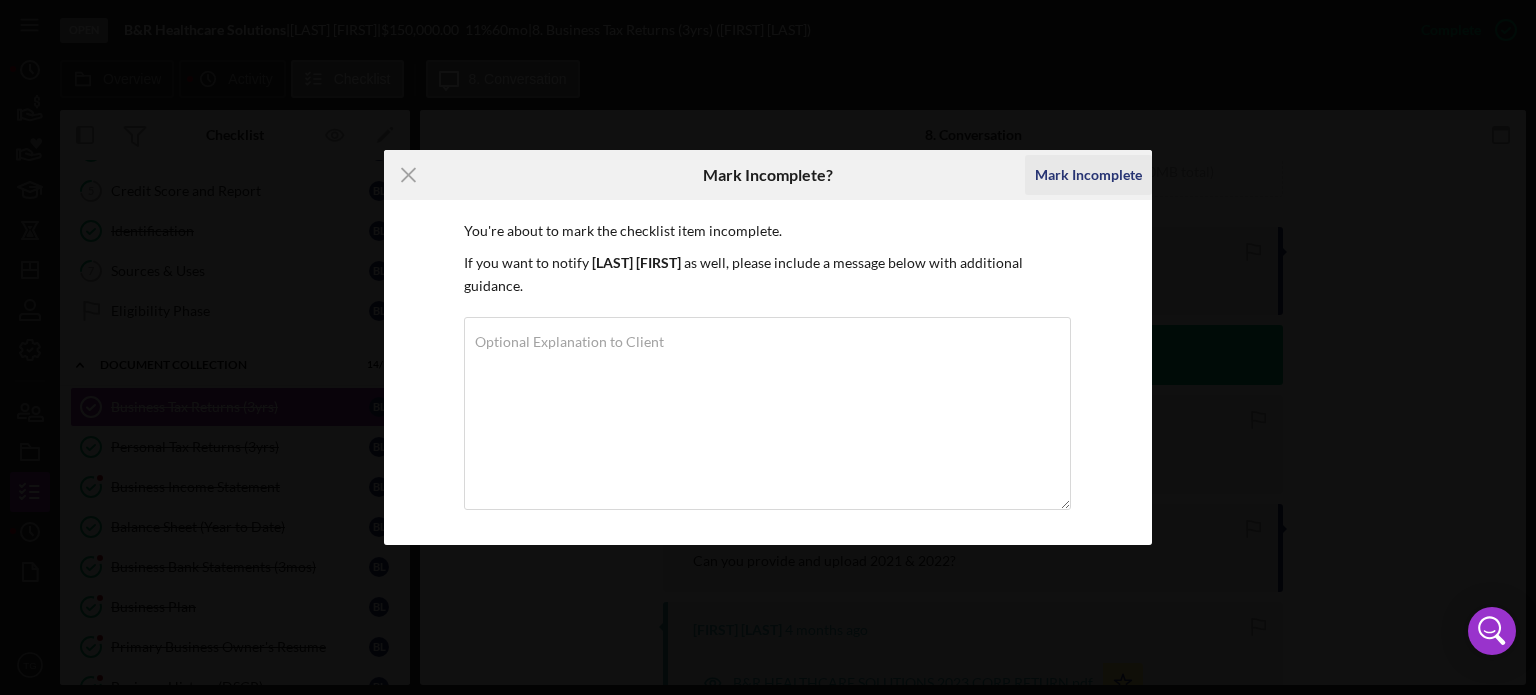 click on "Mark Incomplete" at bounding box center (1088, 175) 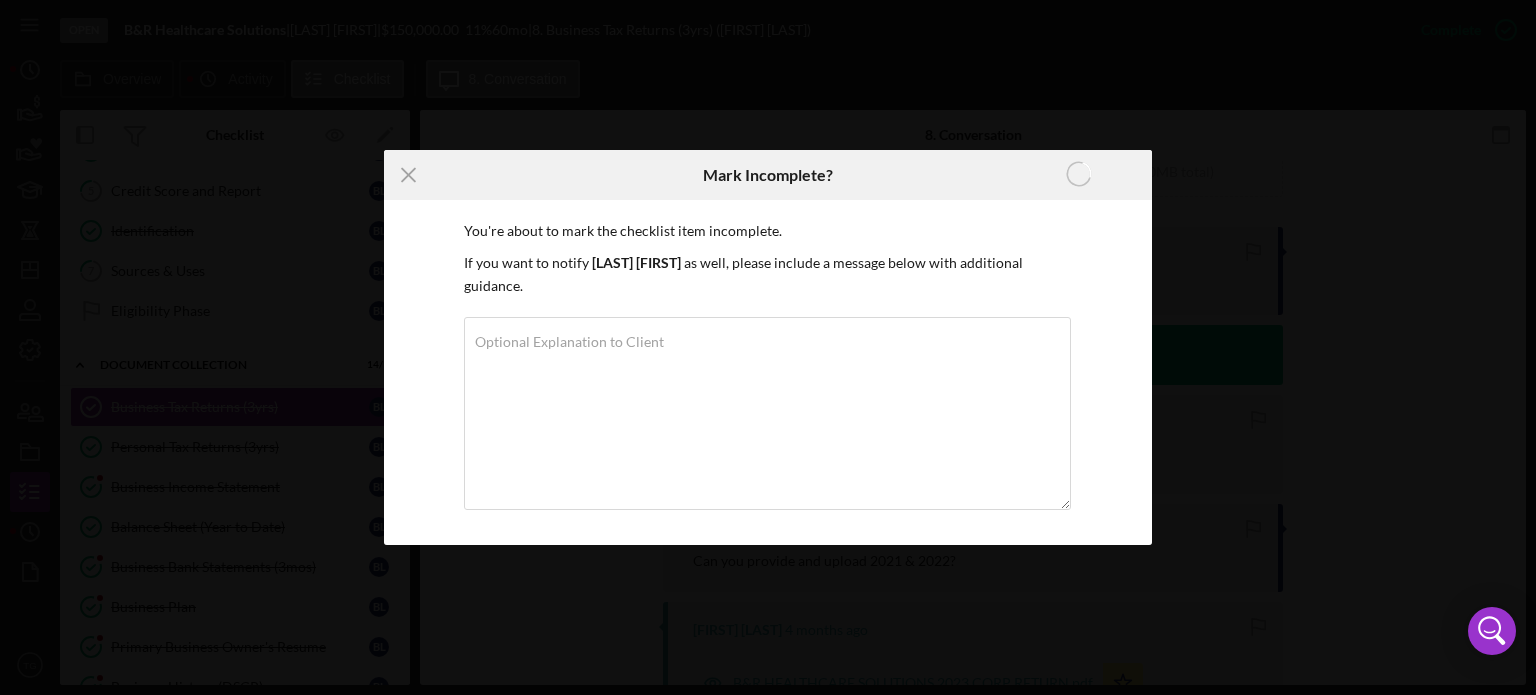 scroll, scrollTop: 325, scrollLeft: 0, axis: vertical 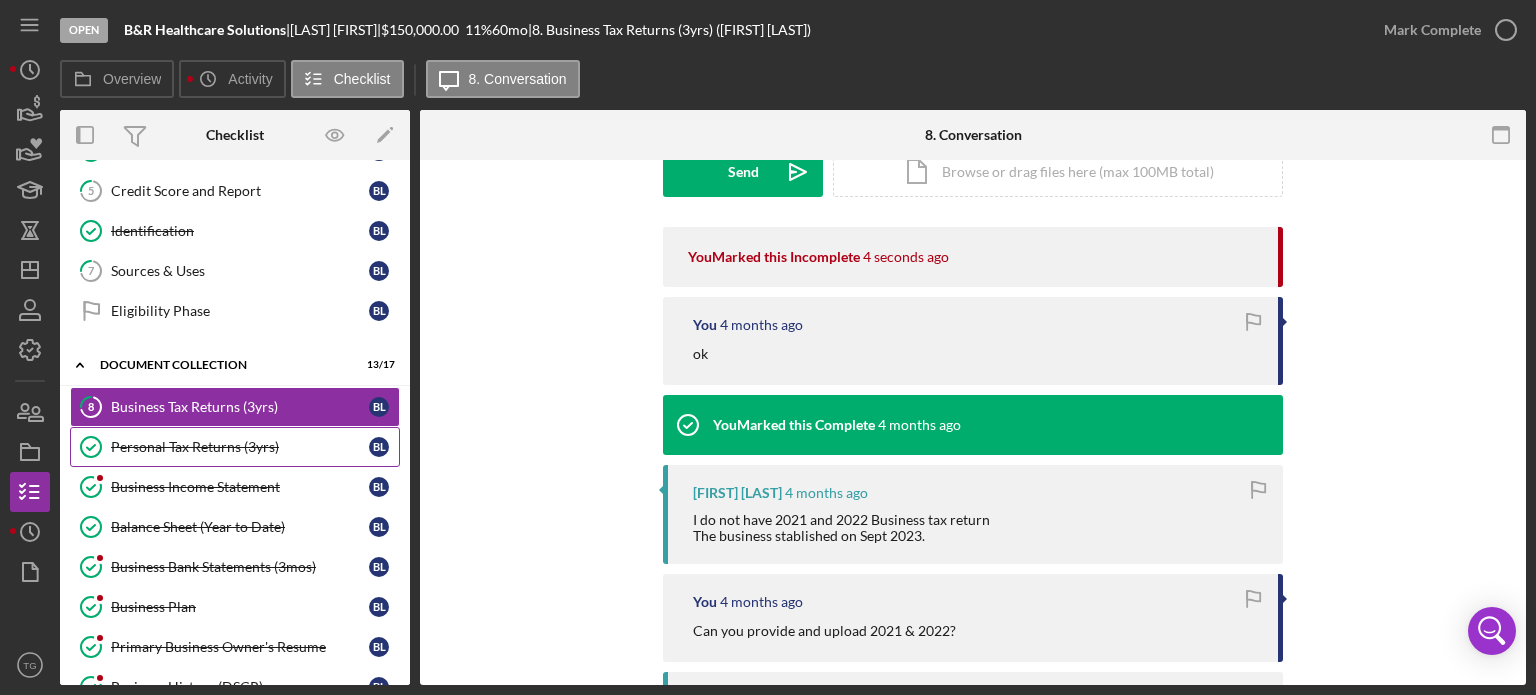 click on "Personal Tax Returns (3yrs)" at bounding box center (240, 447) 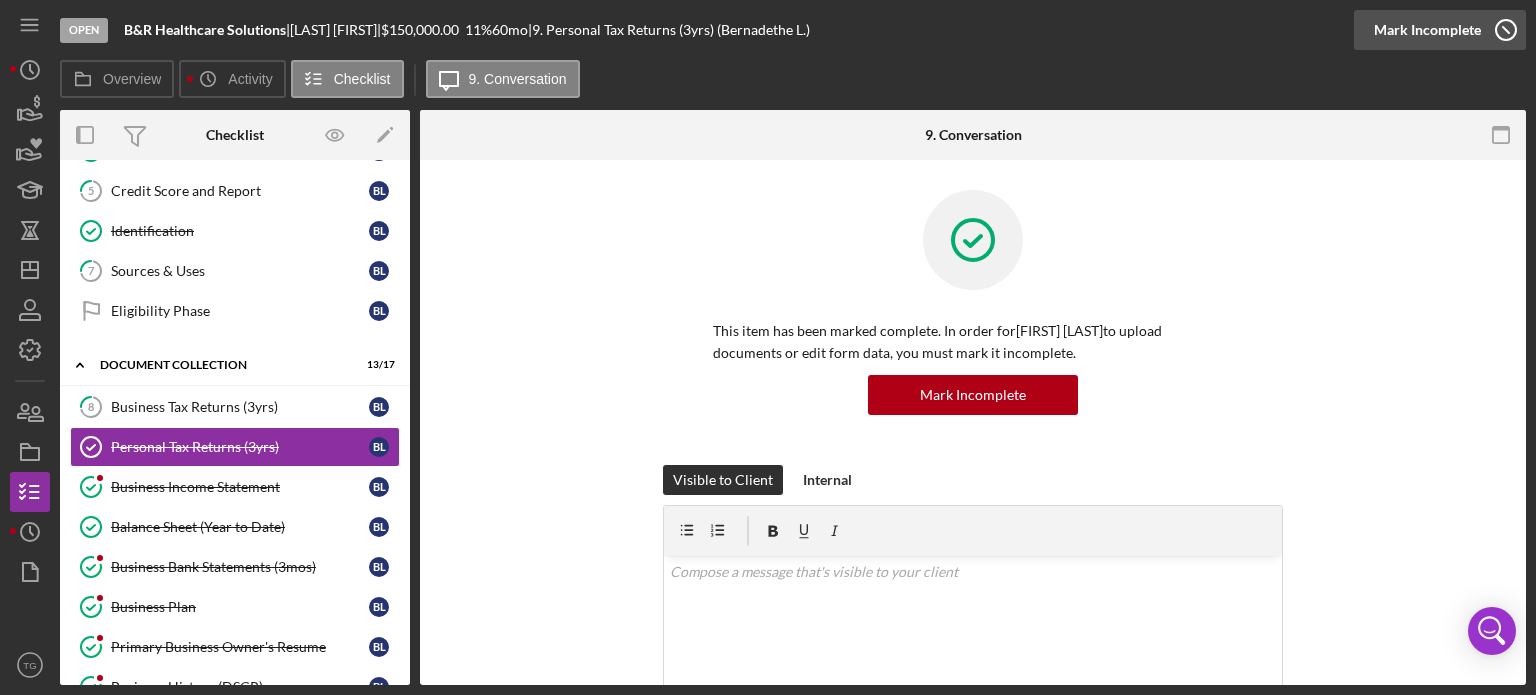 click 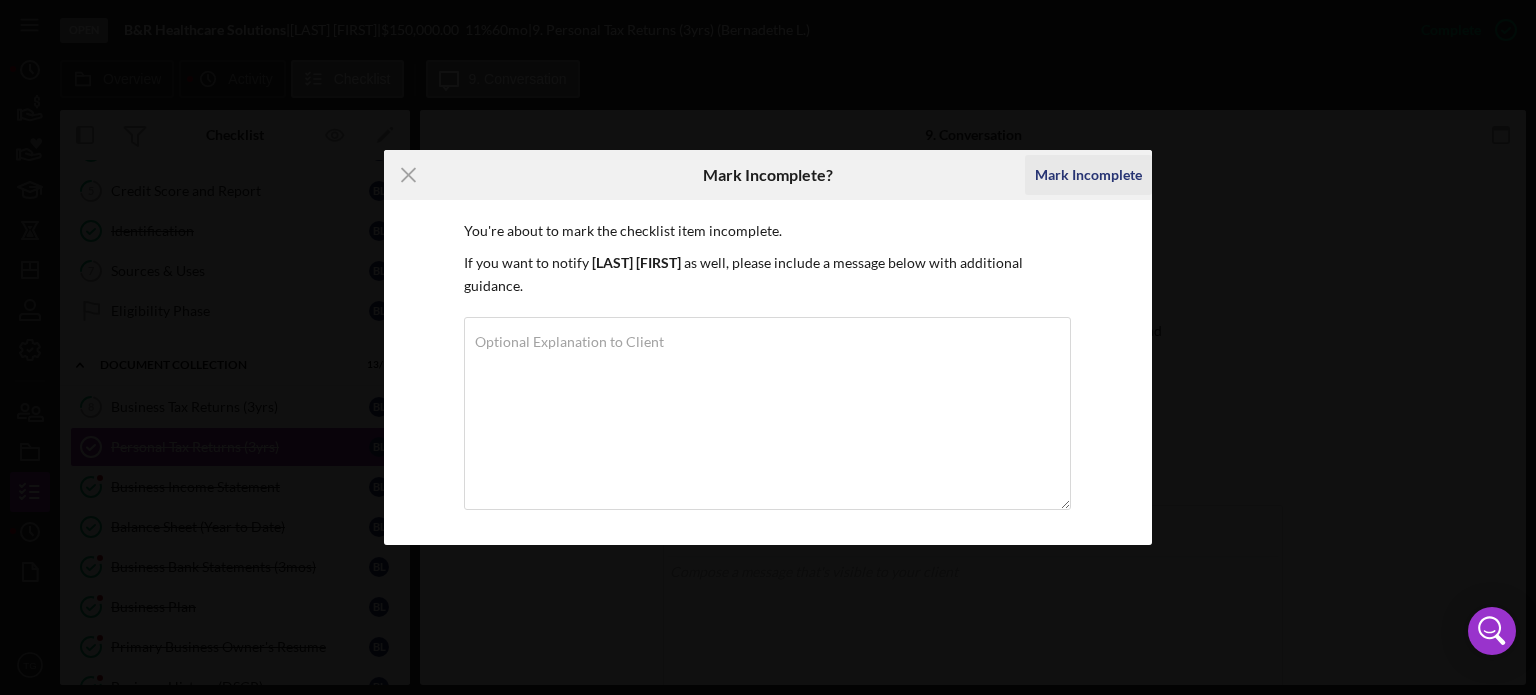 click on "Mark Incomplete" at bounding box center (1088, 175) 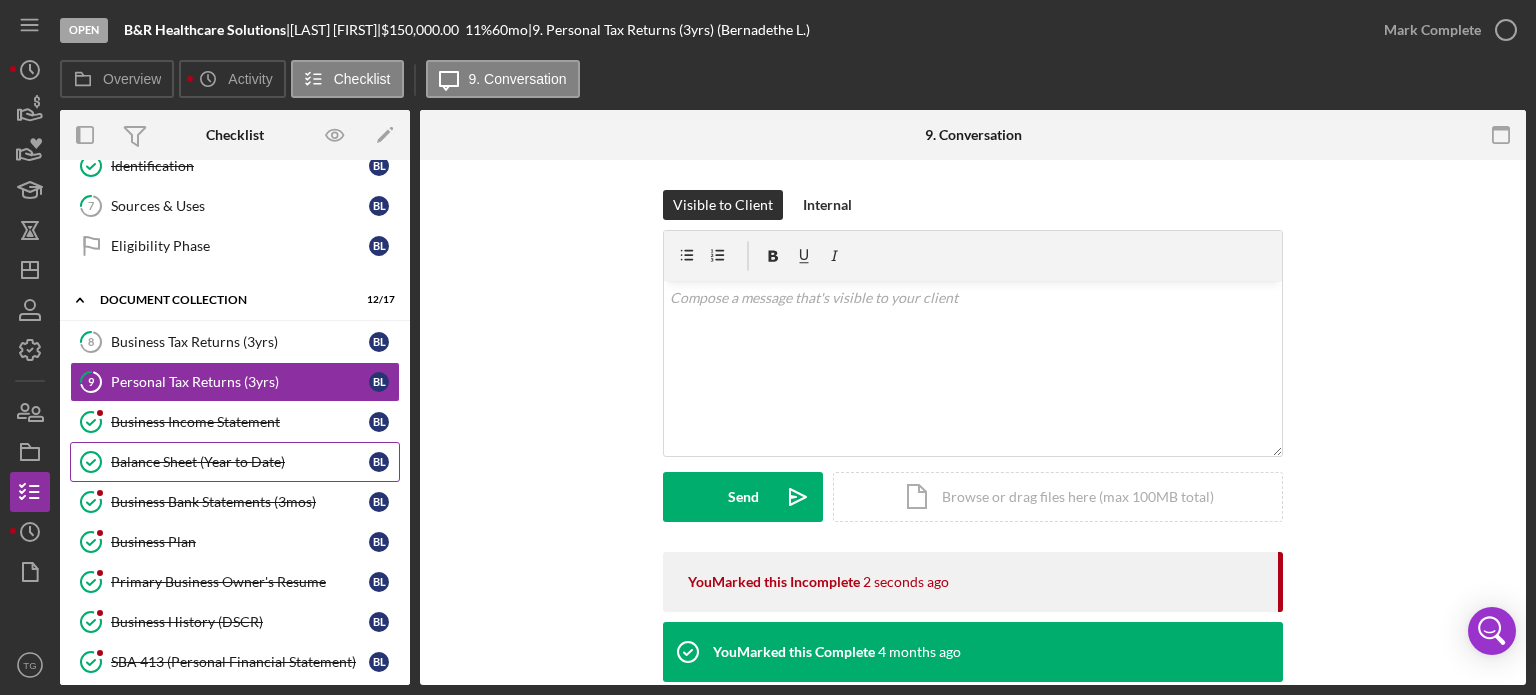 scroll, scrollTop: 300, scrollLeft: 0, axis: vertical 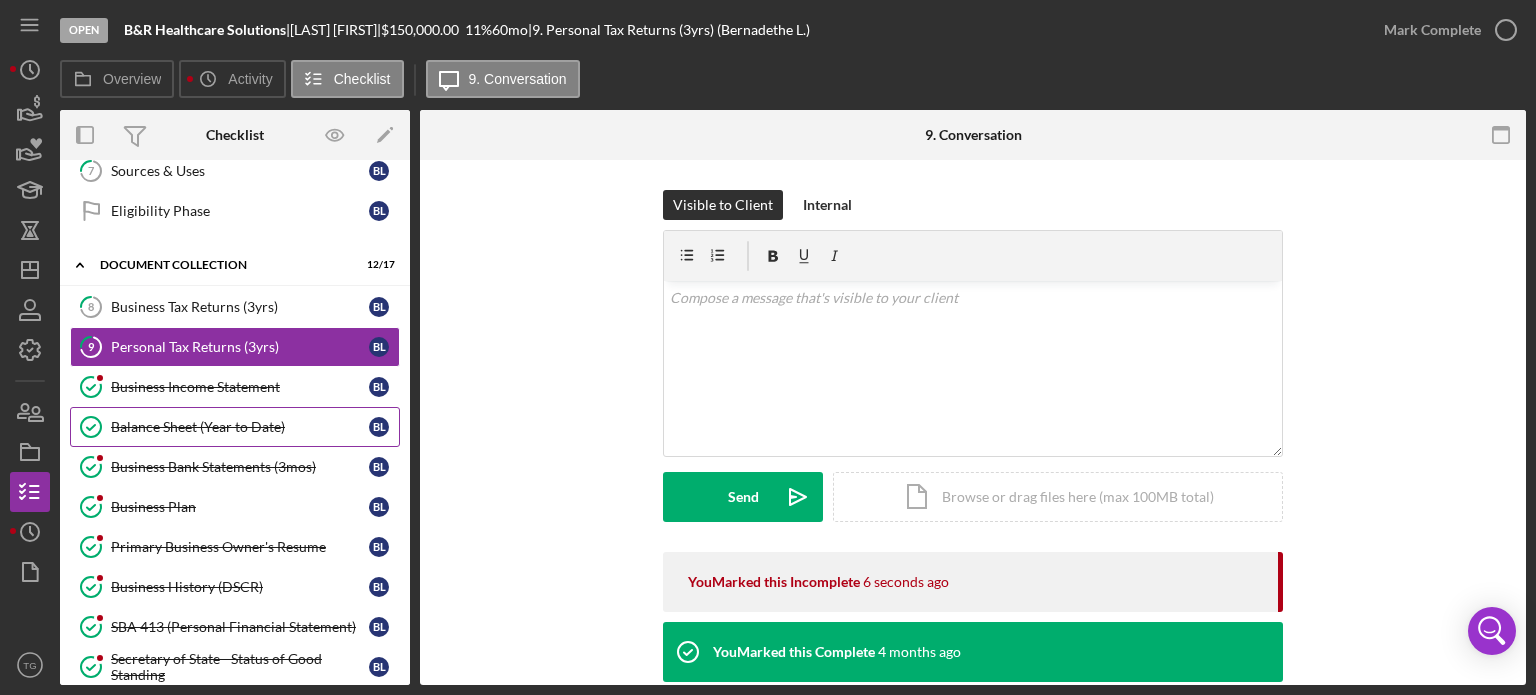 click on "Balance Sheet (Year to Date)" at bounding box center (240, 427) 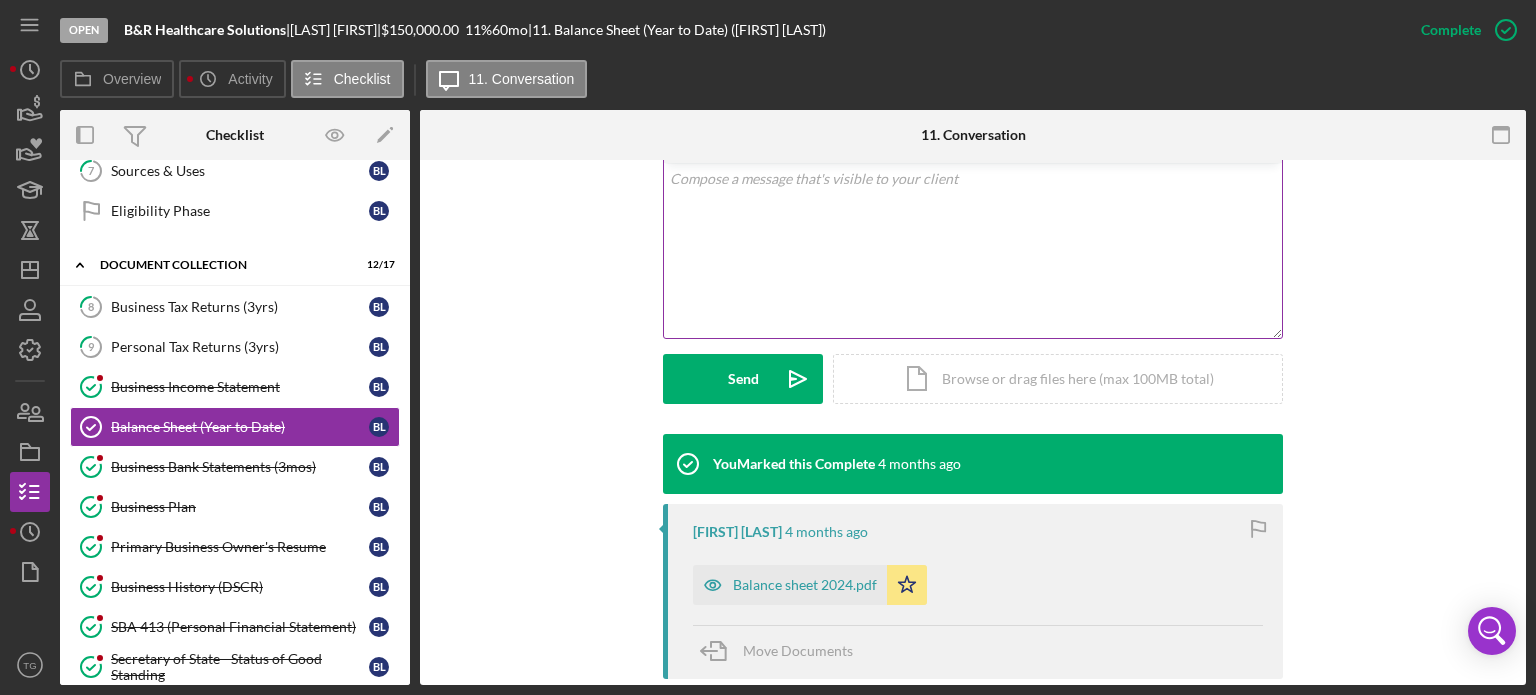 scroll, scrollTop: 400, scrollLeft: 0, axis: vertical 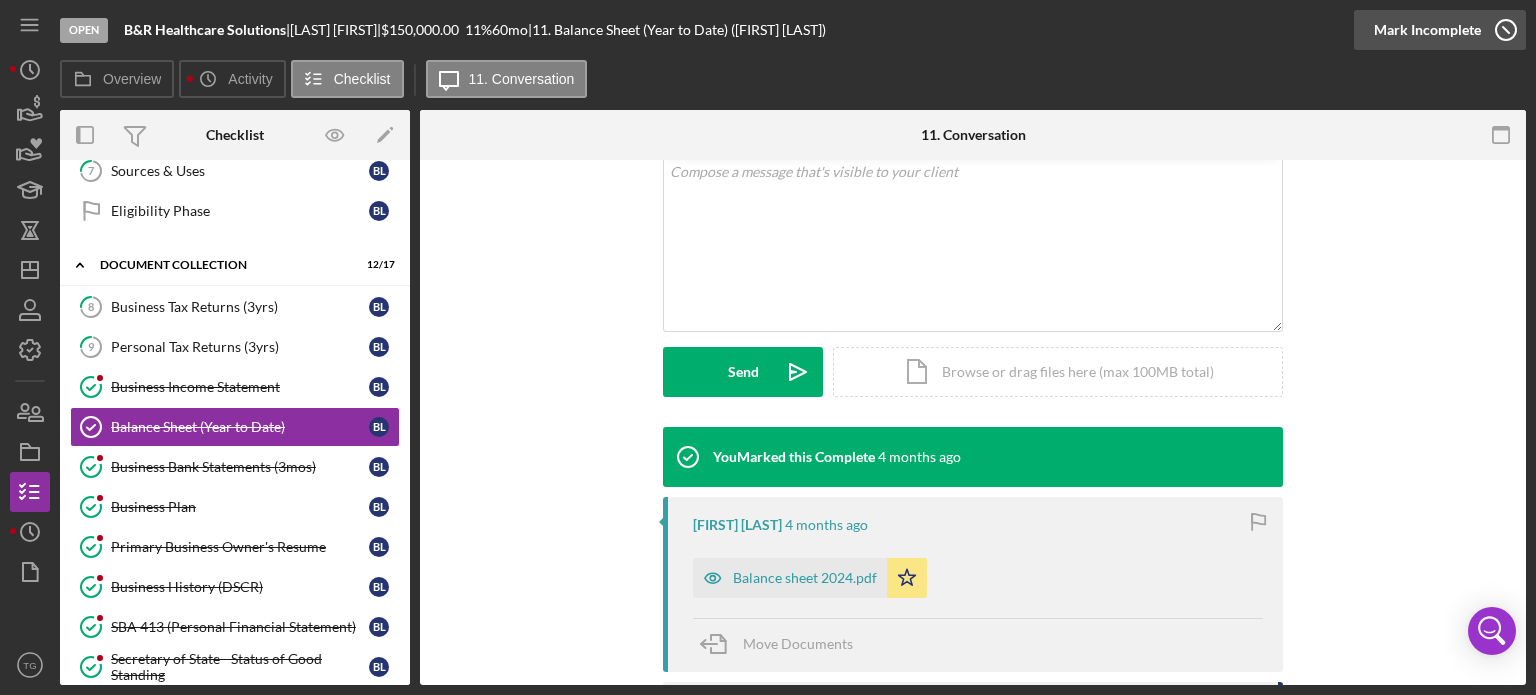 click 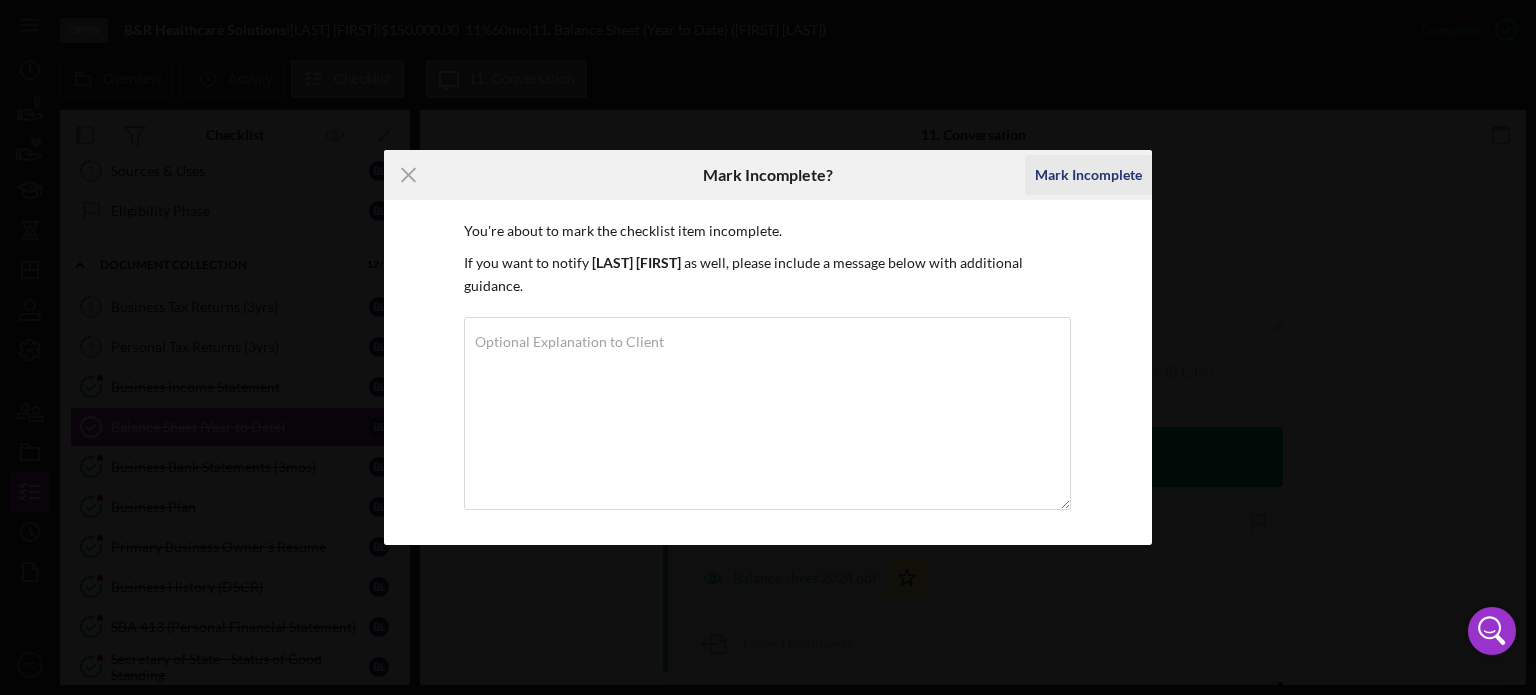 click on "Mark Incomplete" at bounding box center (1088, 175) 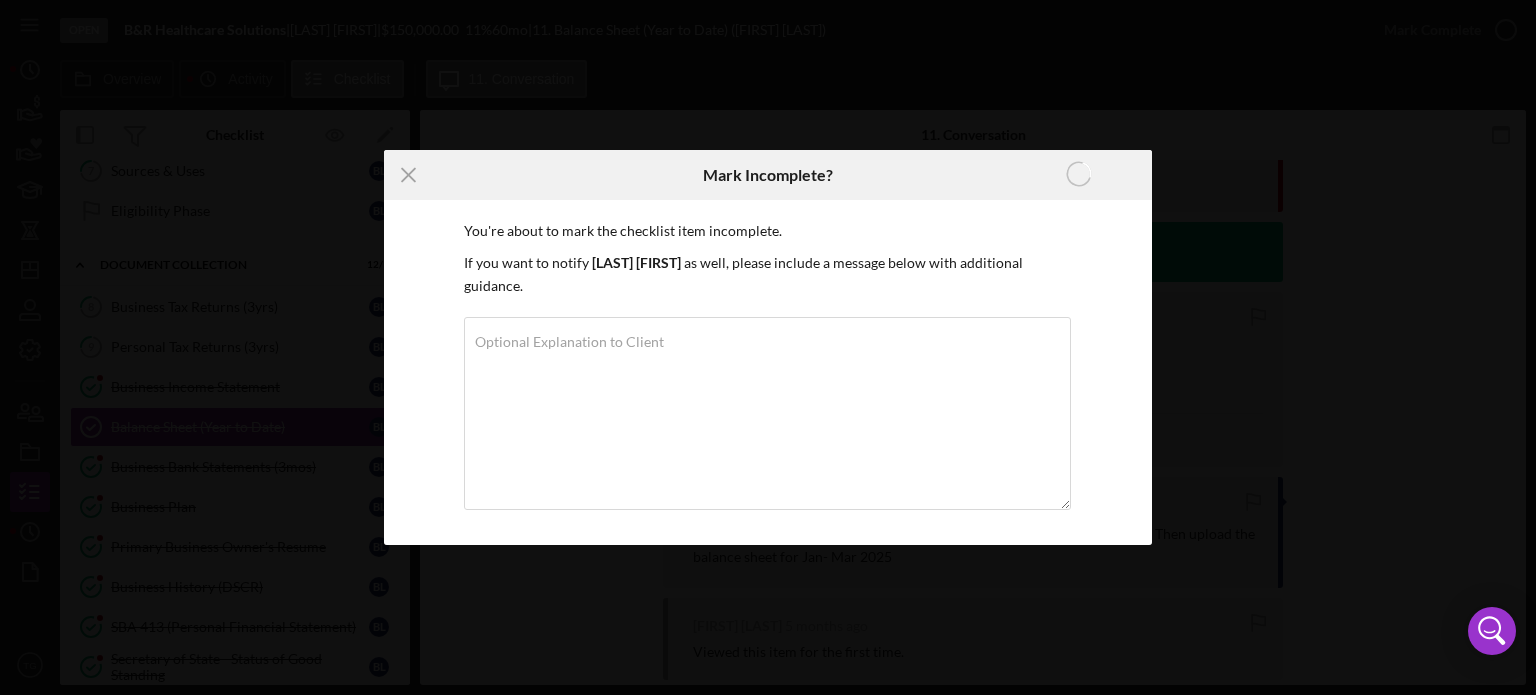 scroll, scrollTop: 124, scrollLeft: 0, axis: vertical 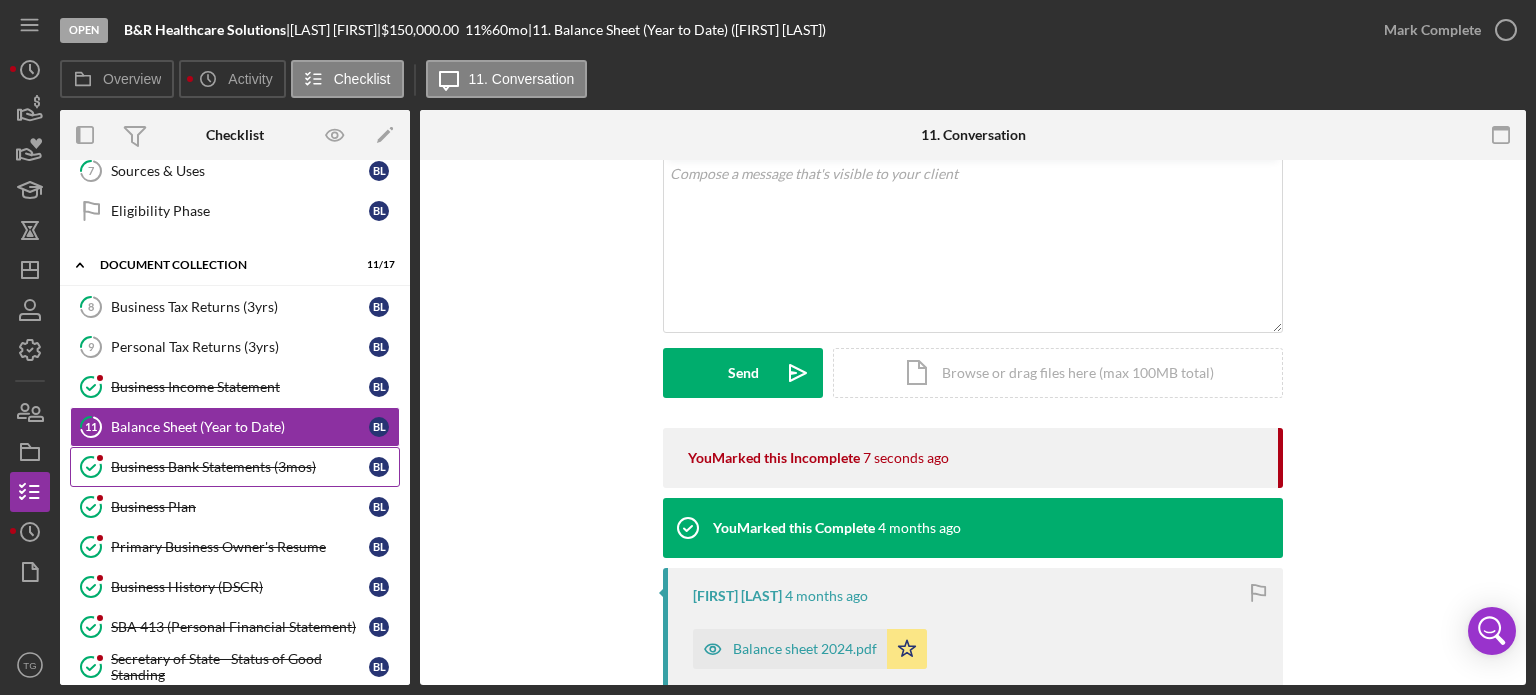 click on "Business Bank Statements (3mos)" at bounding box center (240, 467) 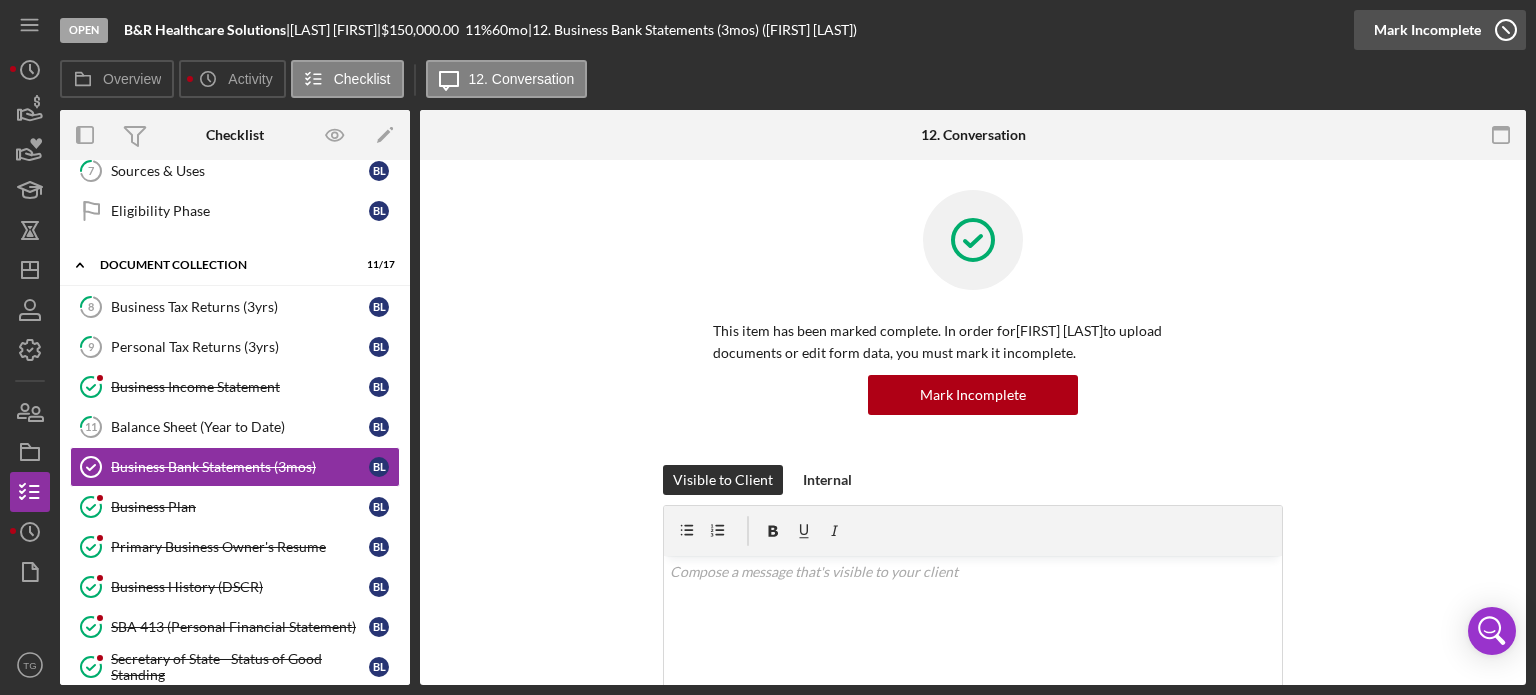 click 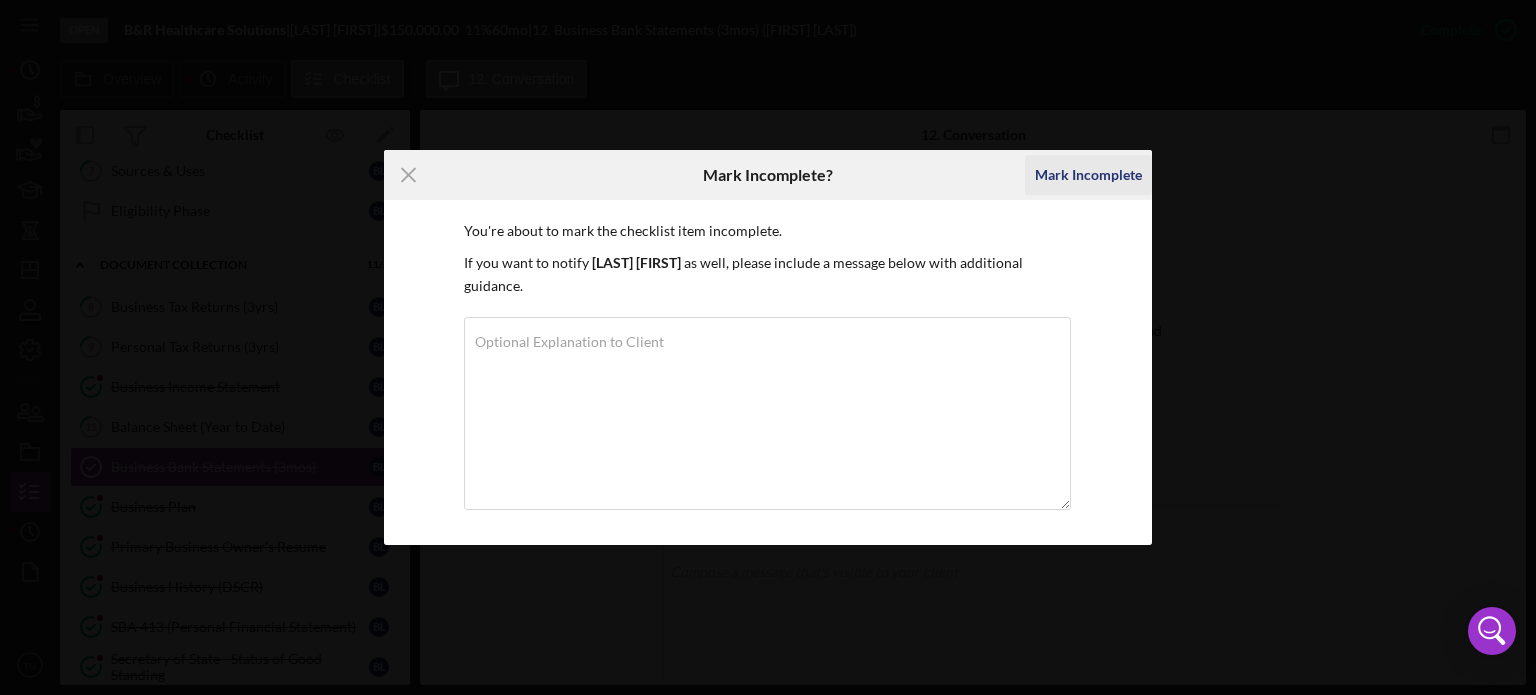 click on "Mark Incomplete" at bounding box center (1088, 175) 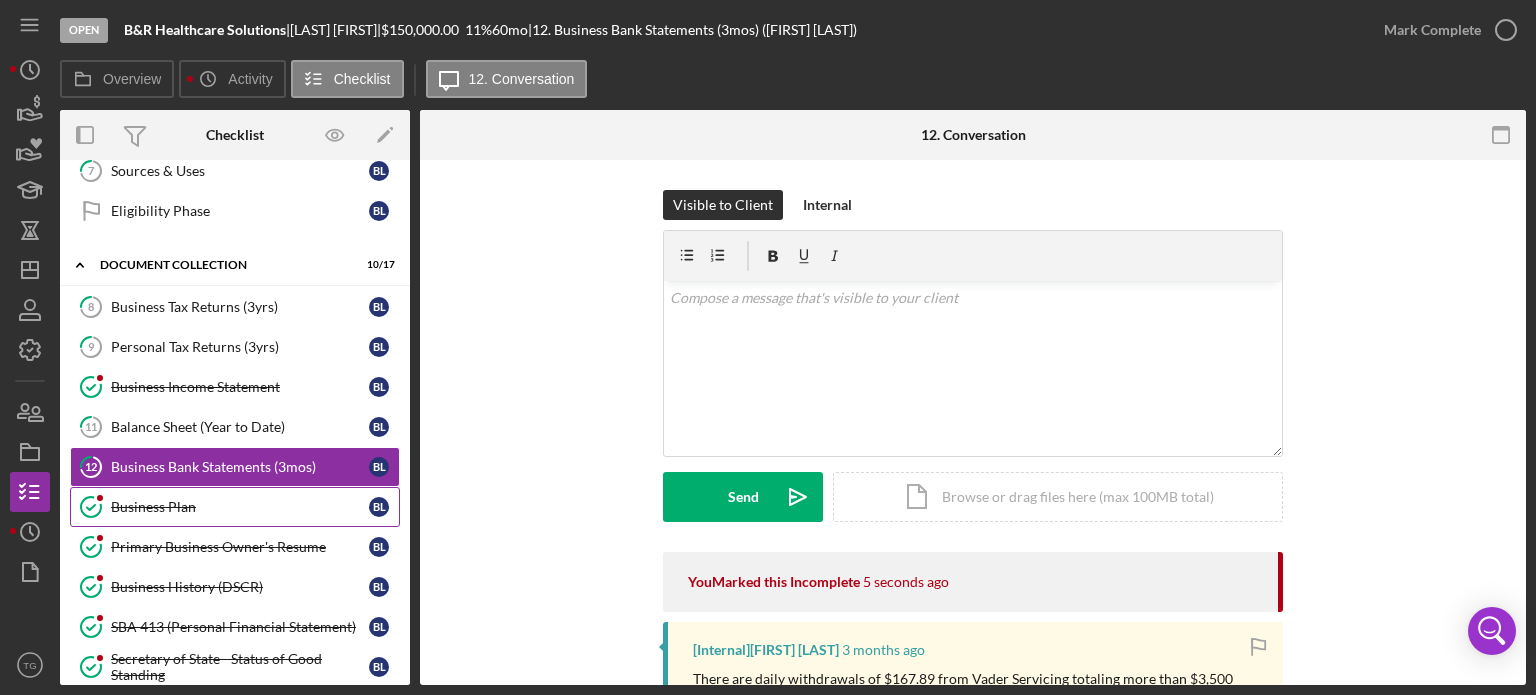 click on "Business Plan Business Plan B L" at bounding box center [235, 507] 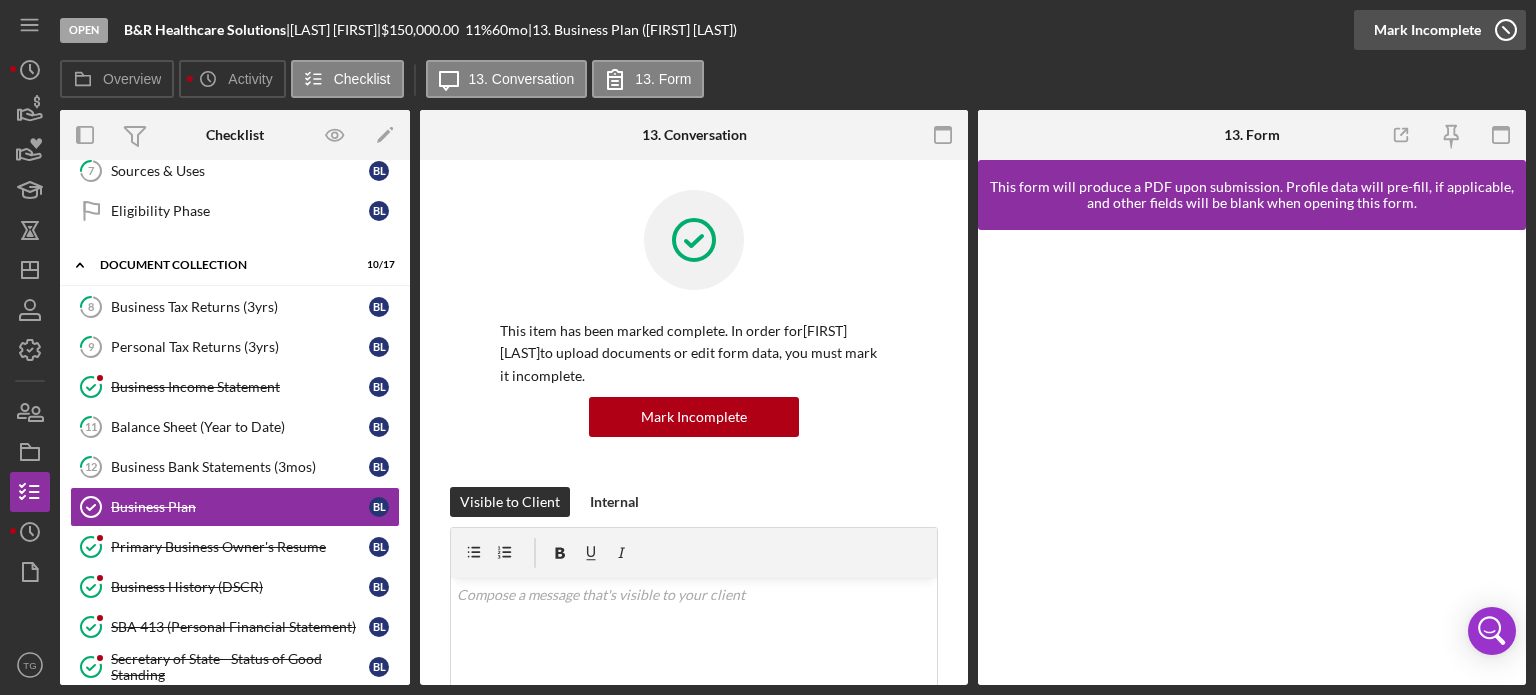 click 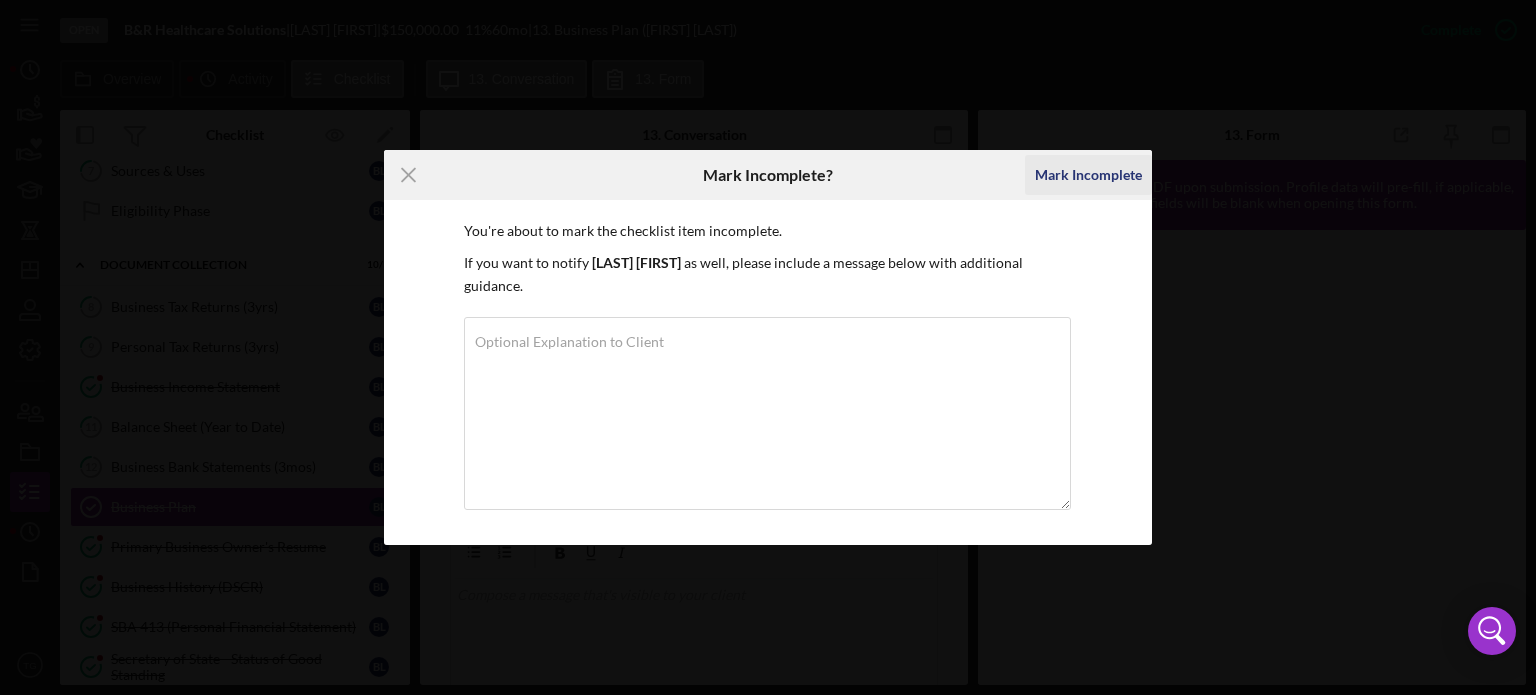 click on "Mark Incomplete" at bounding box center (1088, 175) 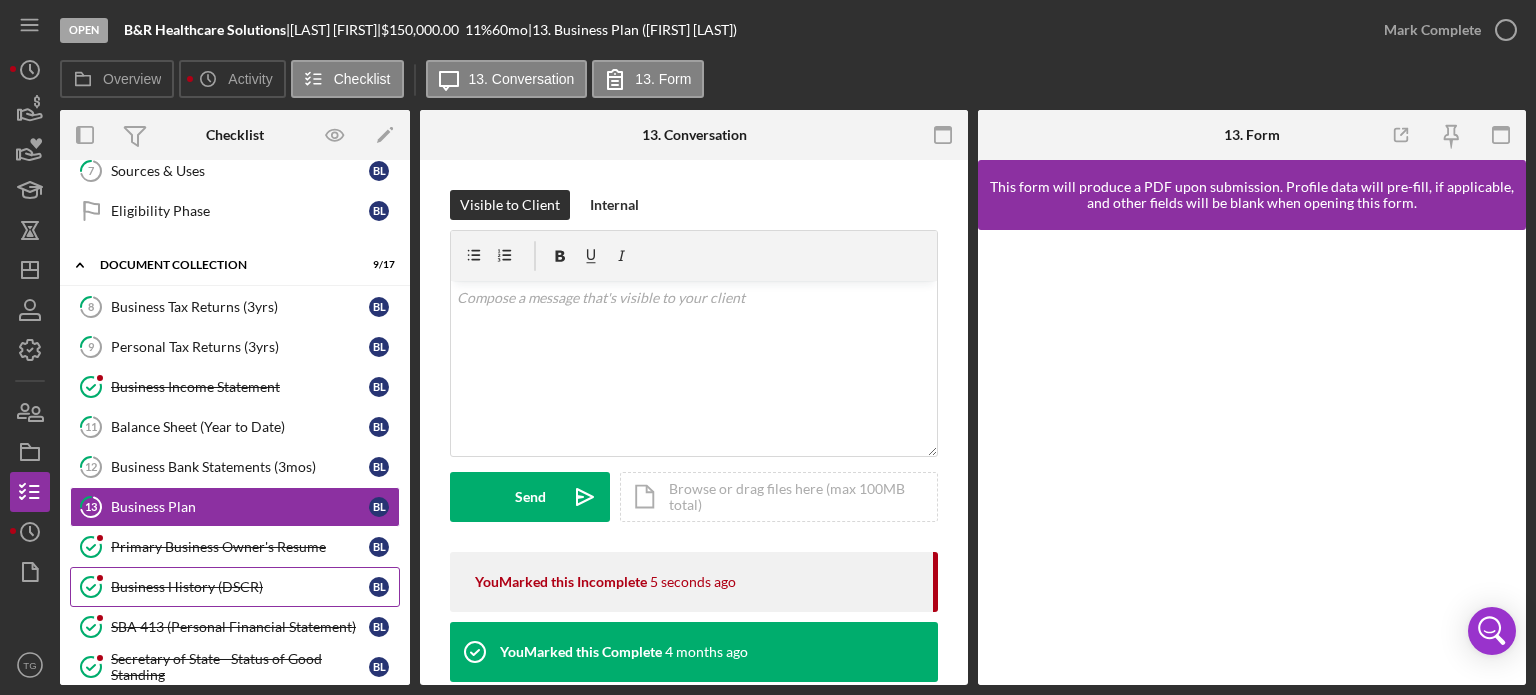 click on "Business History (DSCR)" at bounding box center (240, 587) 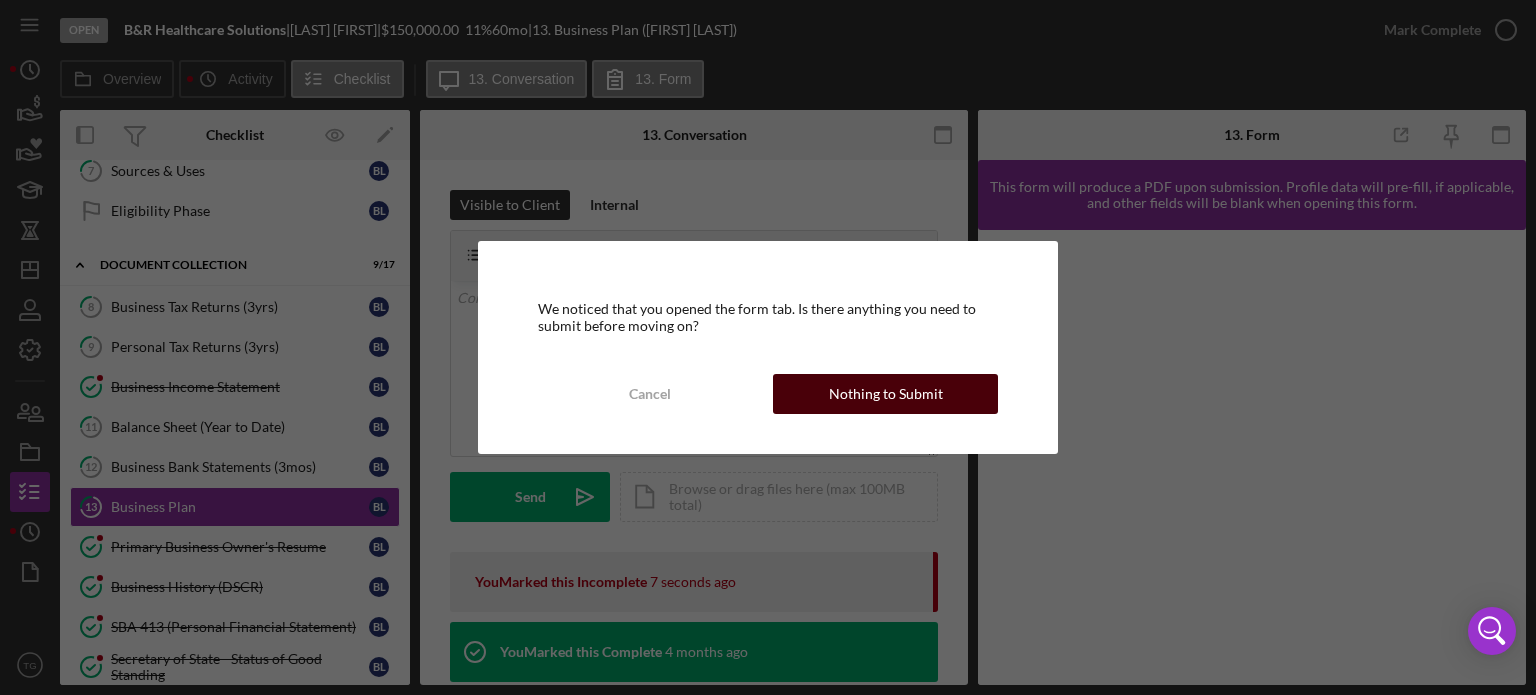 click on "Nothing to Submit" at bounding box center [885, 394] 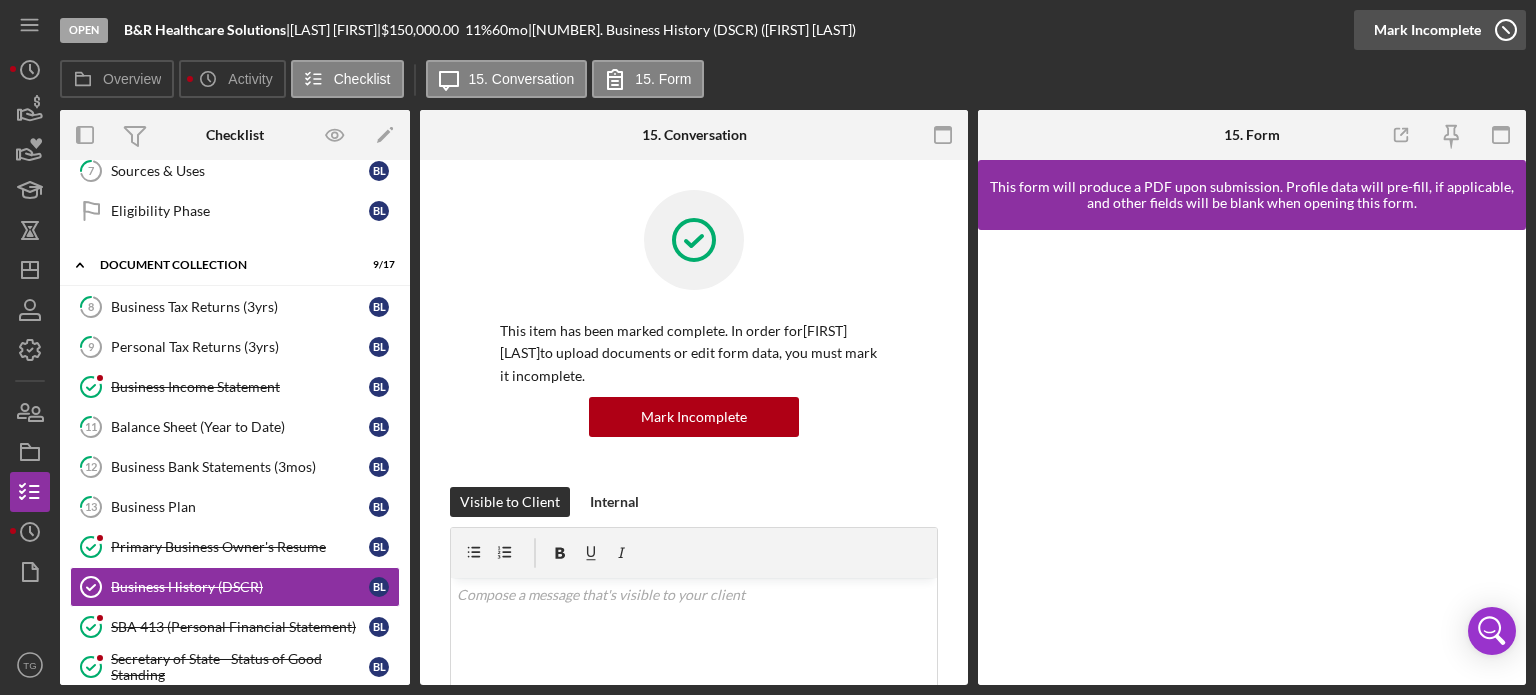 click 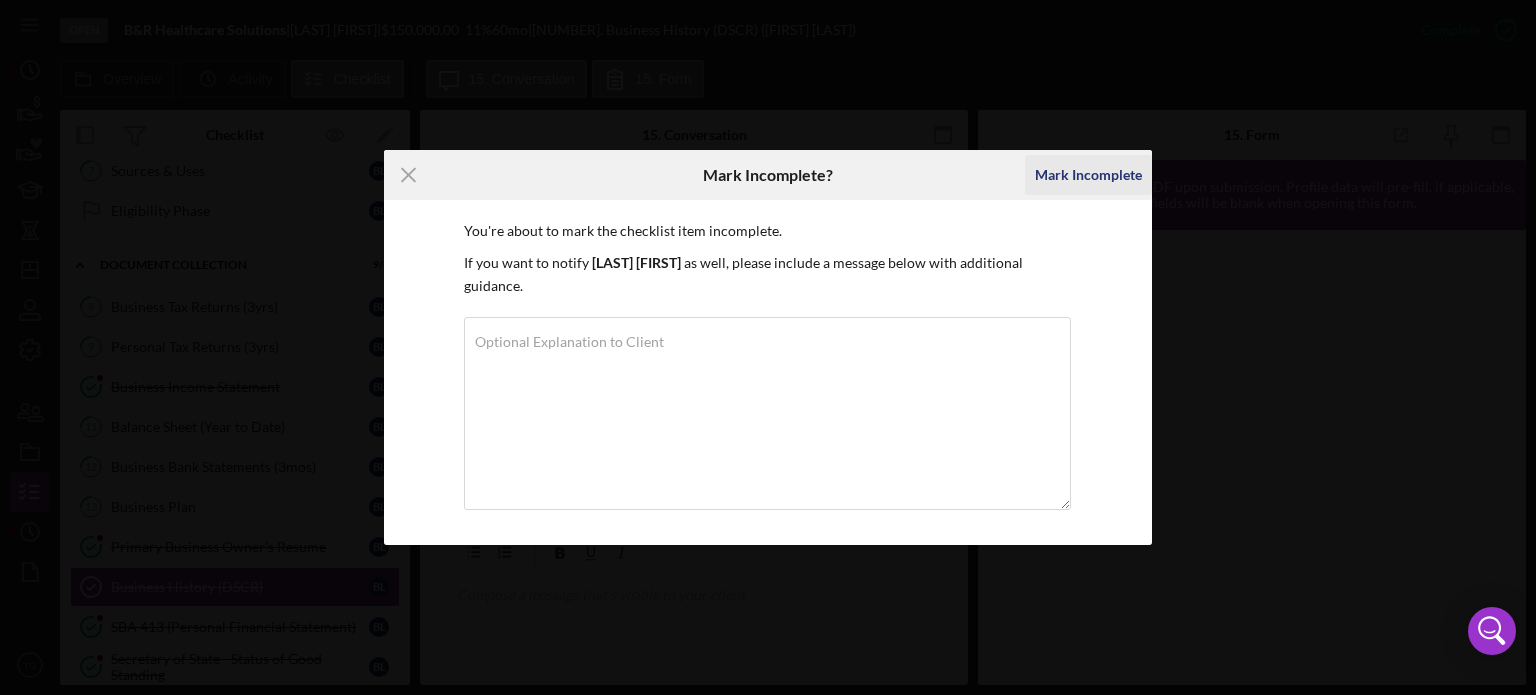 click on "Mark Incomplete" at bounding box center (1088, 175) 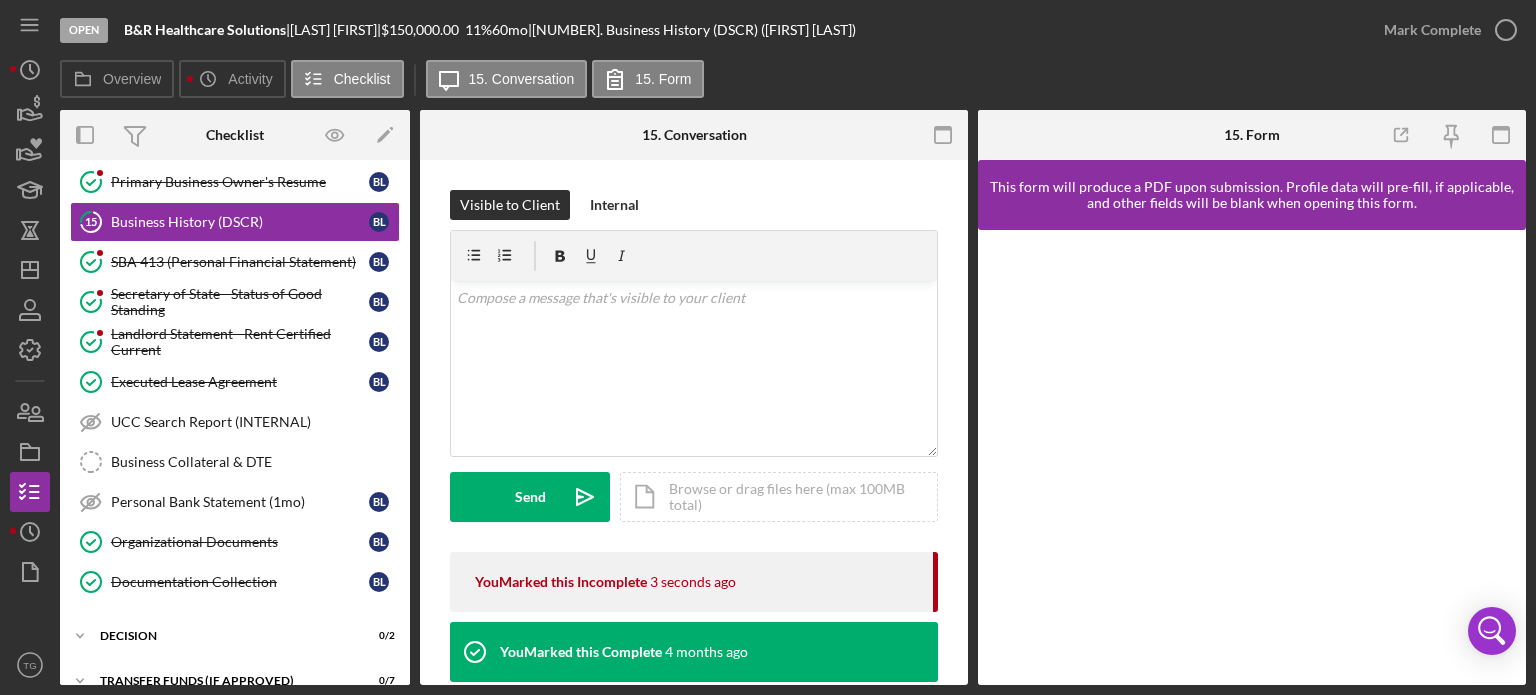 scroll, scrollTop: 700, scrollLeft: 0, axis: vertical 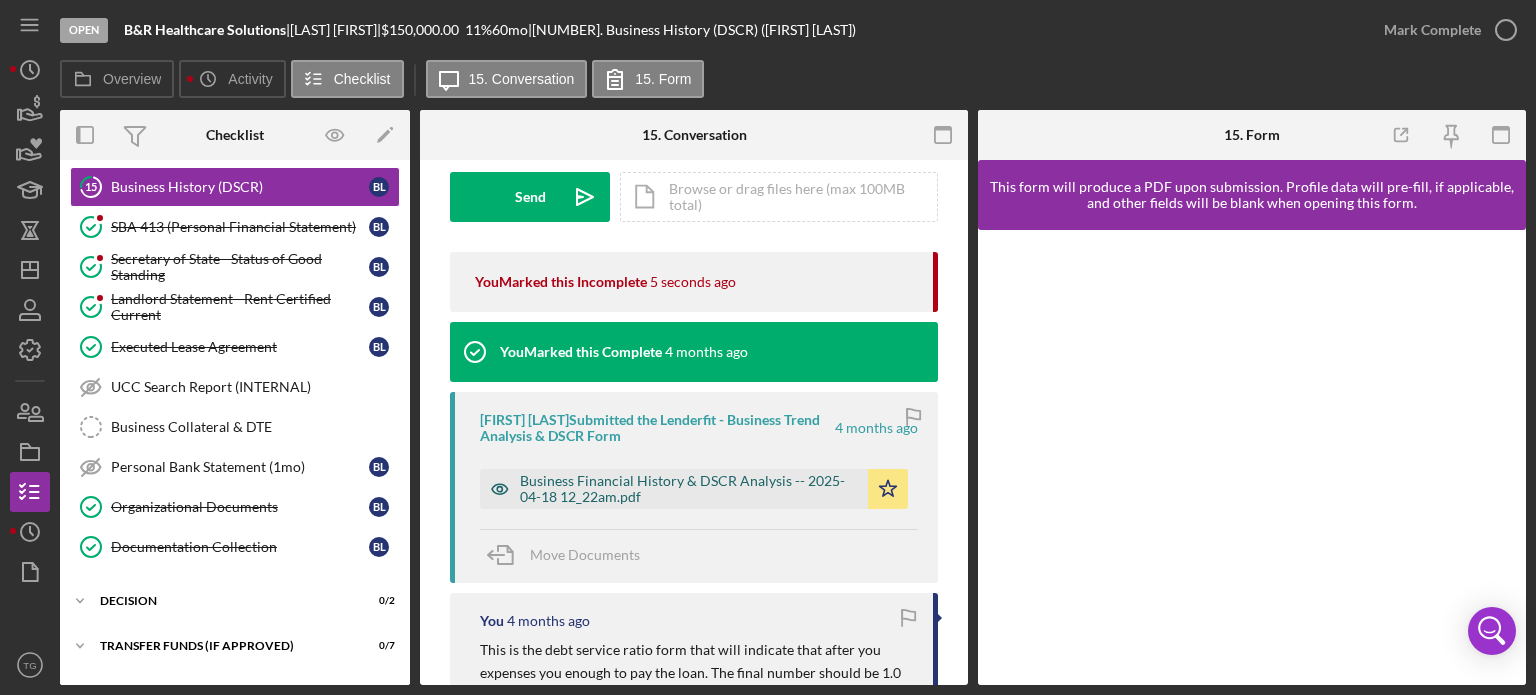 click on "Business Financial History & DSCR Analysis -- 2025-04-18 12_22am.pdf" at bounding box center (689, 489) 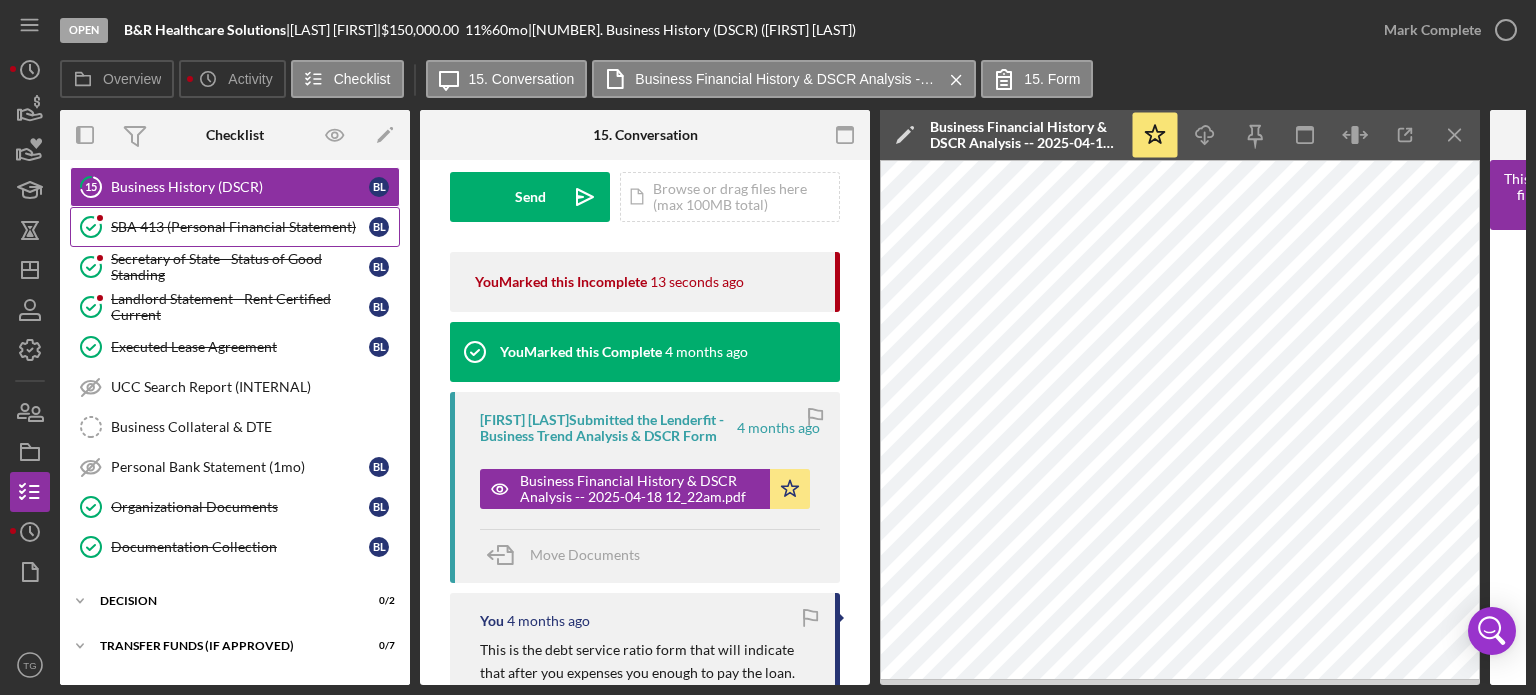 click on "SBA 413 (Personal Financial Statement)" at bounding box center [240, 227] 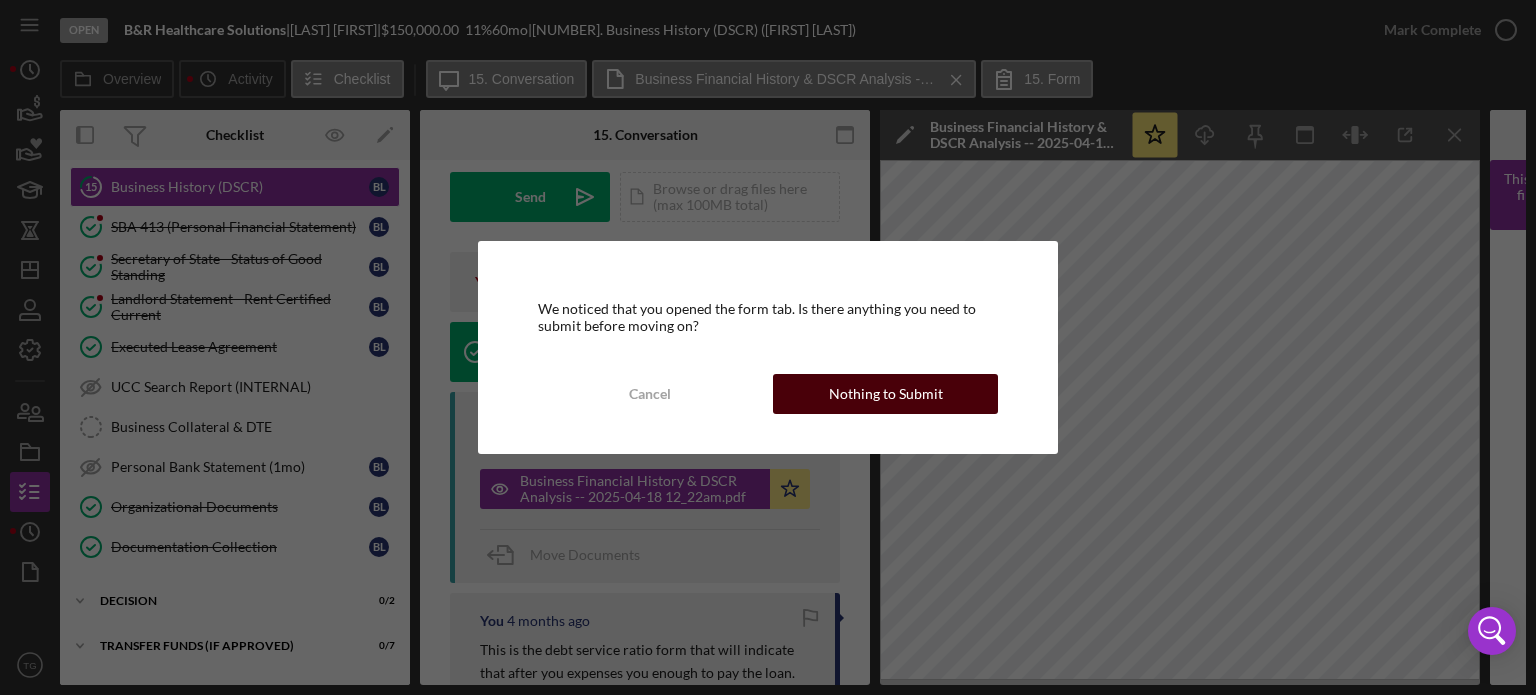 click on "Nothing to Submit" at bounding box center (886, 394) 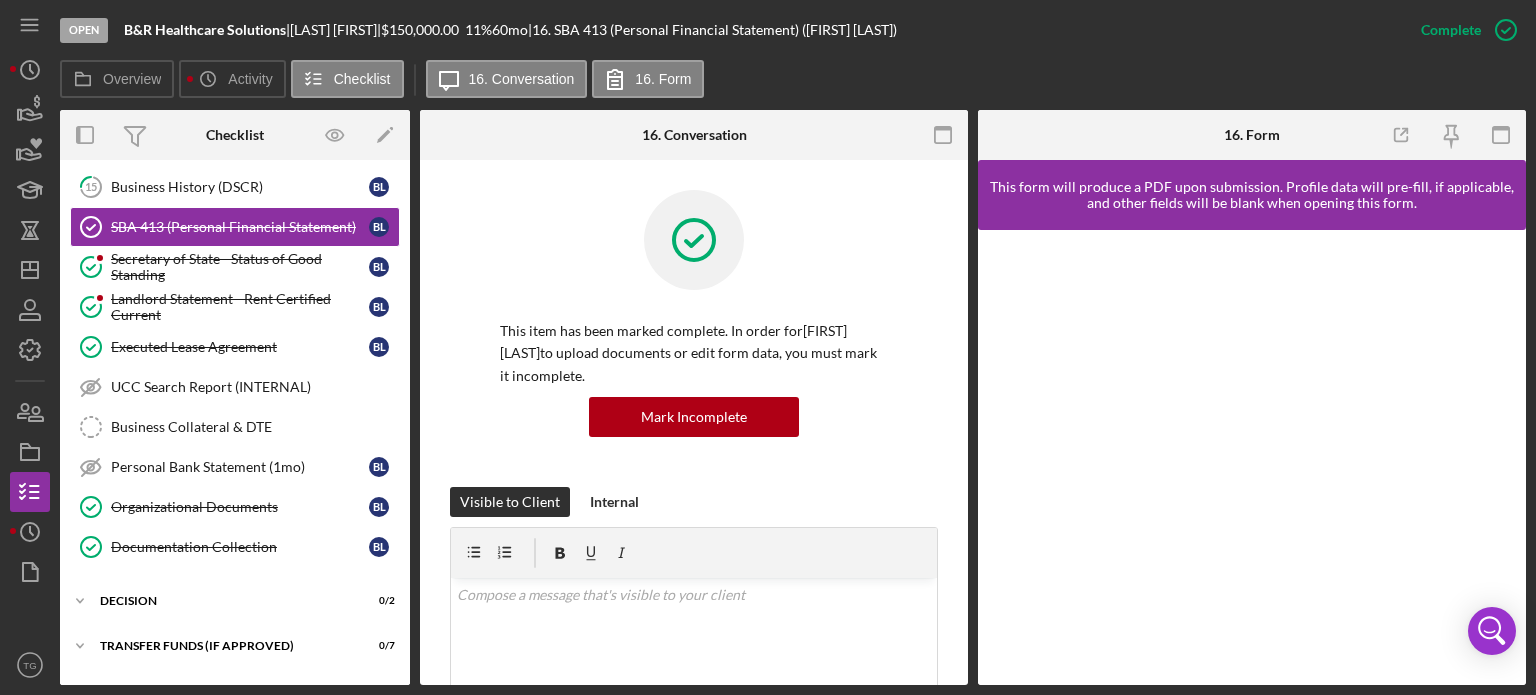 drag, startPoint x: 1534, startPoint y: 83, endPoint x: 1503, endPoint y: 98, distance: 34.43835 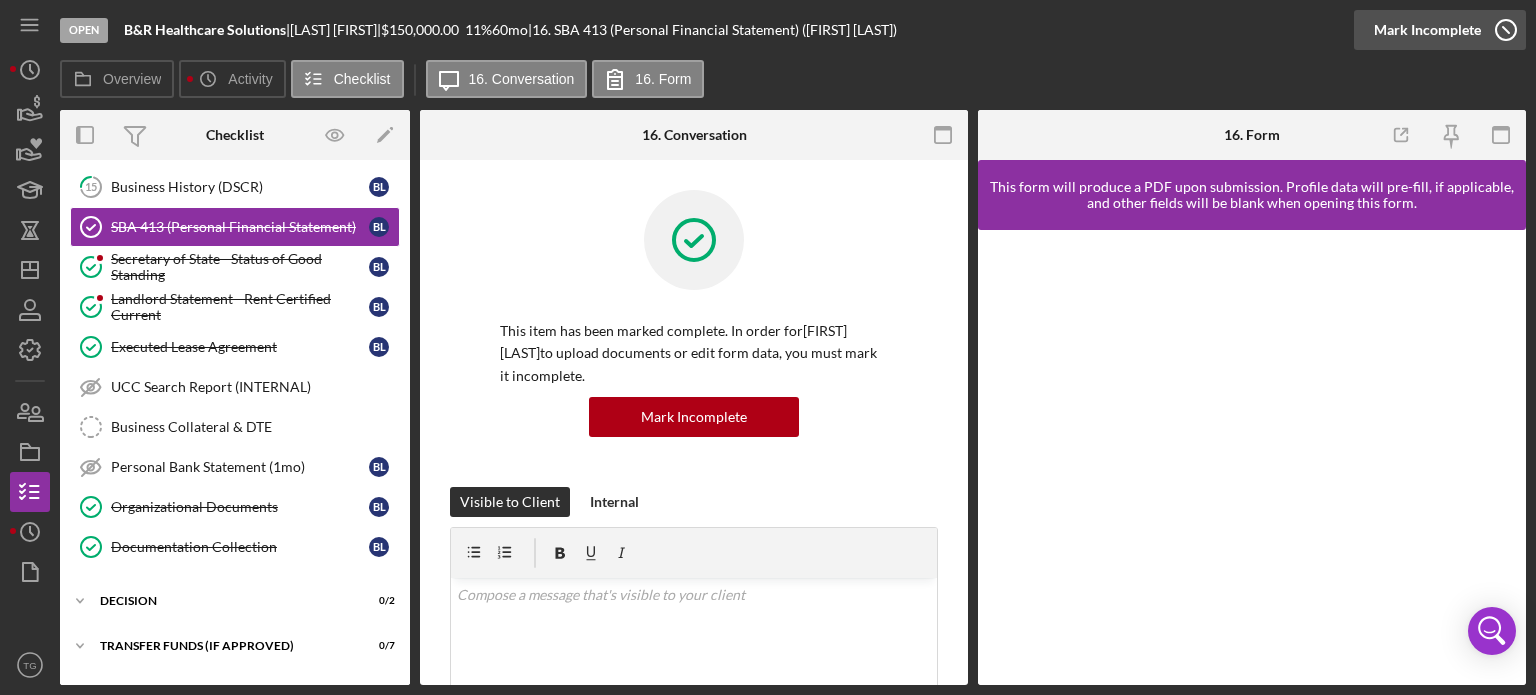 click 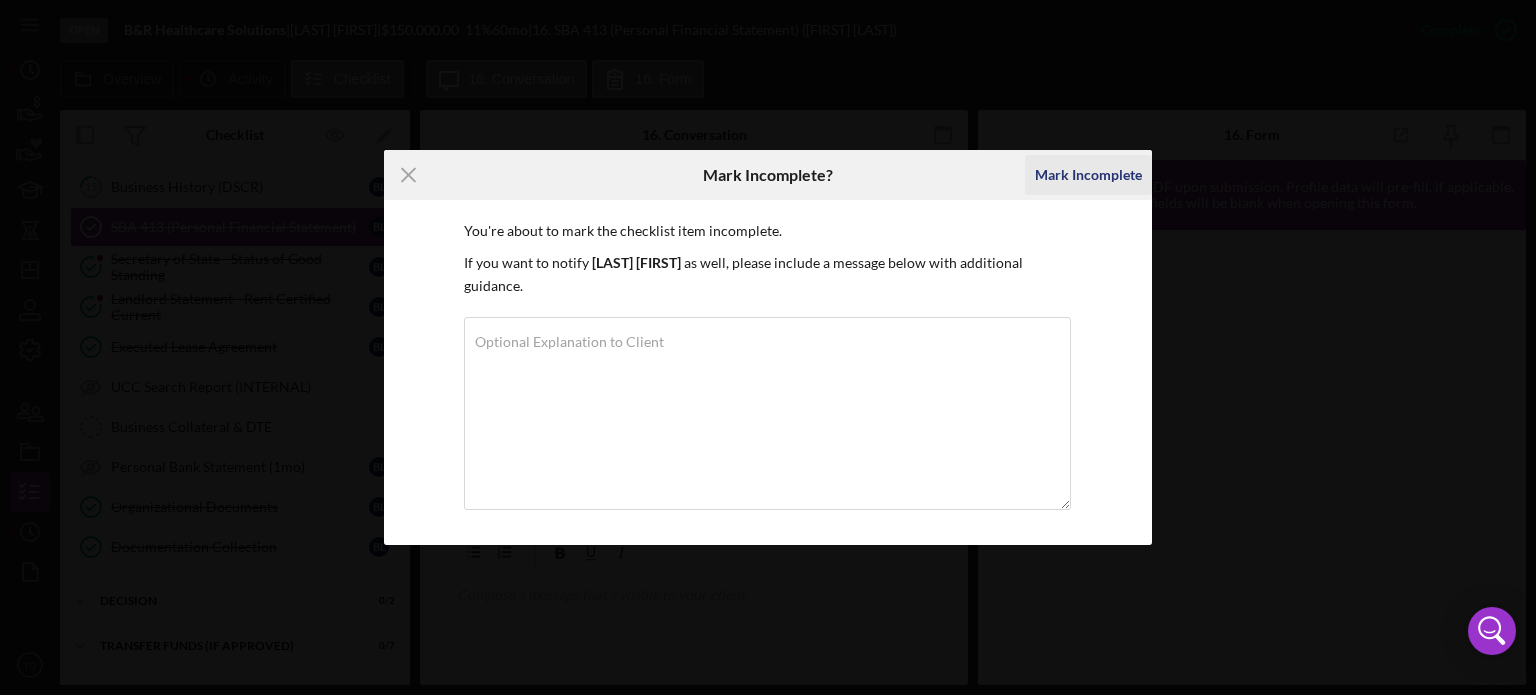 drag, startPoint x: 1499, startPoint y: 46, endPoint x: 1101, endPoint y: 176, distance: 418.6932 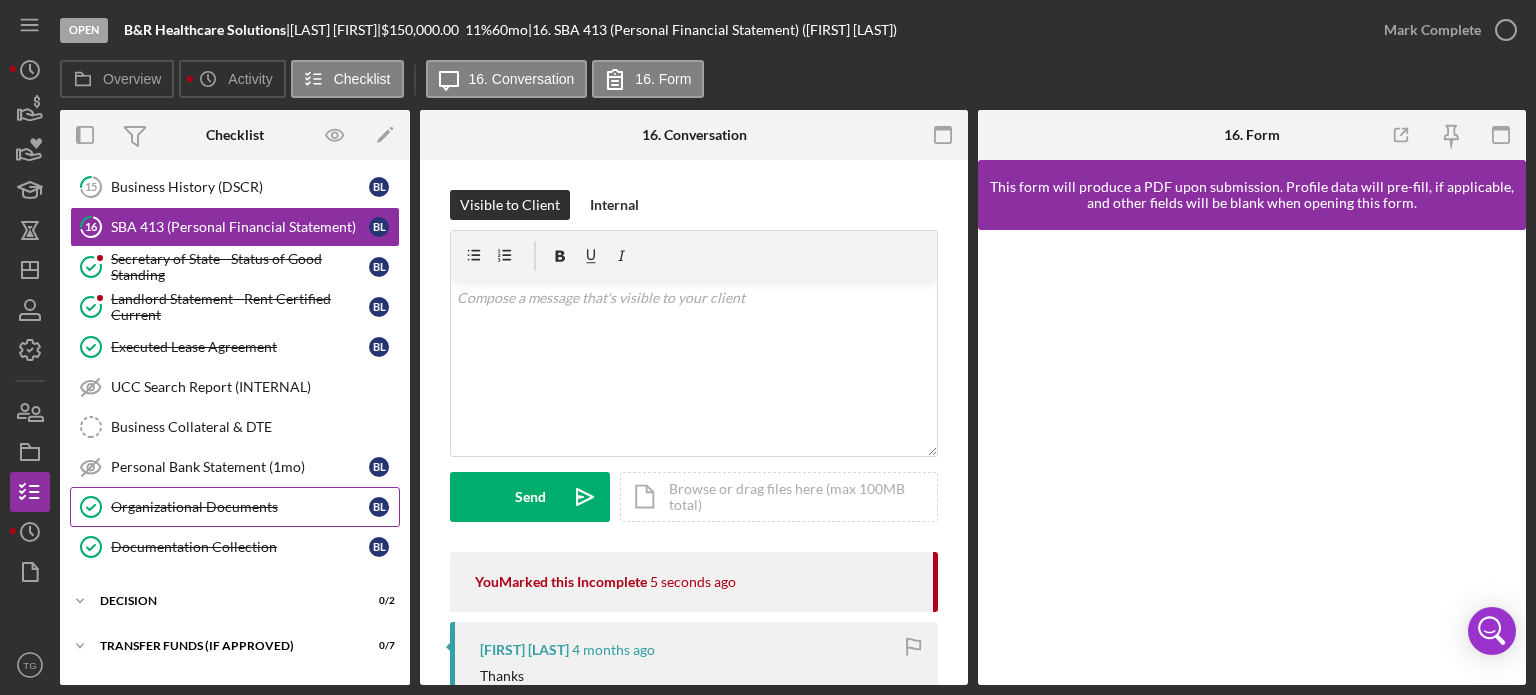 click on "Organizational Documents" at bounding box center [240, 507] 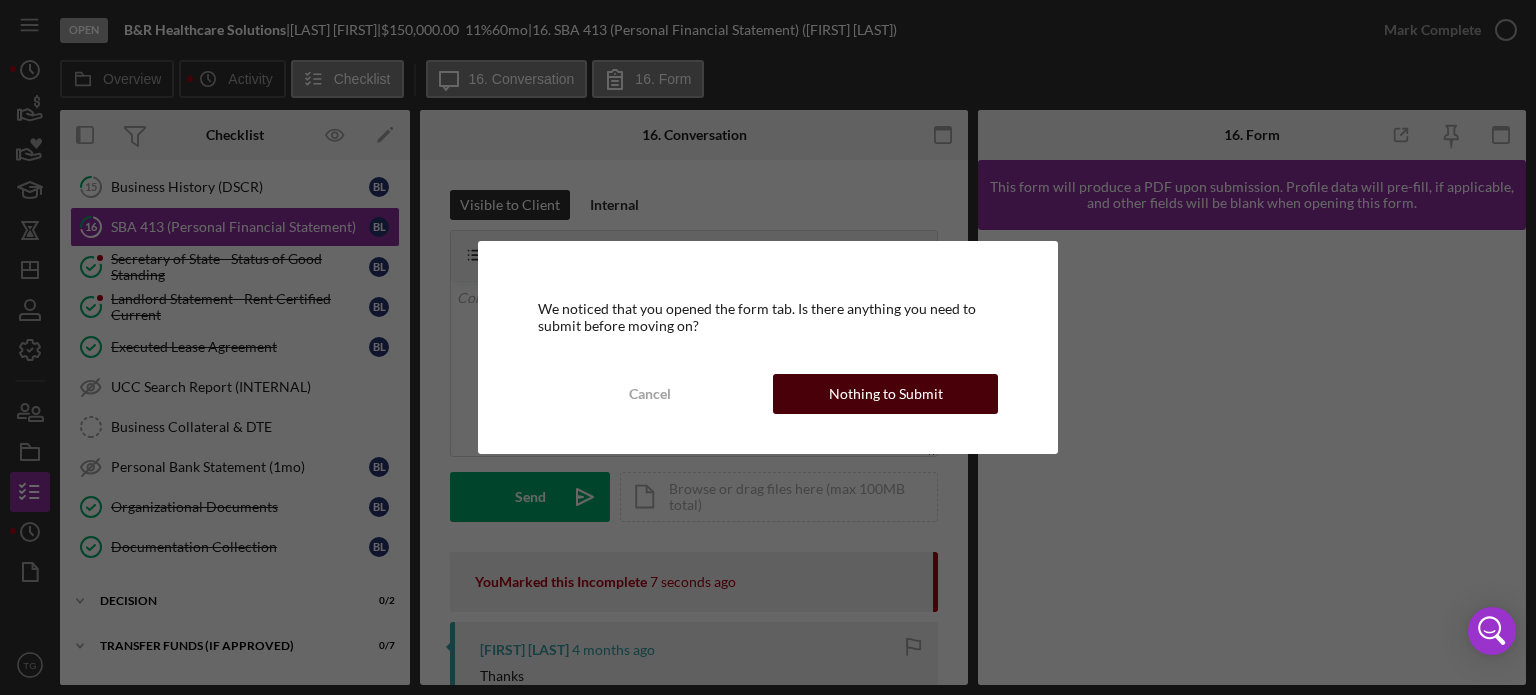 click on "Nothing to Submit" at bounding box center (886, 394) 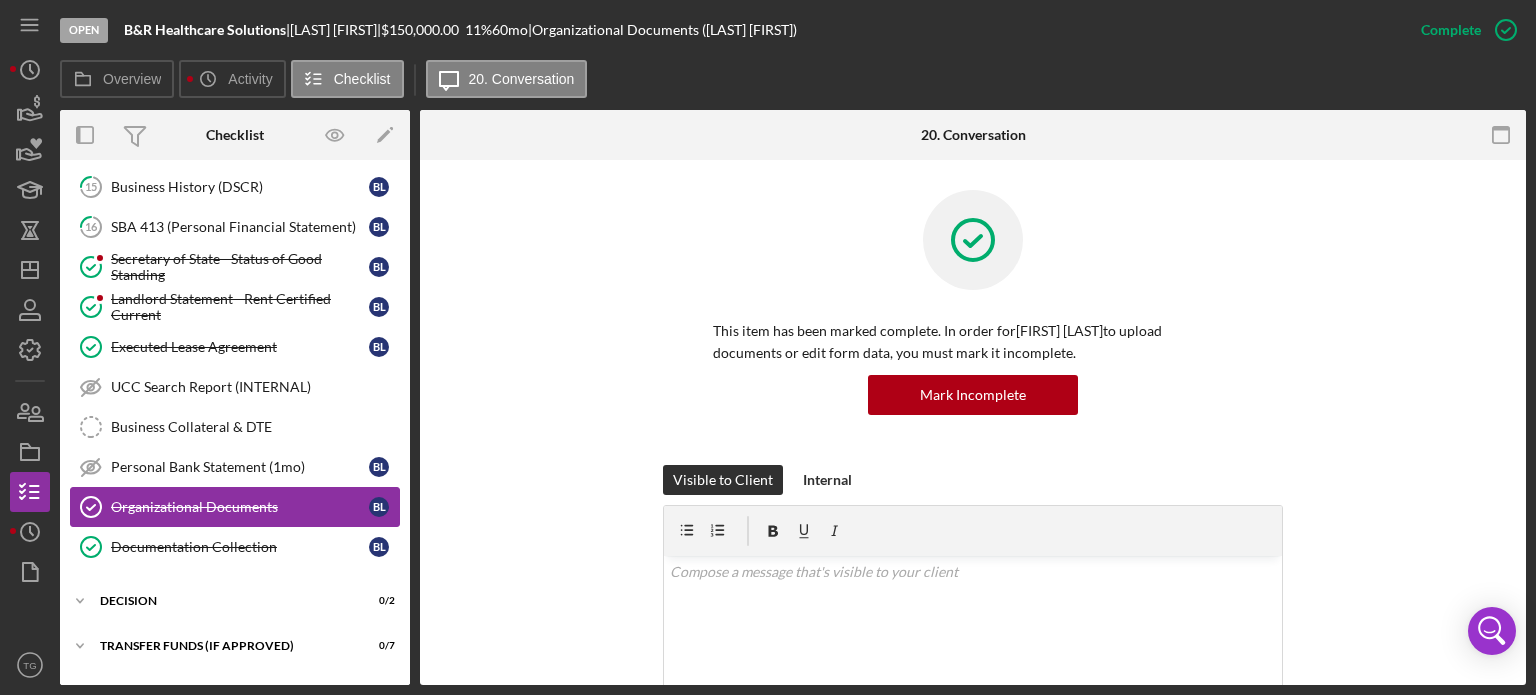 click on "Organizational Documents" at bounding box center [240, 507] 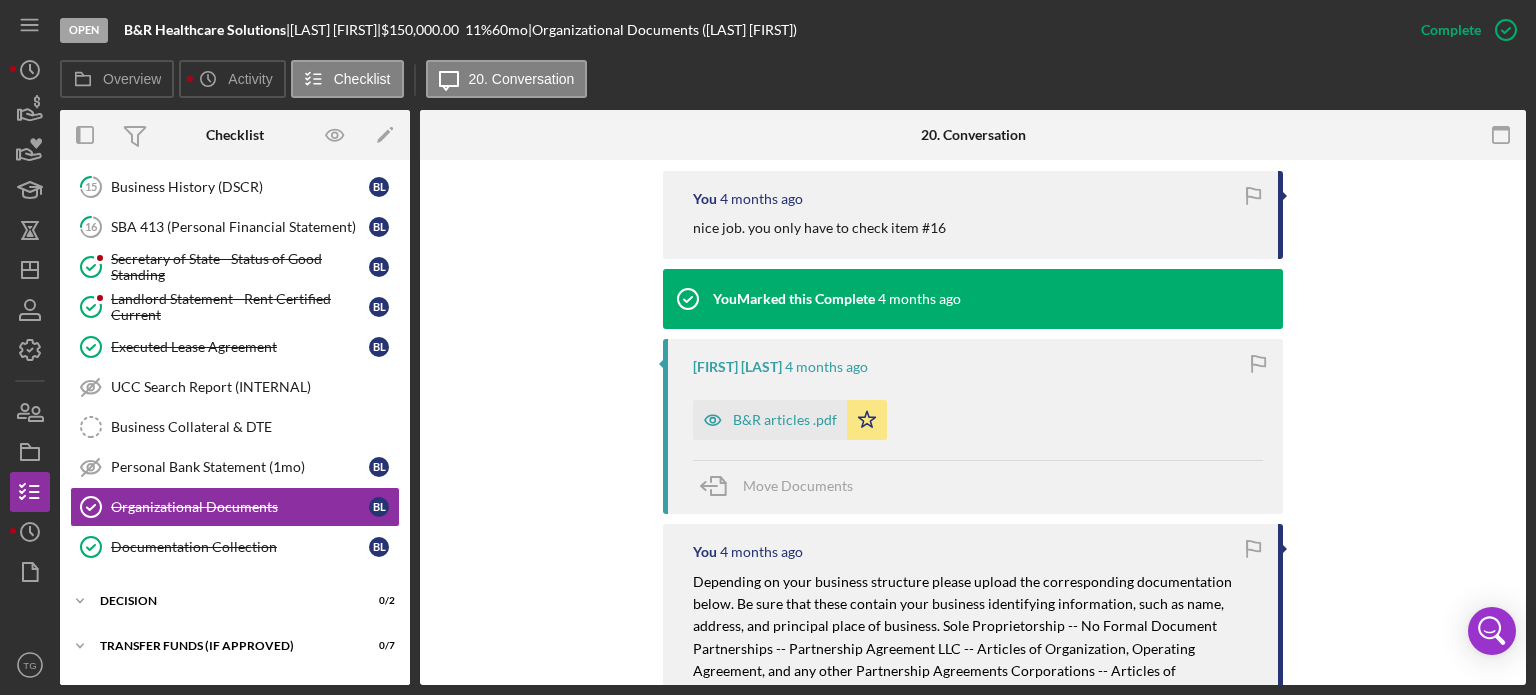scroll, scrollTop: 700, scrollLeft: 0, axis: vertical 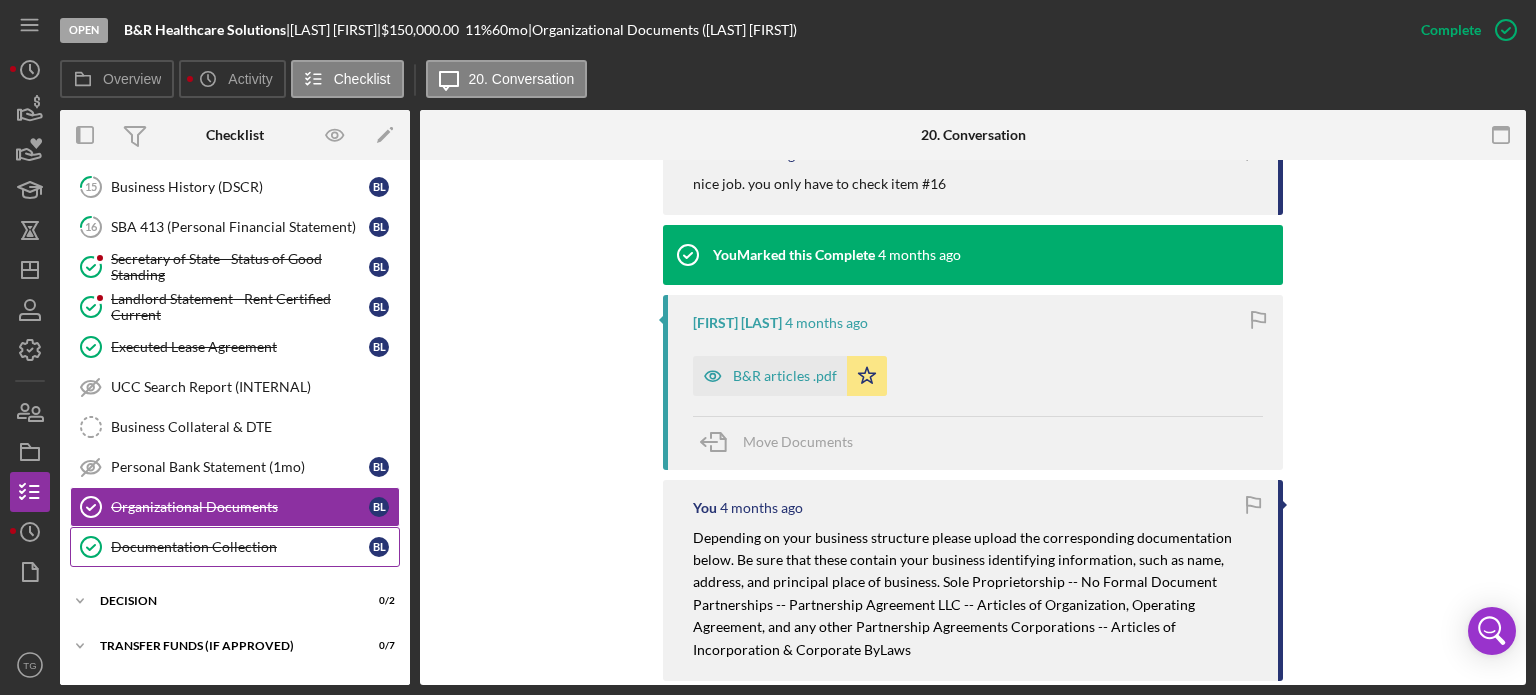 click on "Documentation Collection" at bounding box center [240, 547] 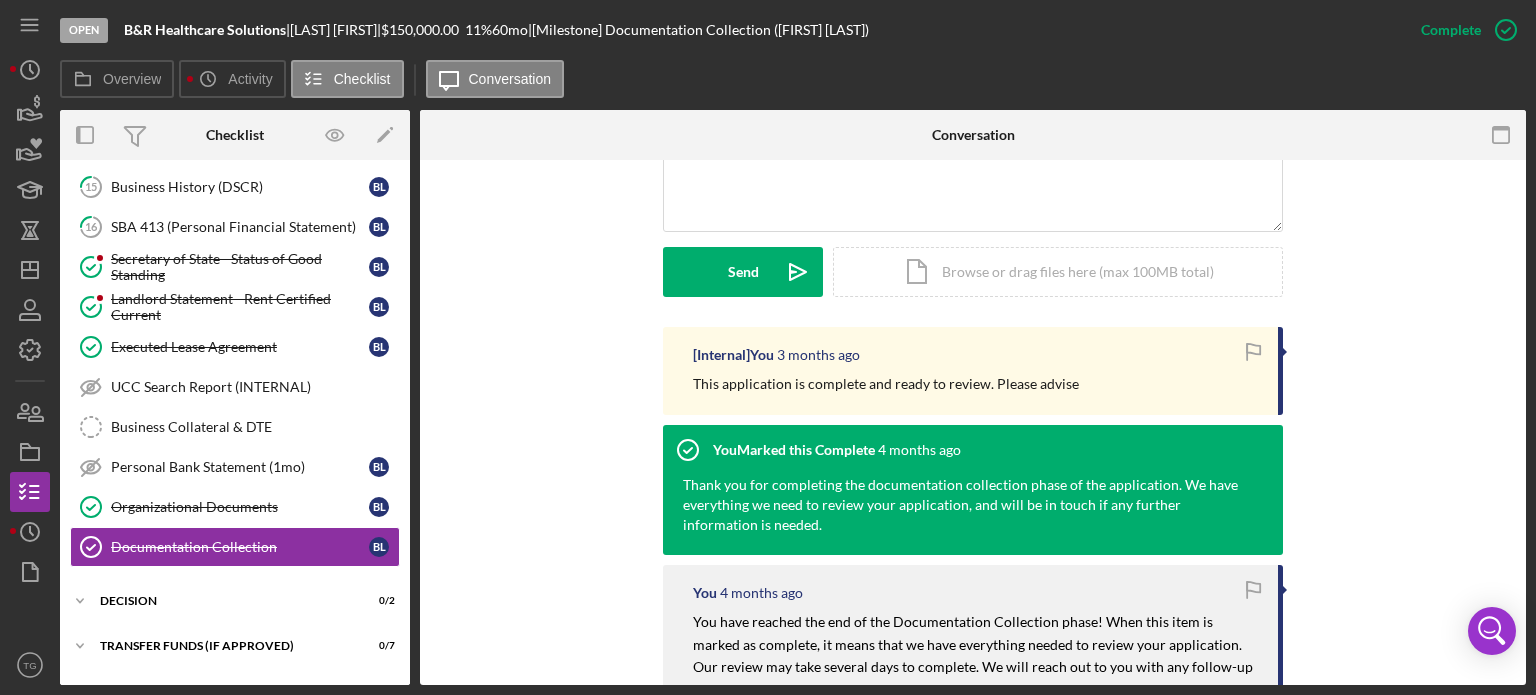 scroll, scrollTop: 860, scrollLeft: 0, axis: vertical 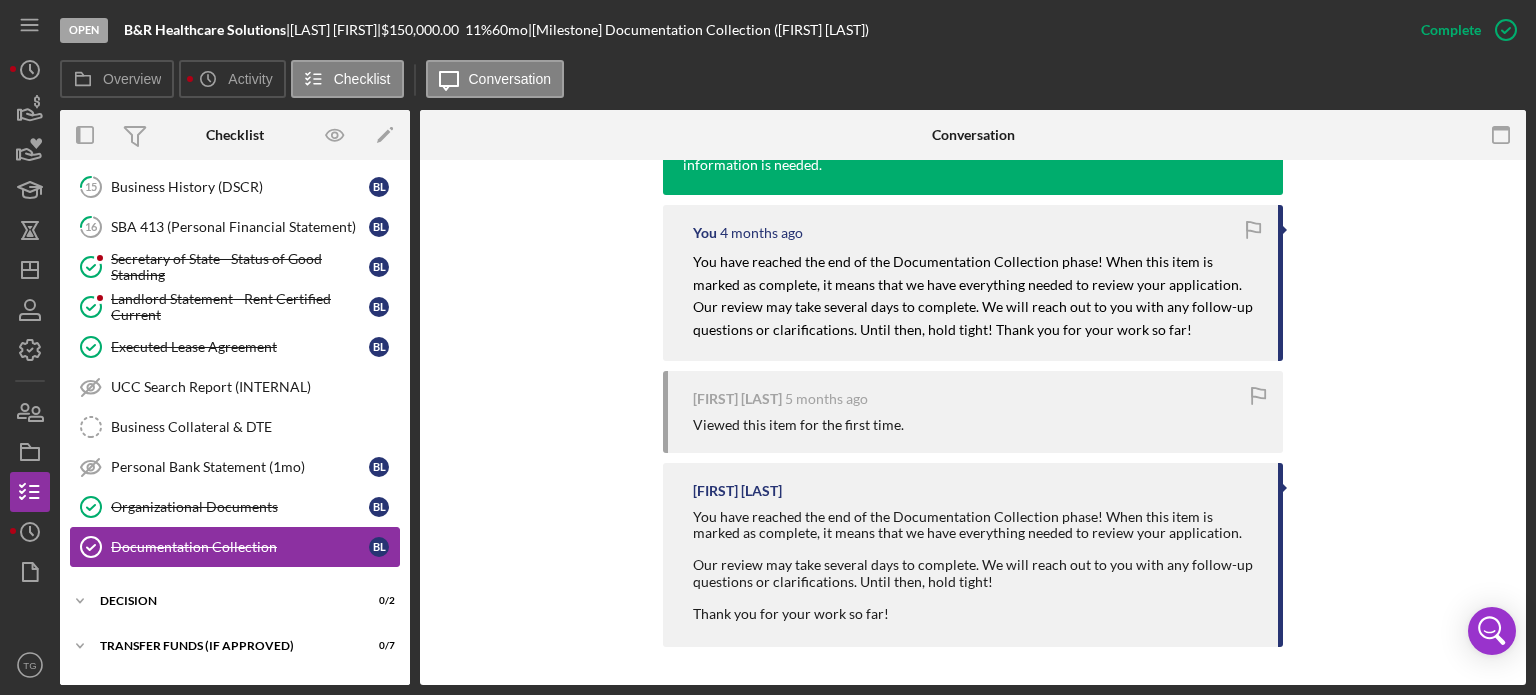 click 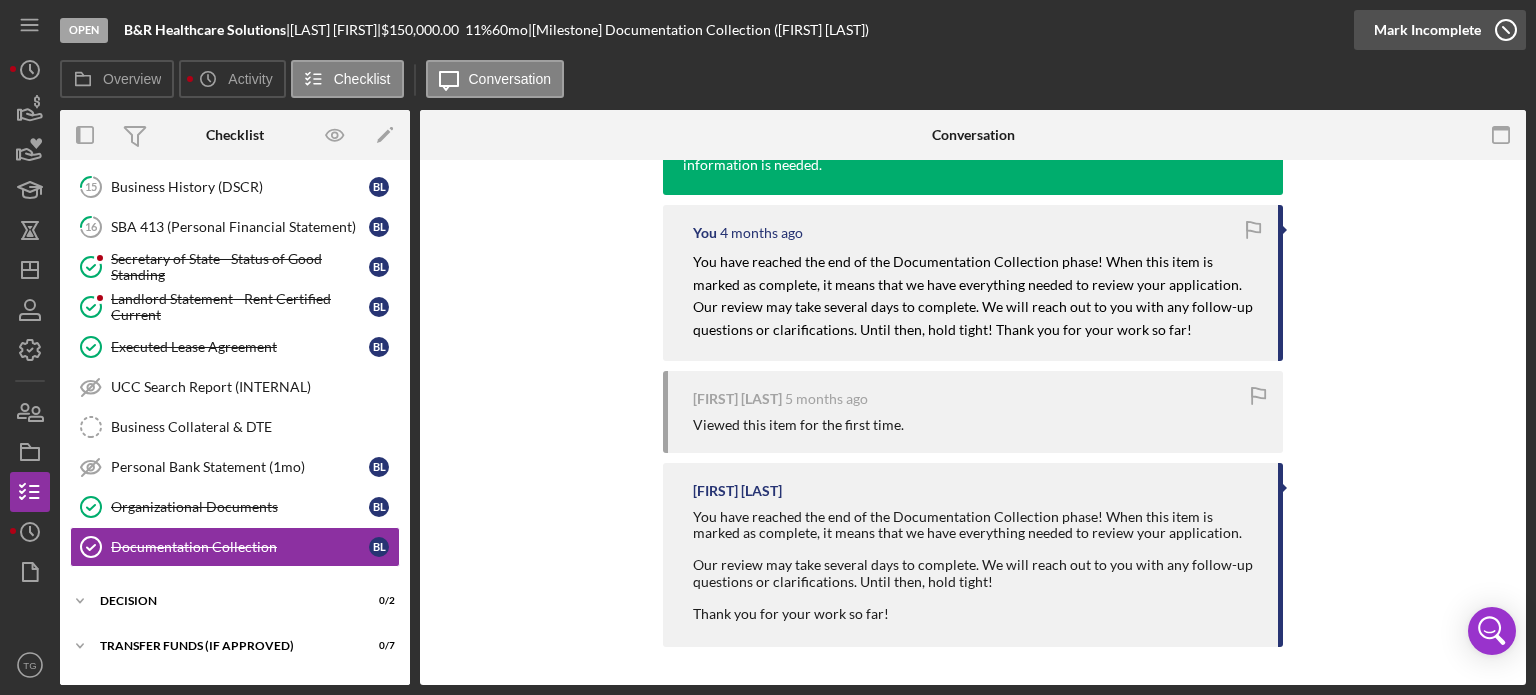 click 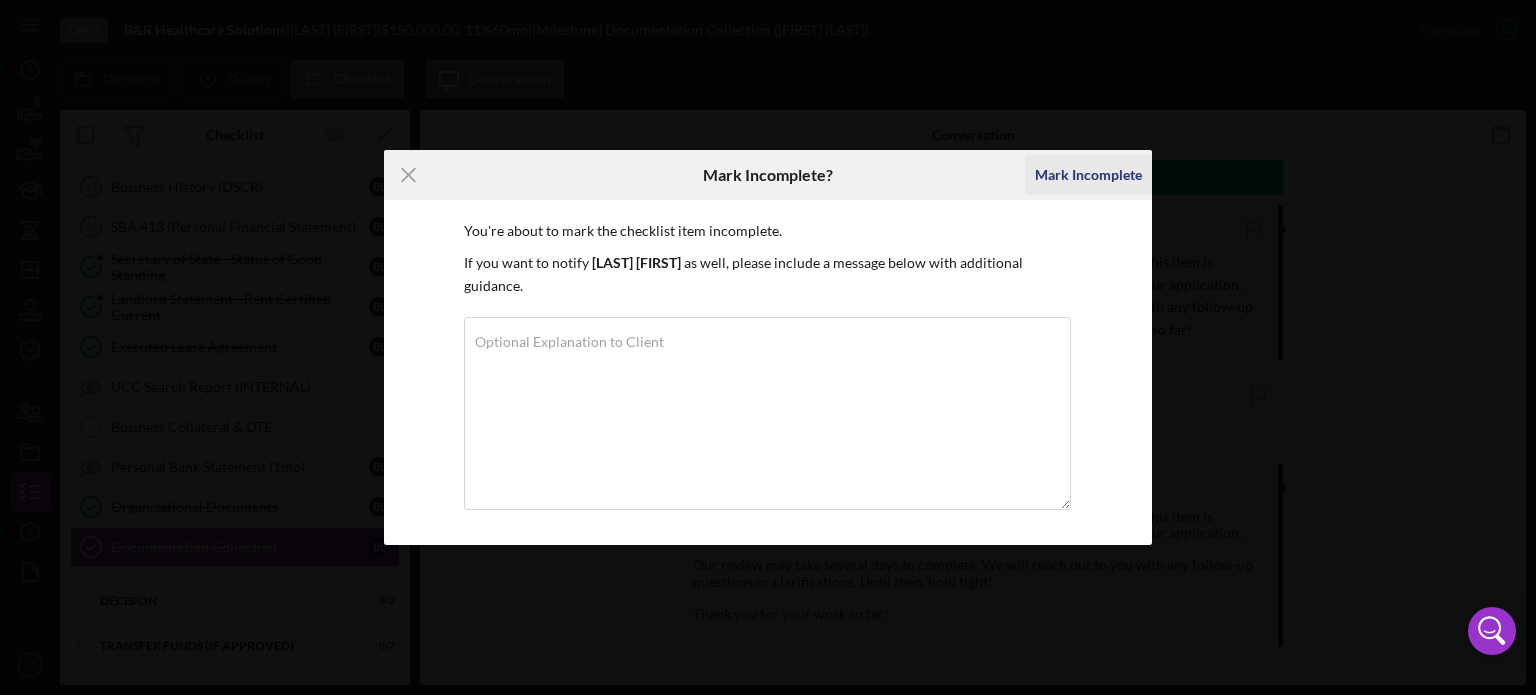 click on "Mark Incomplete" at bounding box center (1088, 175) 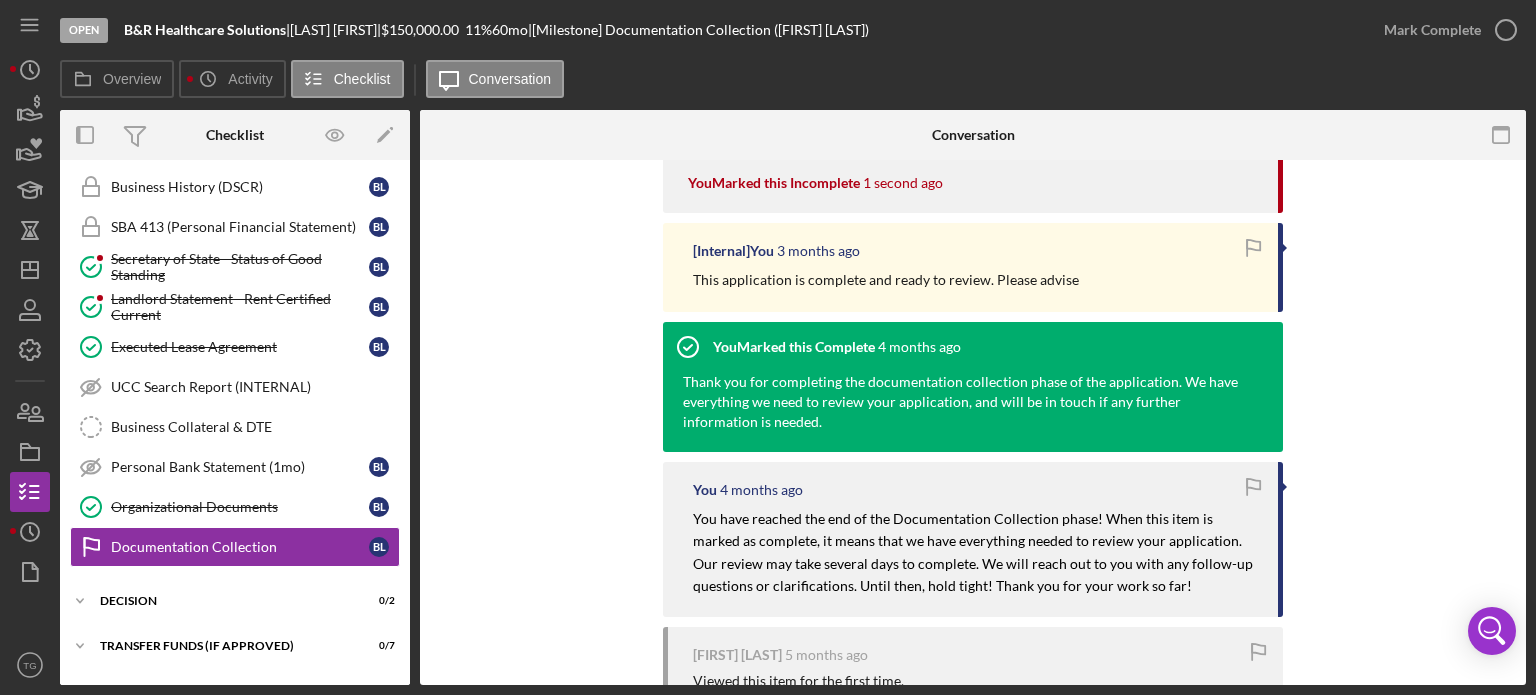 scroll, scrollTop: 912, scrollLeft: 0, axis: vertical 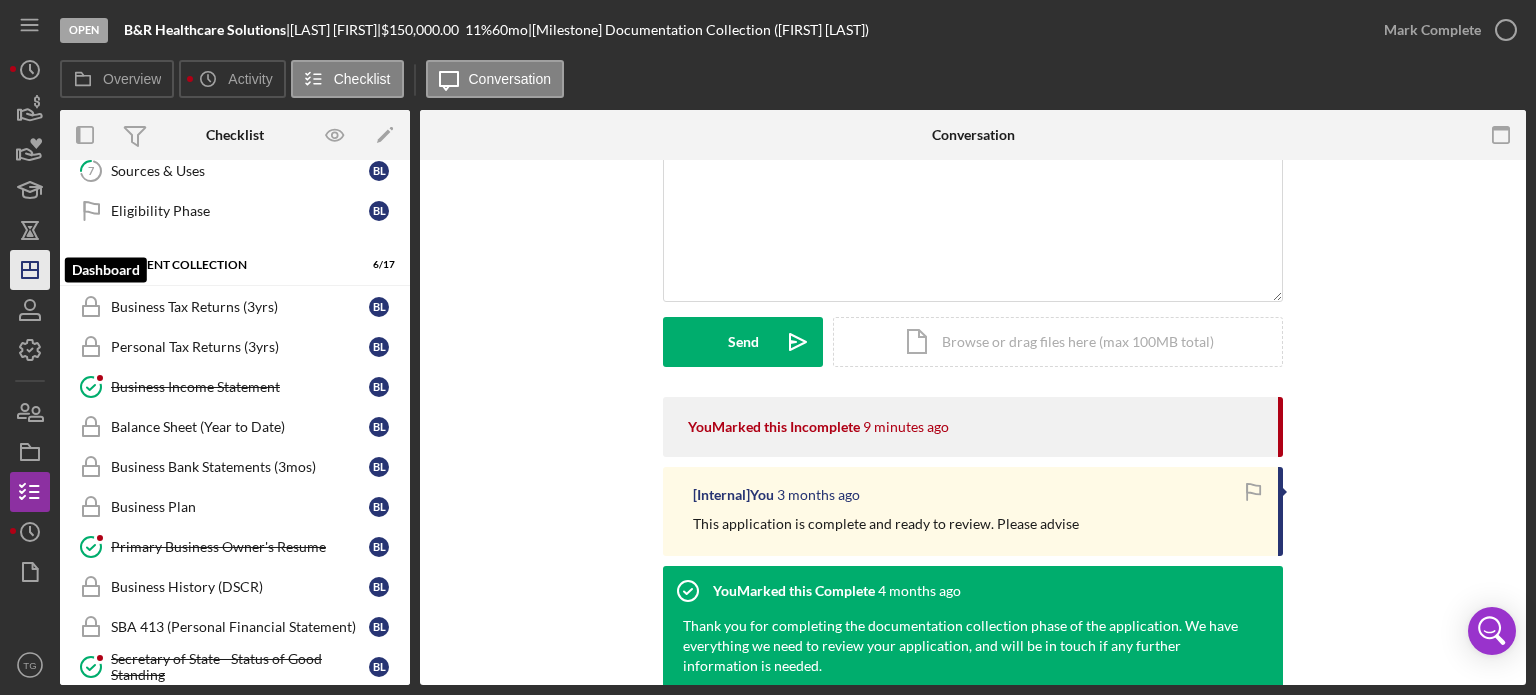 click on "Icon/Dashboard" 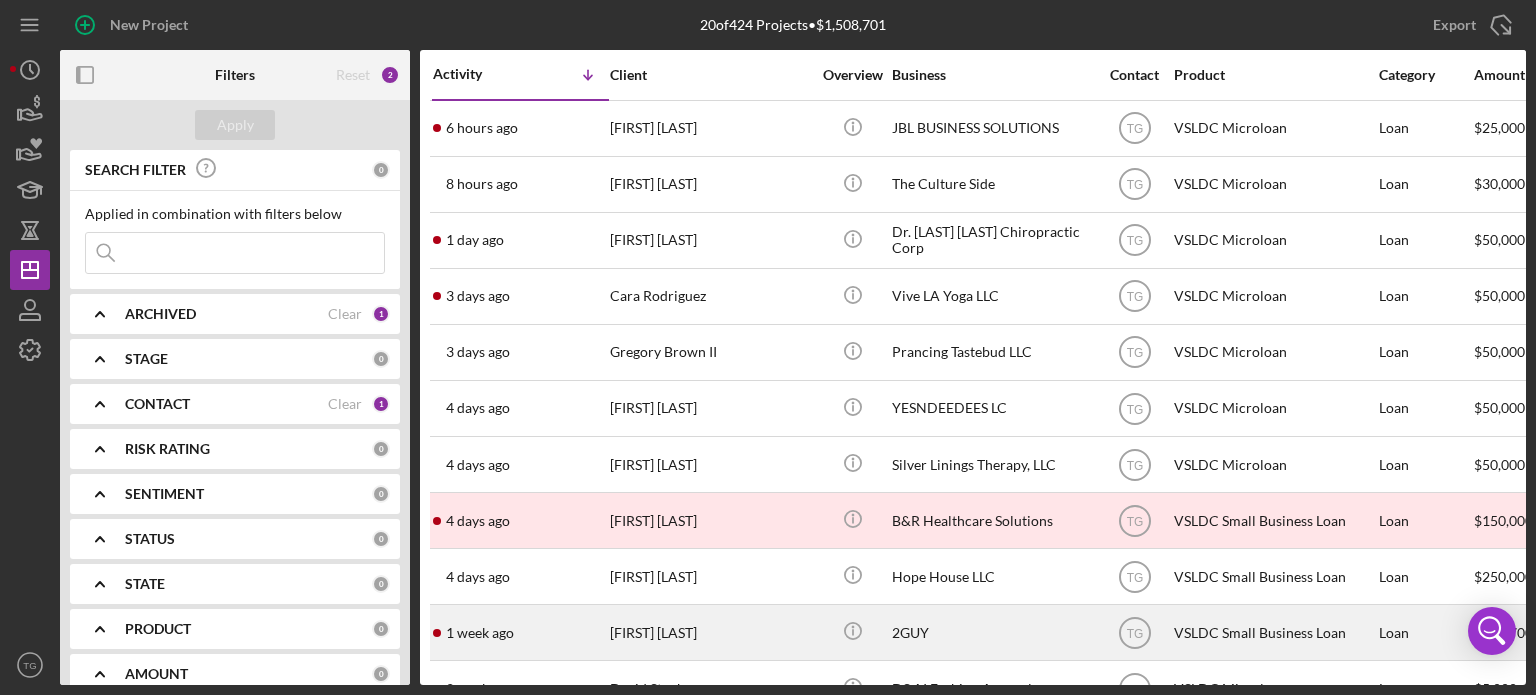 click on "[FIRST] [LAST]" at bounding box center (710, 632) 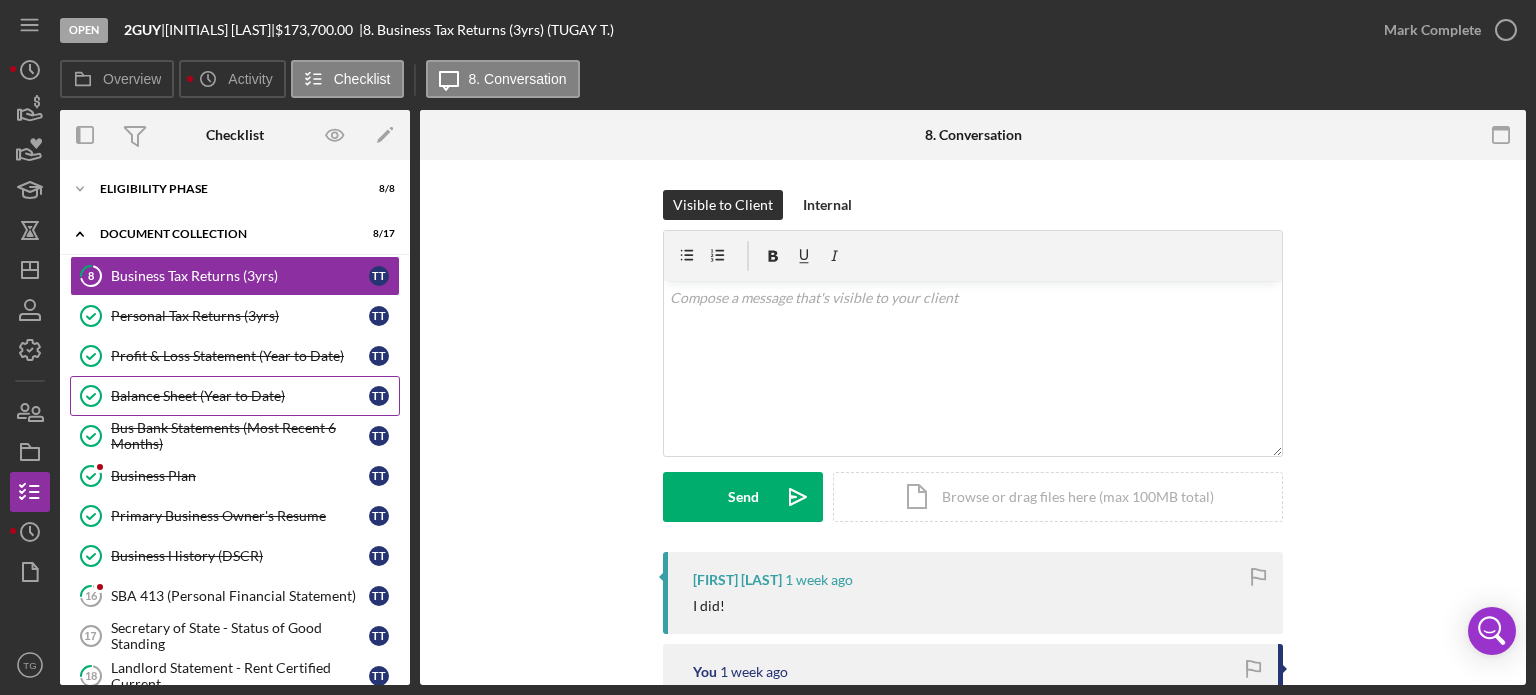 scroll, scrollTop: 100, scrollLeft: 0, axis: vertical 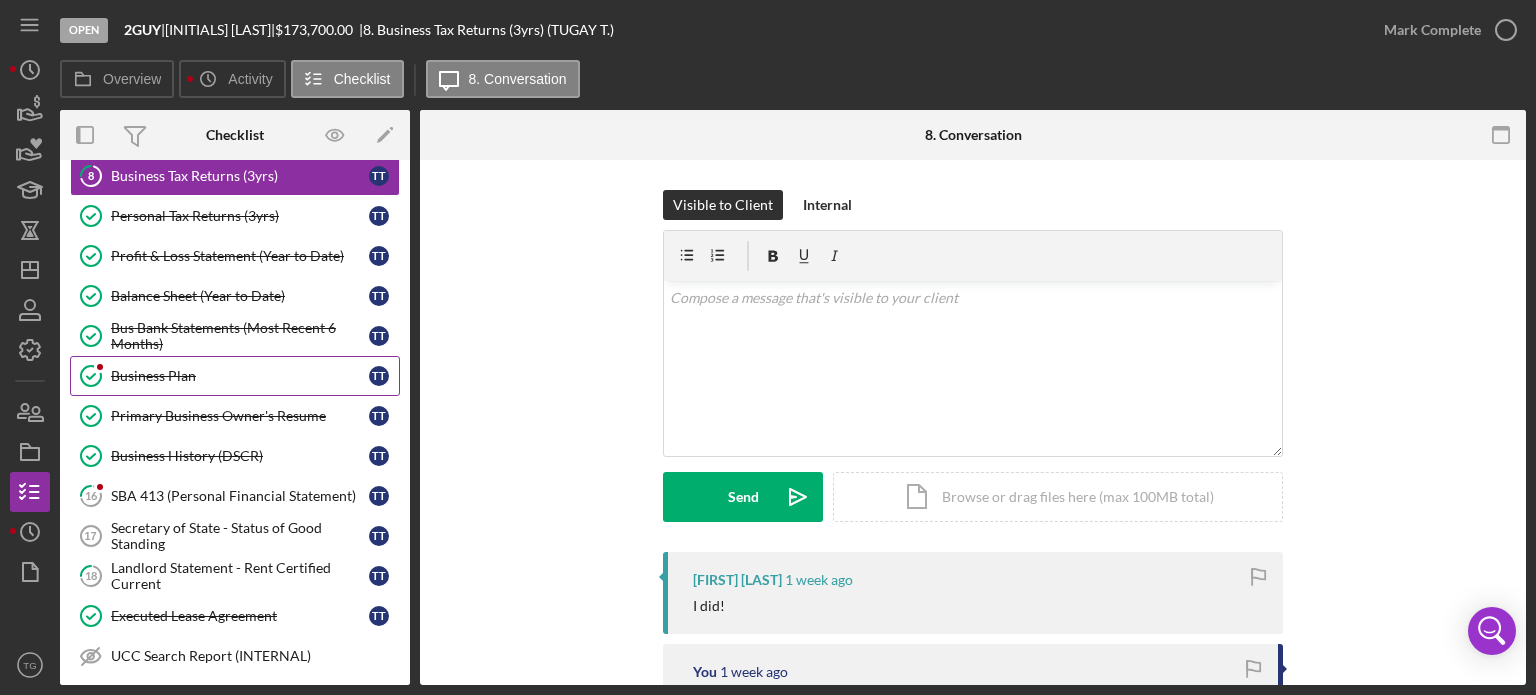 click on "Business Plan" at bounding box center (240, 376) 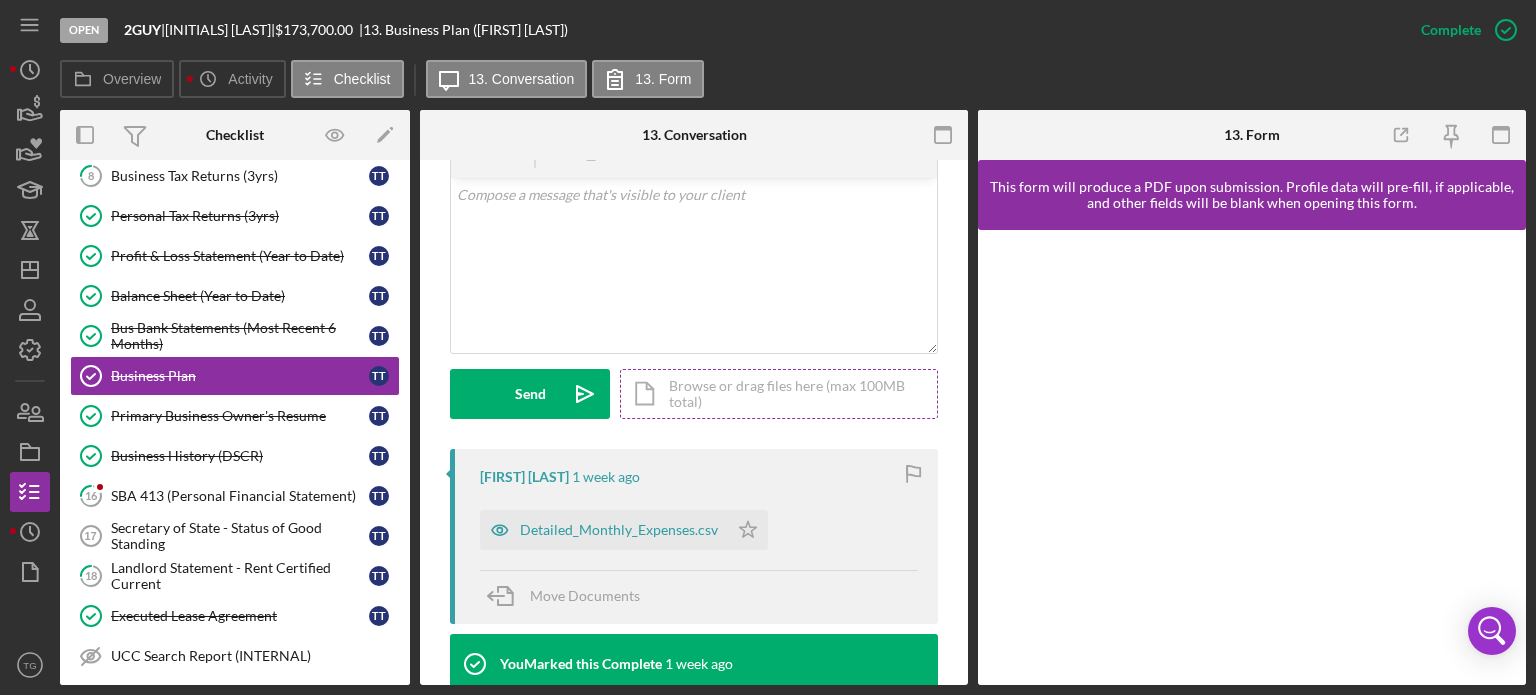 scroll, scrollTop: 500, scrollLeft: 0, axis: vertical 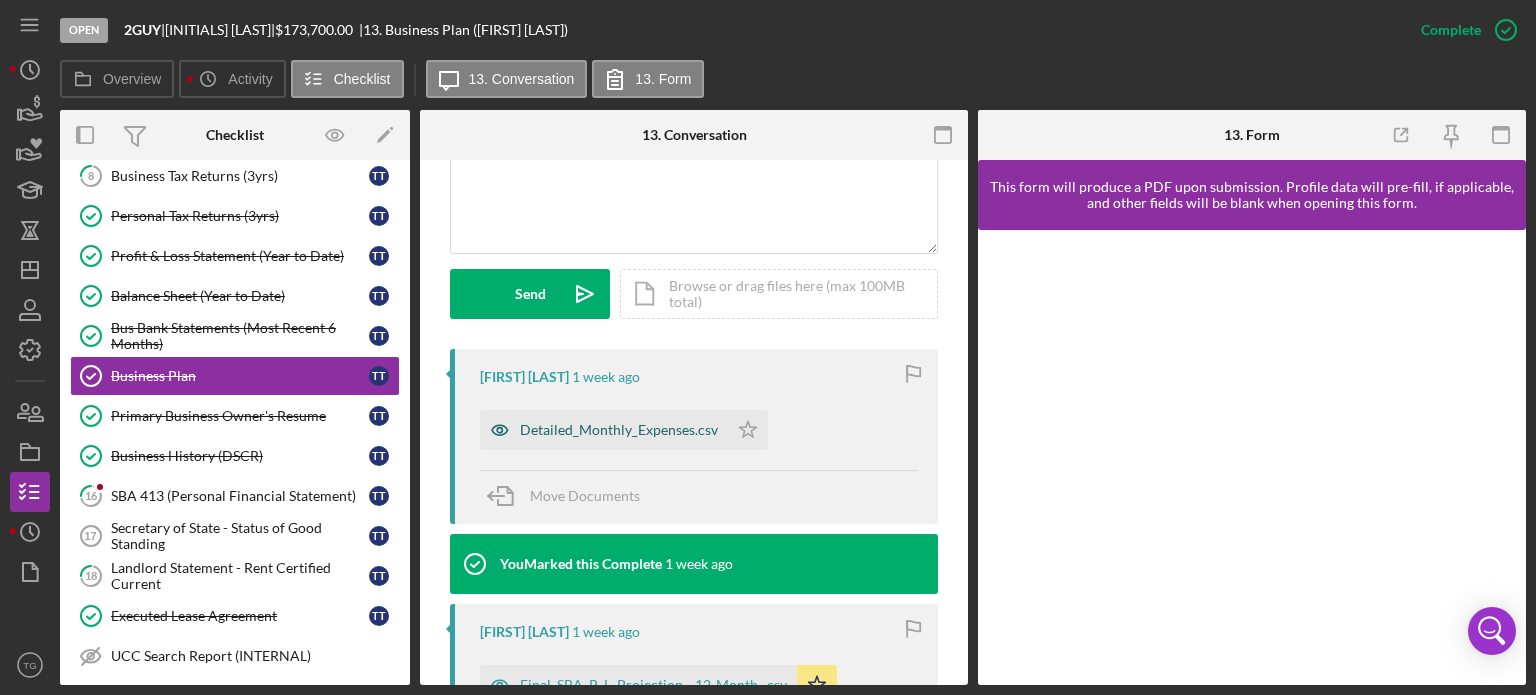 click on "Detailed_Monthly_Expenses.csv" at bounding box center (619, 430) 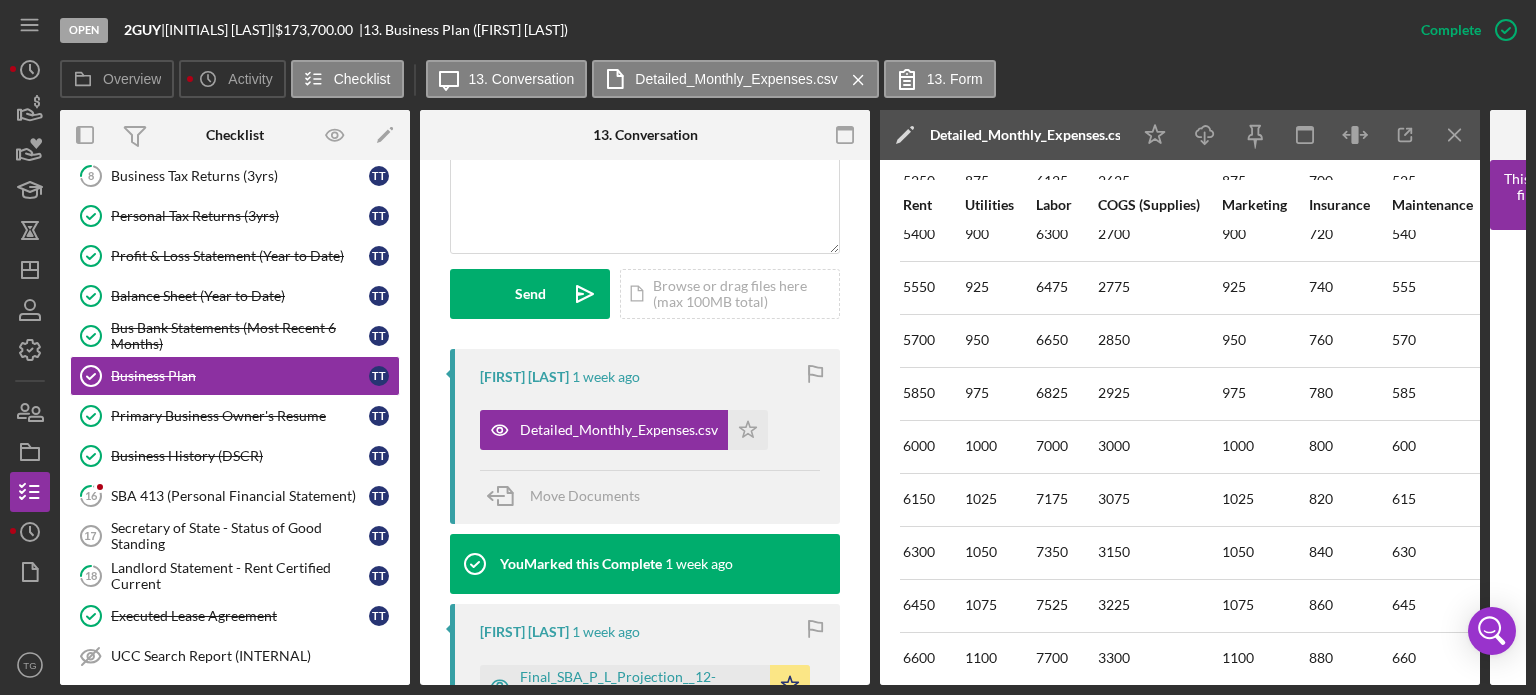 scroll, scrollTop: 0, scrollLeft: 0, axis: both 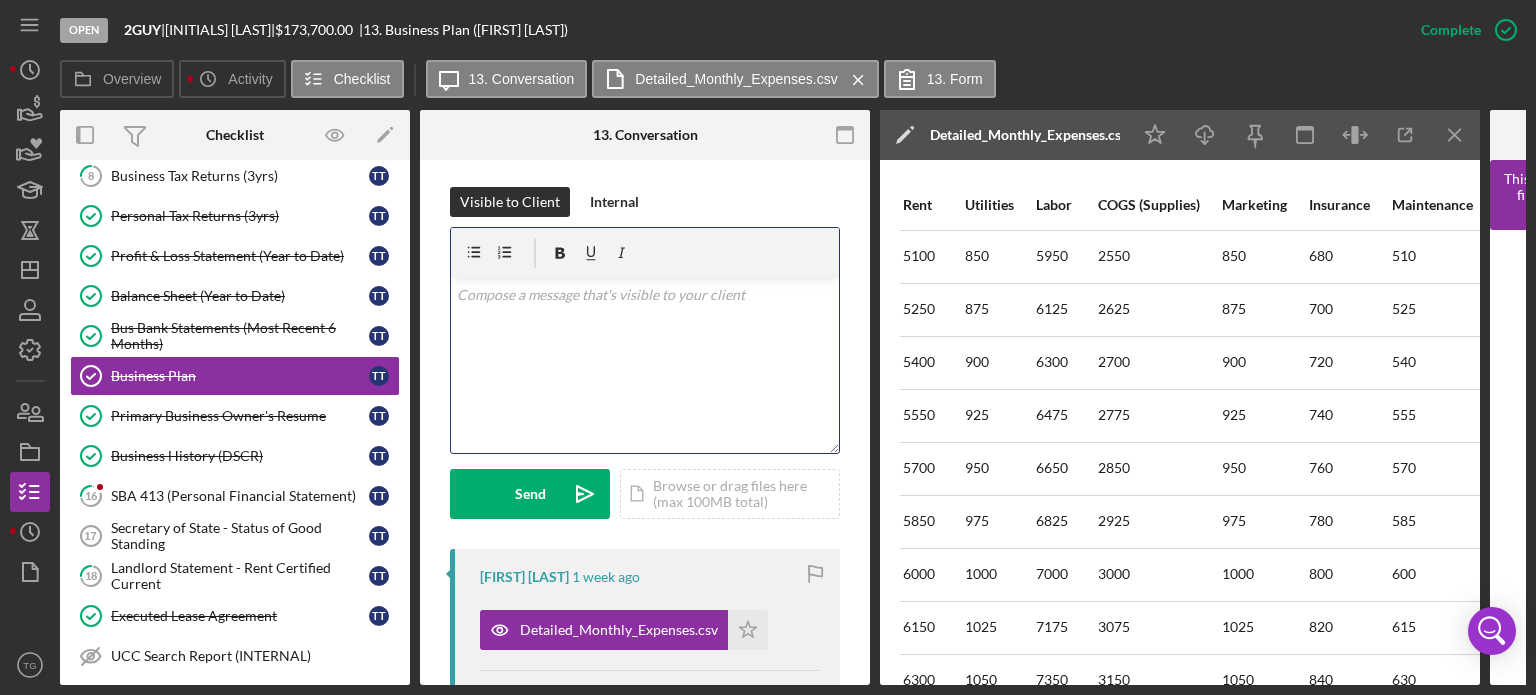 click on "v Color teal Color pink Remove color Add row above Add row below Add column before Add column after Merge cells Split cells Remove column Remove row Remove table" at bounding box center (645, 365) 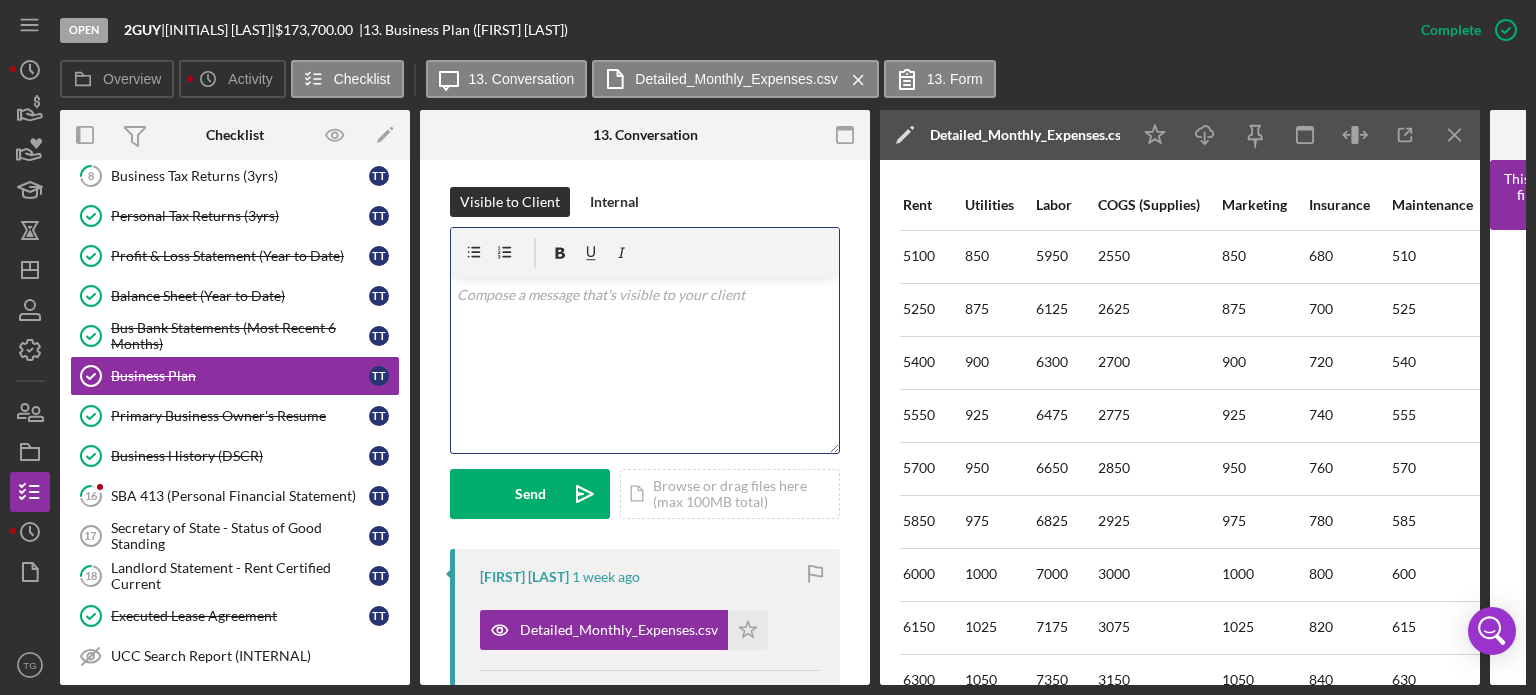 type 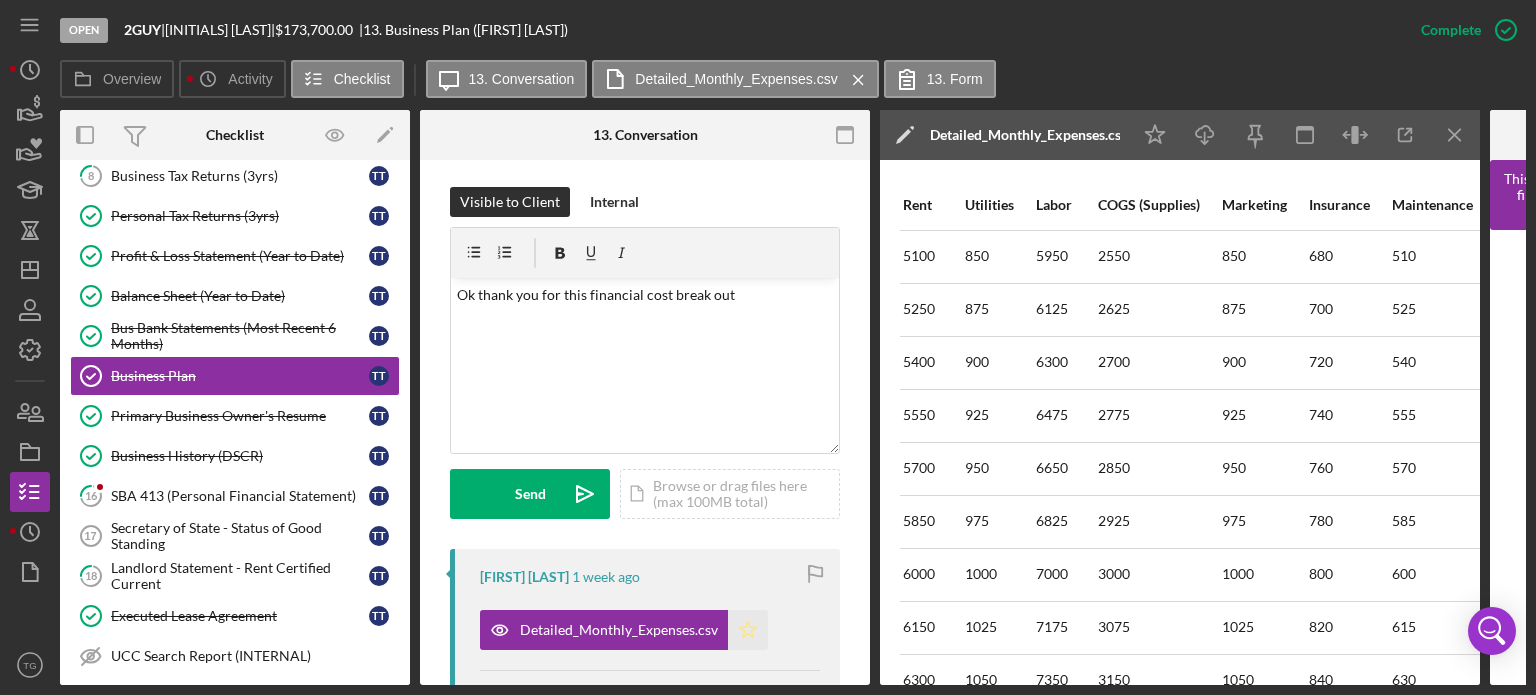 click on "Icon/Star" 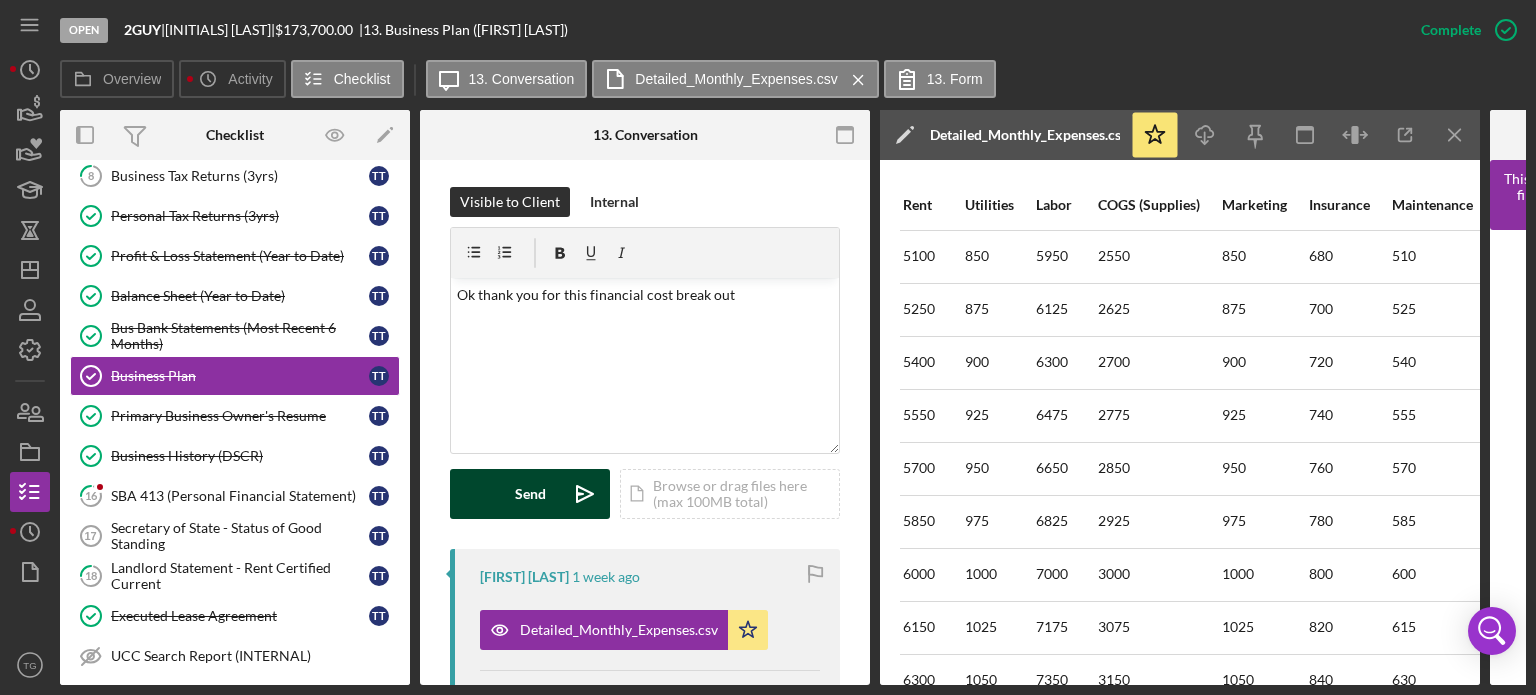 click on "Send" at bounding box center [530, 494] 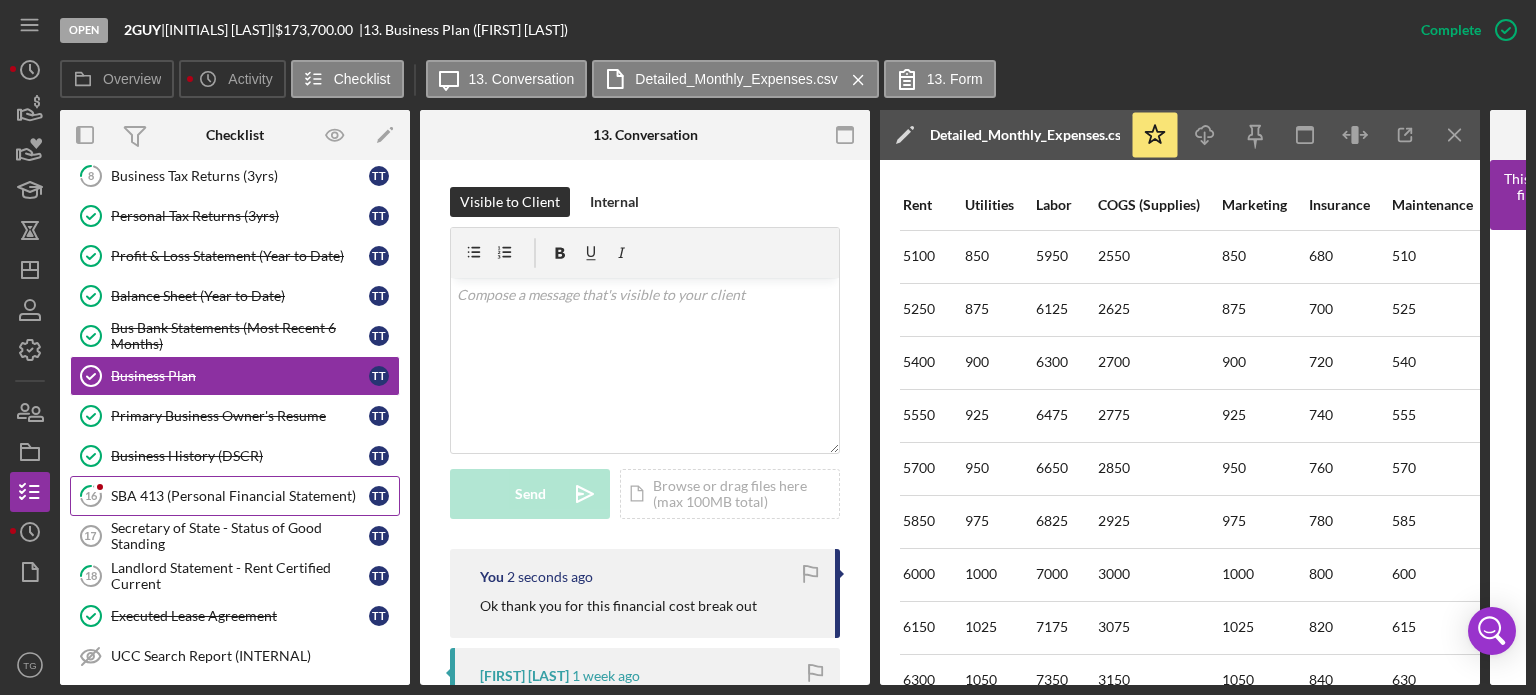 click on "16 SBA 413 (Personal Financial Statement) T T" at bounding box center [235, 496] 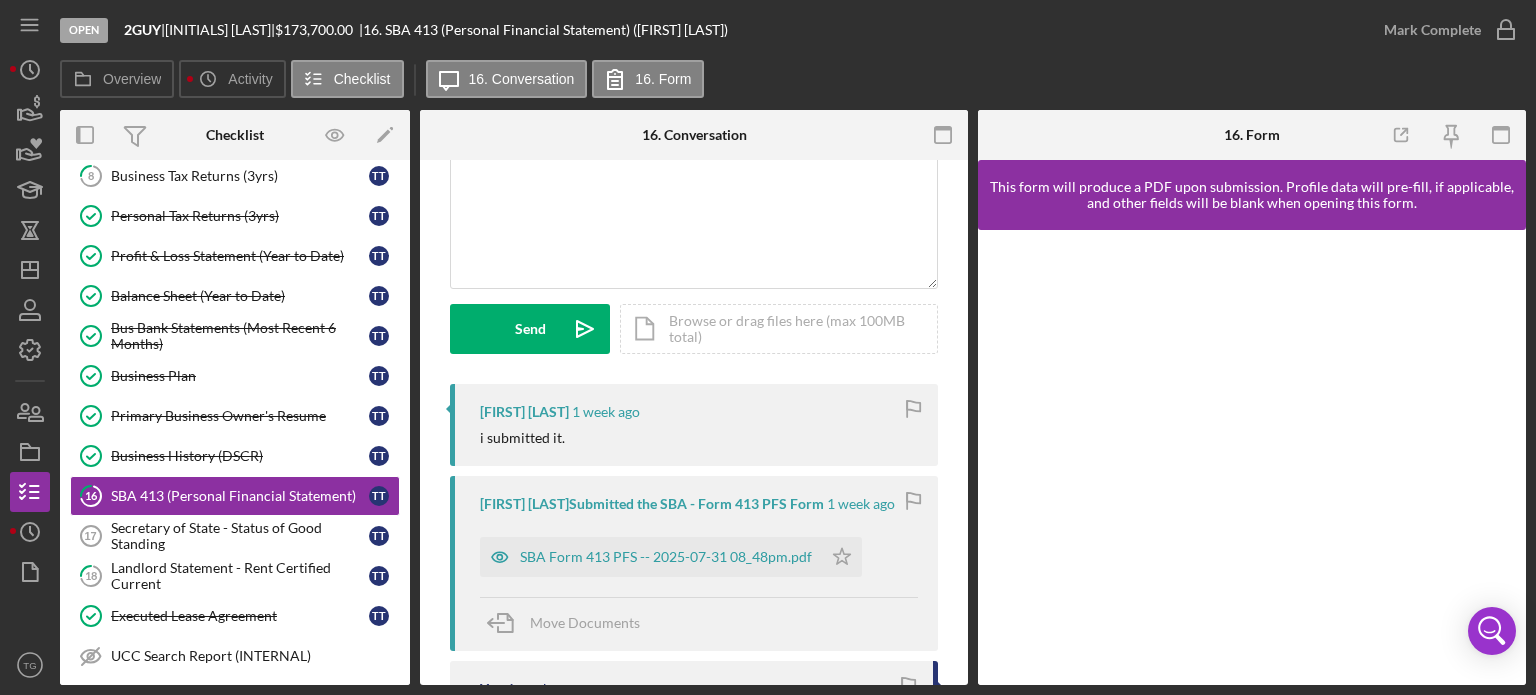 scroll, scrollTop: 200, scrollLeft: 0, axis: vertical 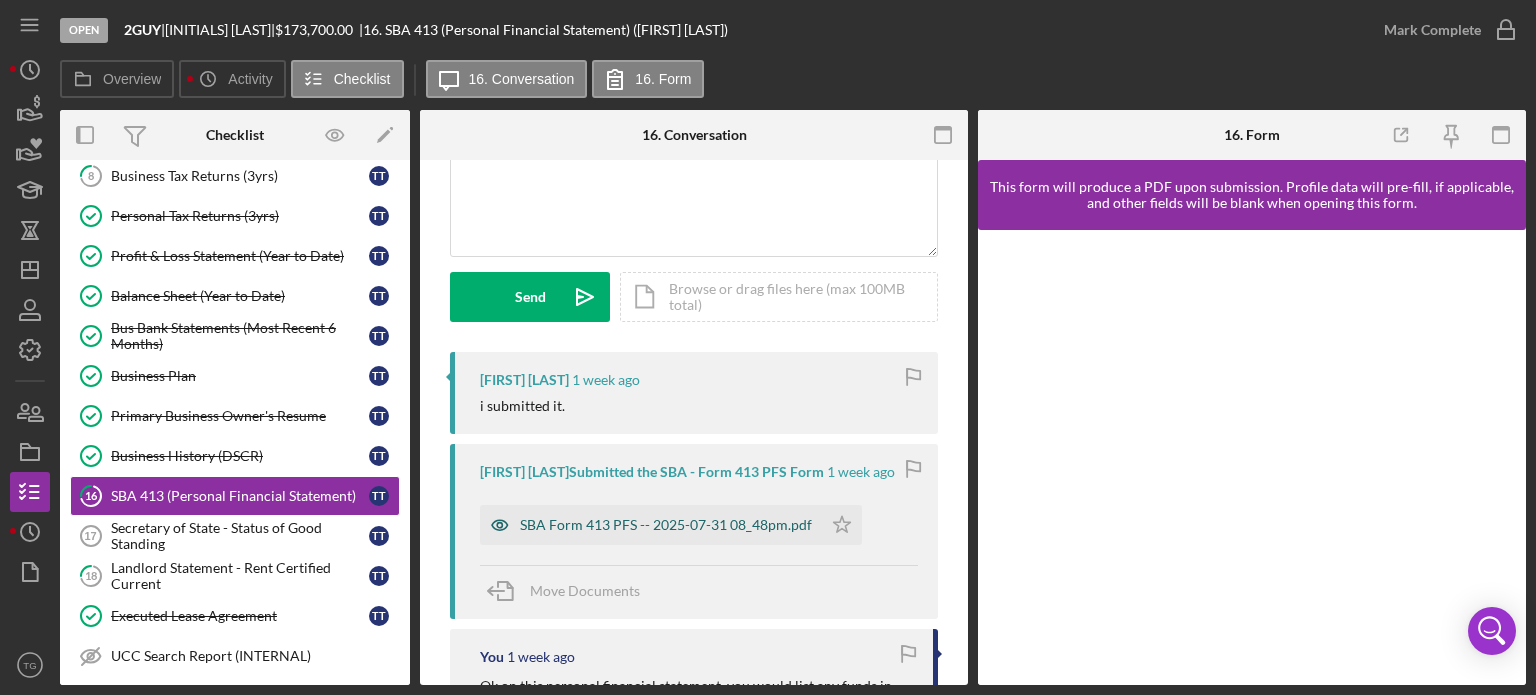 click on "SBA Form 413 PFS -- 2025-07-31 08_48pm.pdf" at bounding box center (666, 525) 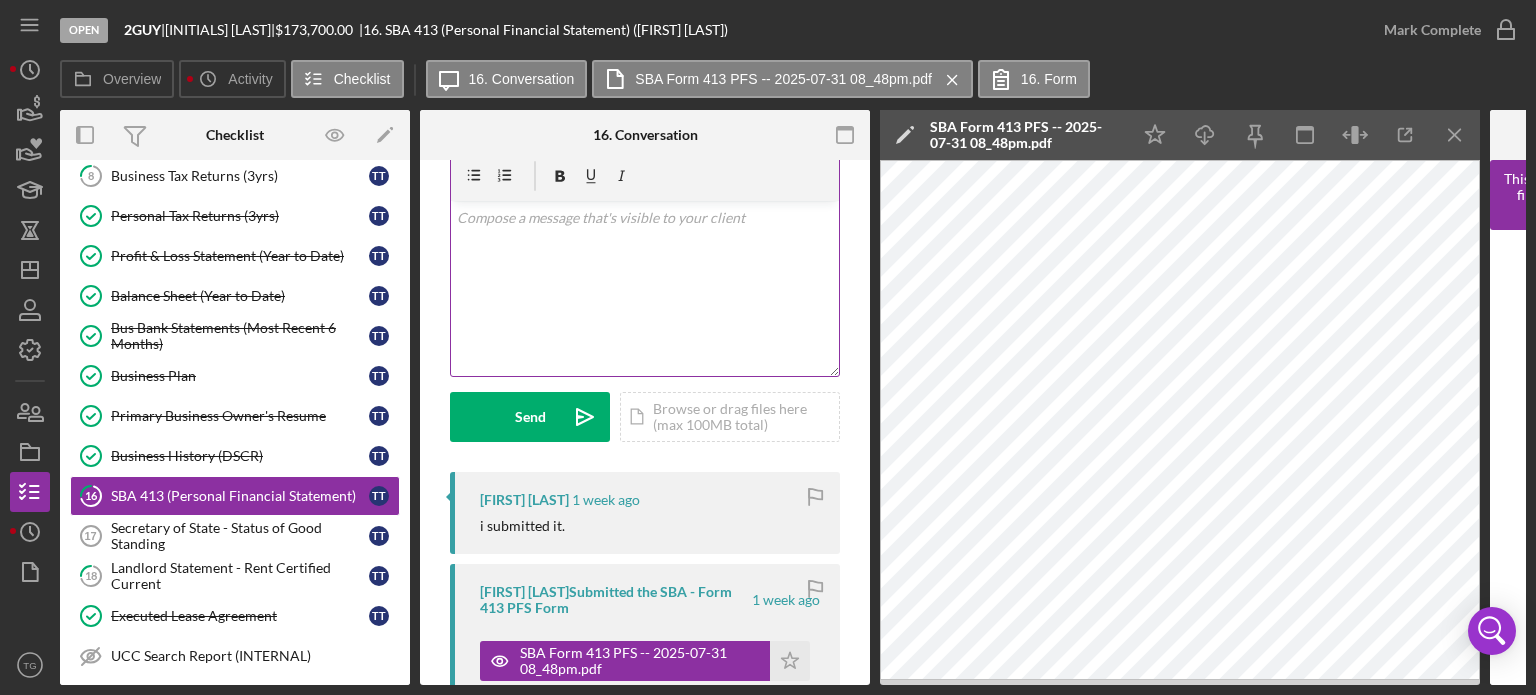 scroll, scrollTop: 0, scrollLeft: 0, axis: both 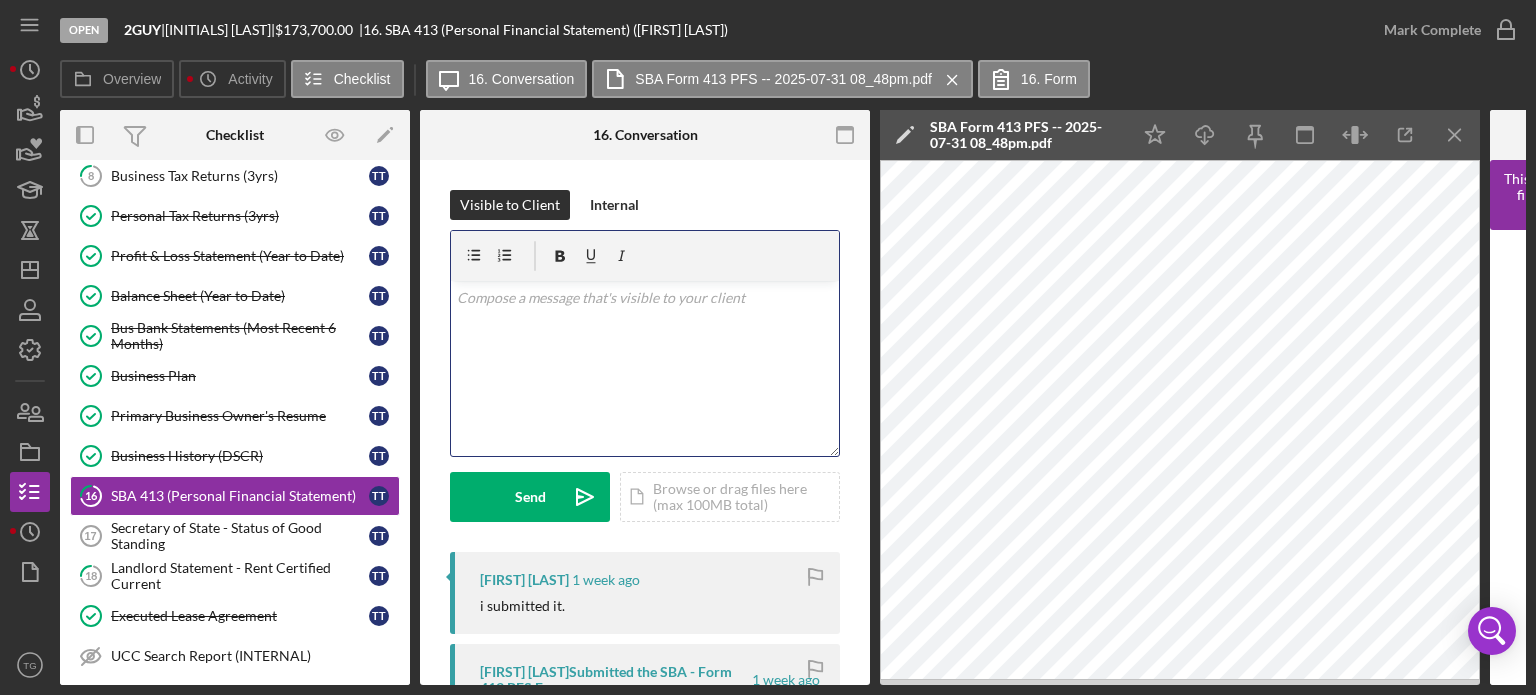 click at bounding box center (645, 298) 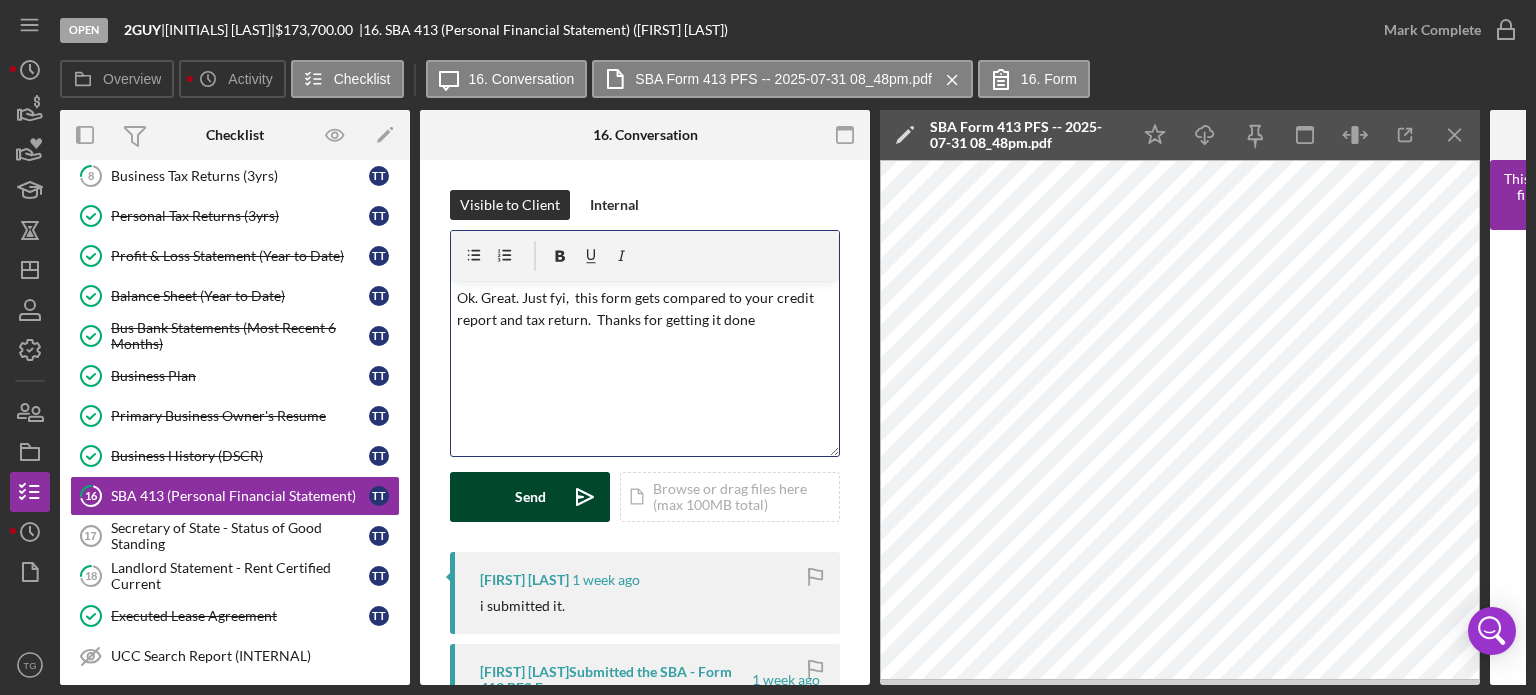 click on "Send" at bounding box center (530, 497) 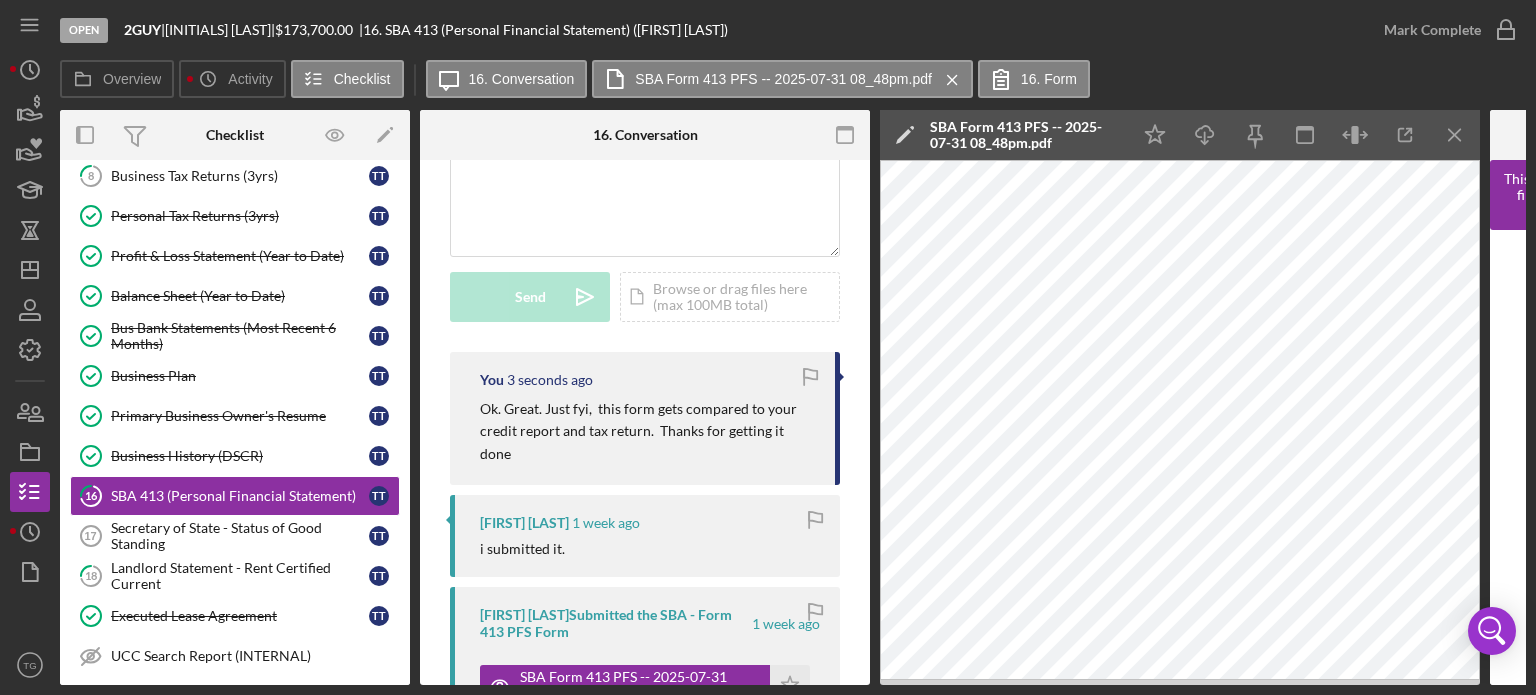scroll, scrollTop: 300, scrollLeft: 0, axis: vertical 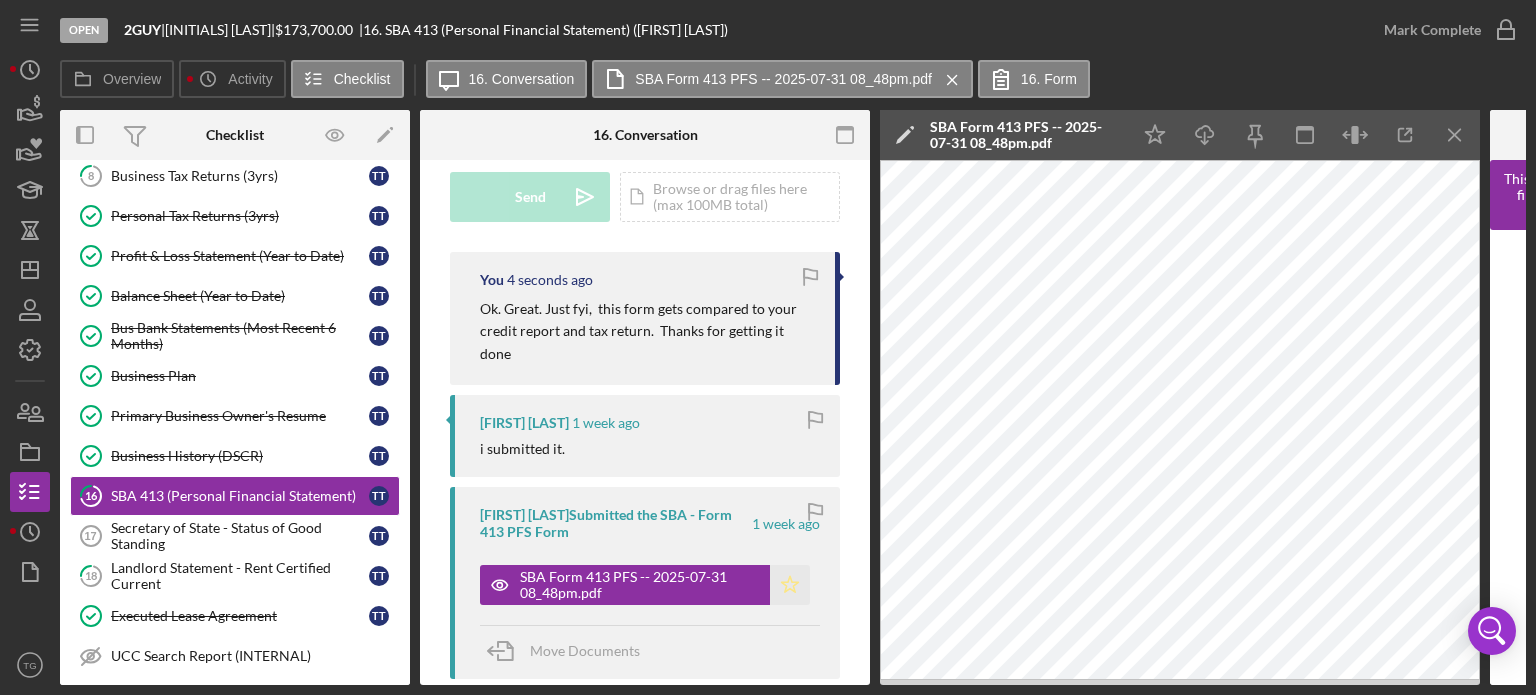 click on "Icon/Star" 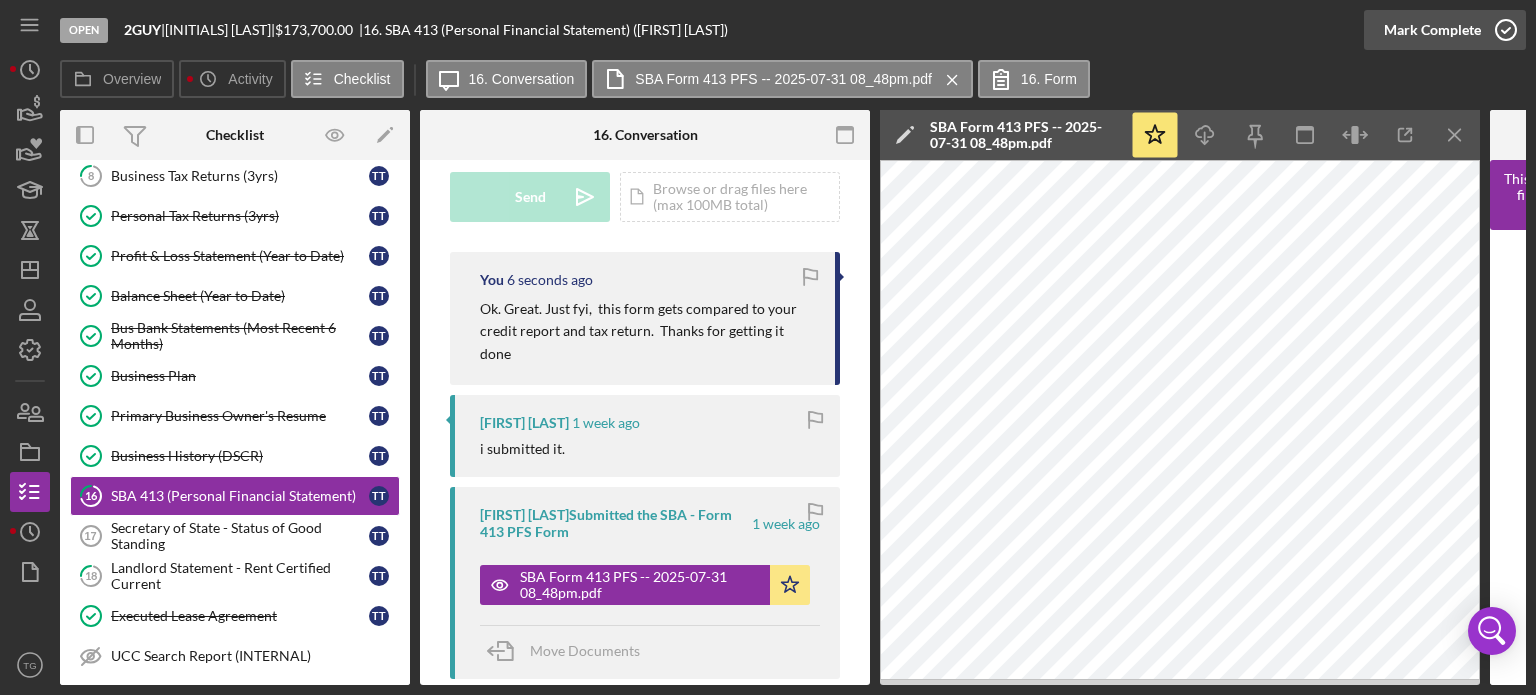 click 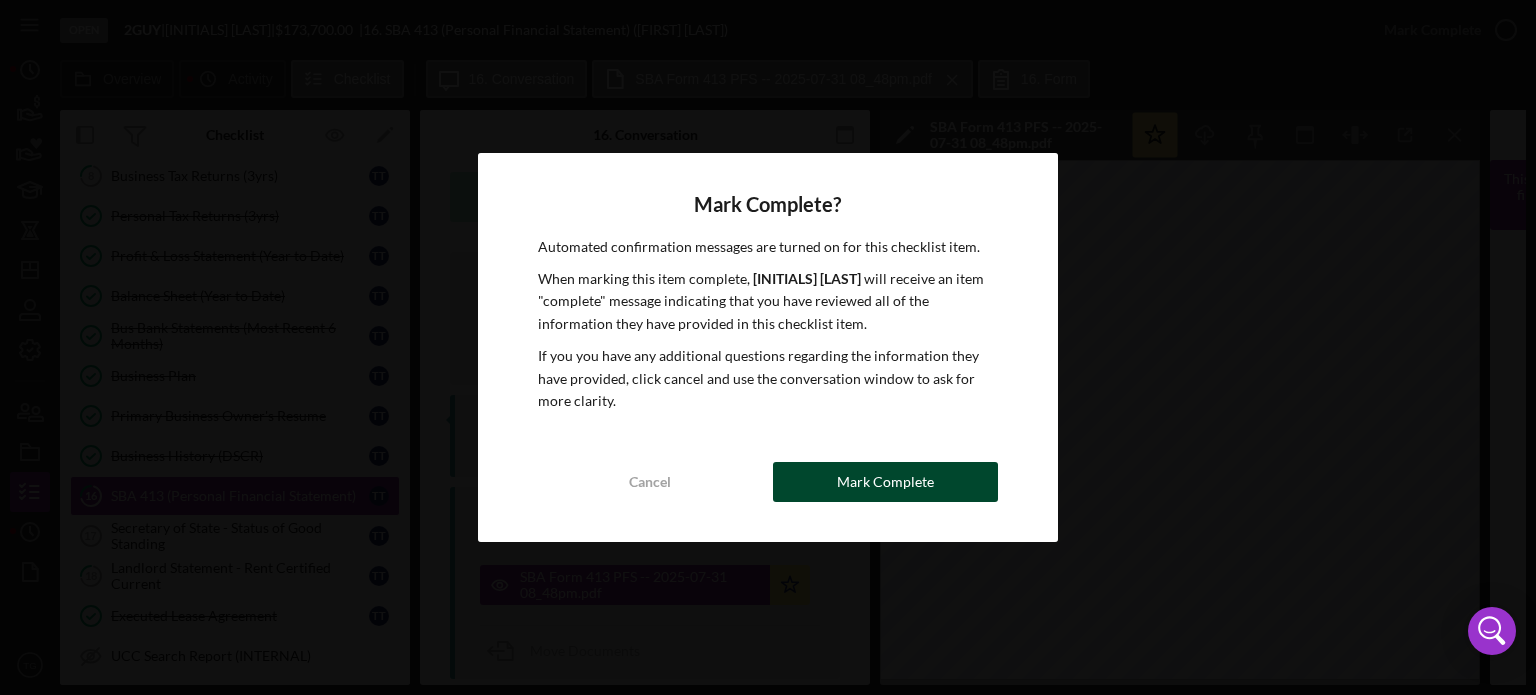 click on "Mark Complete" at bounding box center [885, 482] 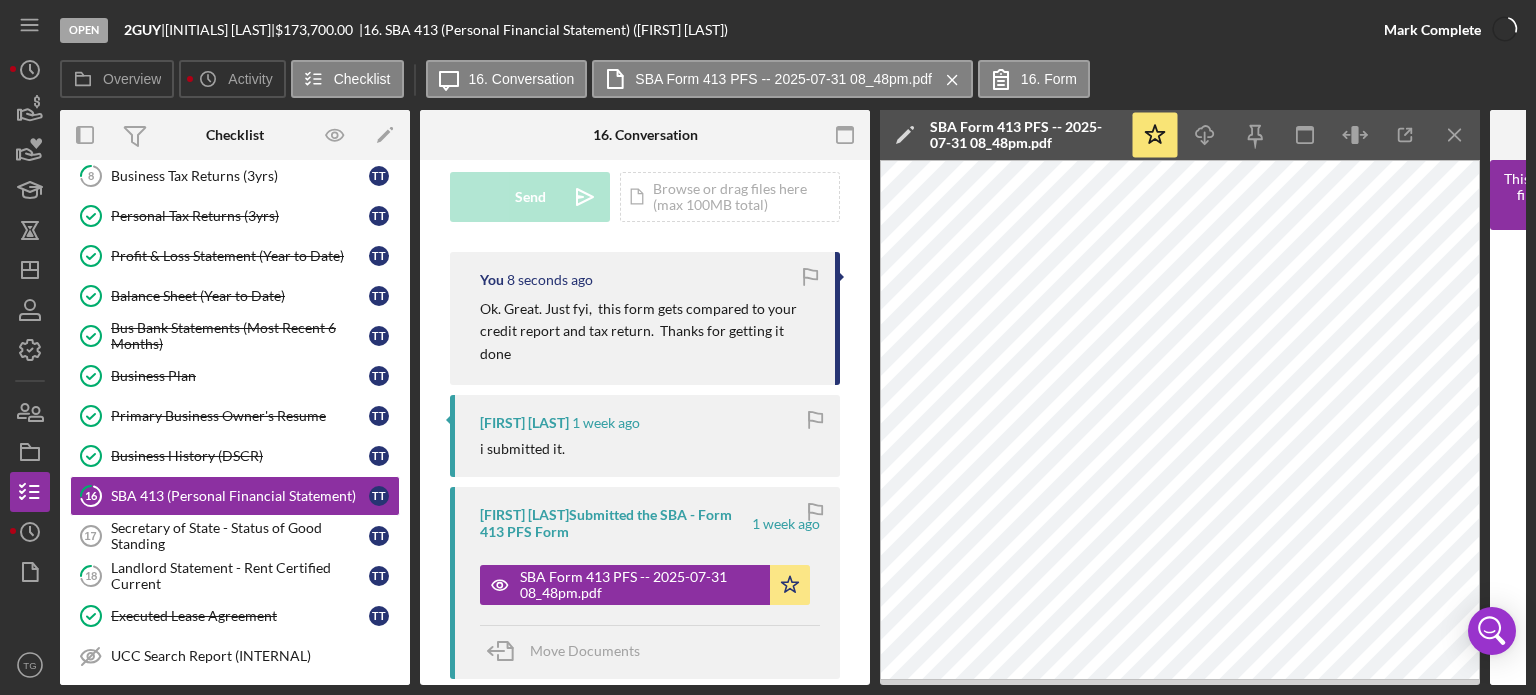 scroll, scrollTop: 596, scrollLeft: 0, axis: vertical 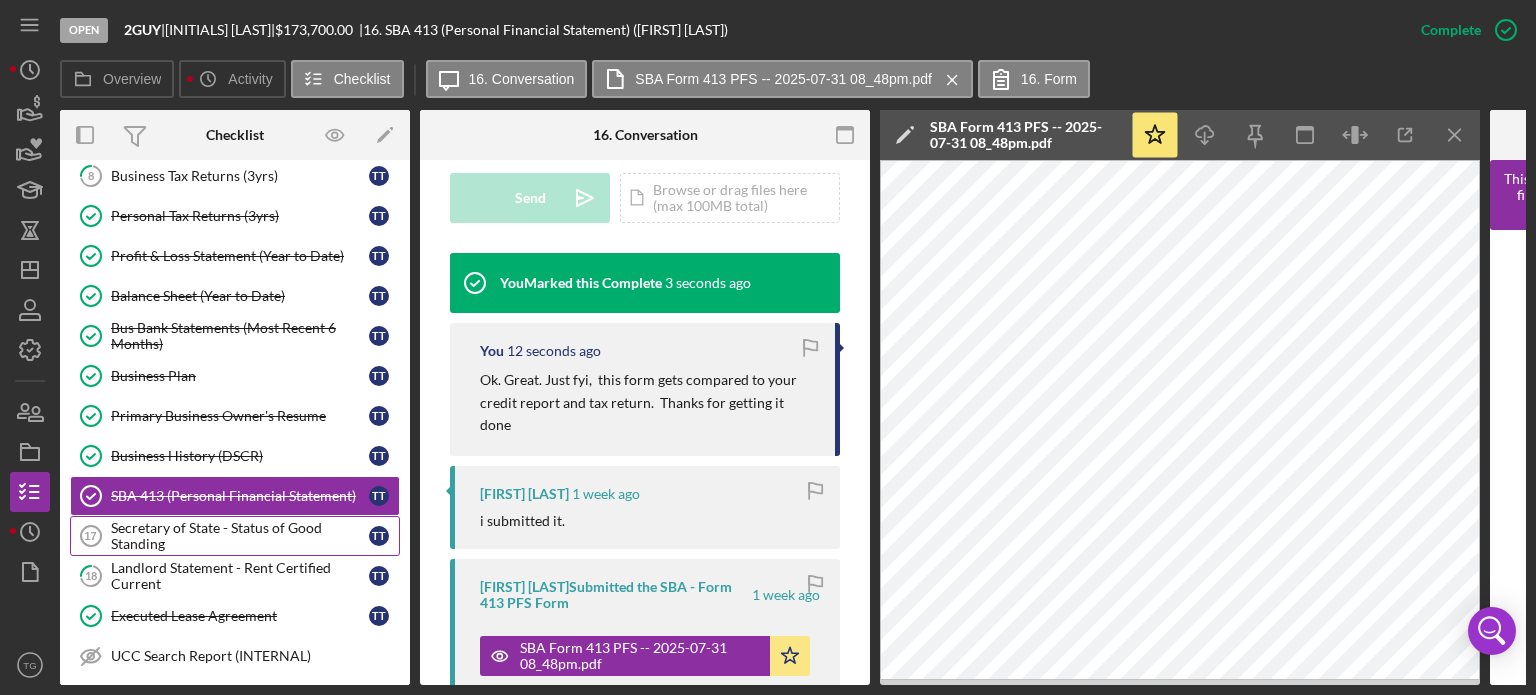 click on "Secretary of State - Status of Good Standing" at bounding box center [240, 536] 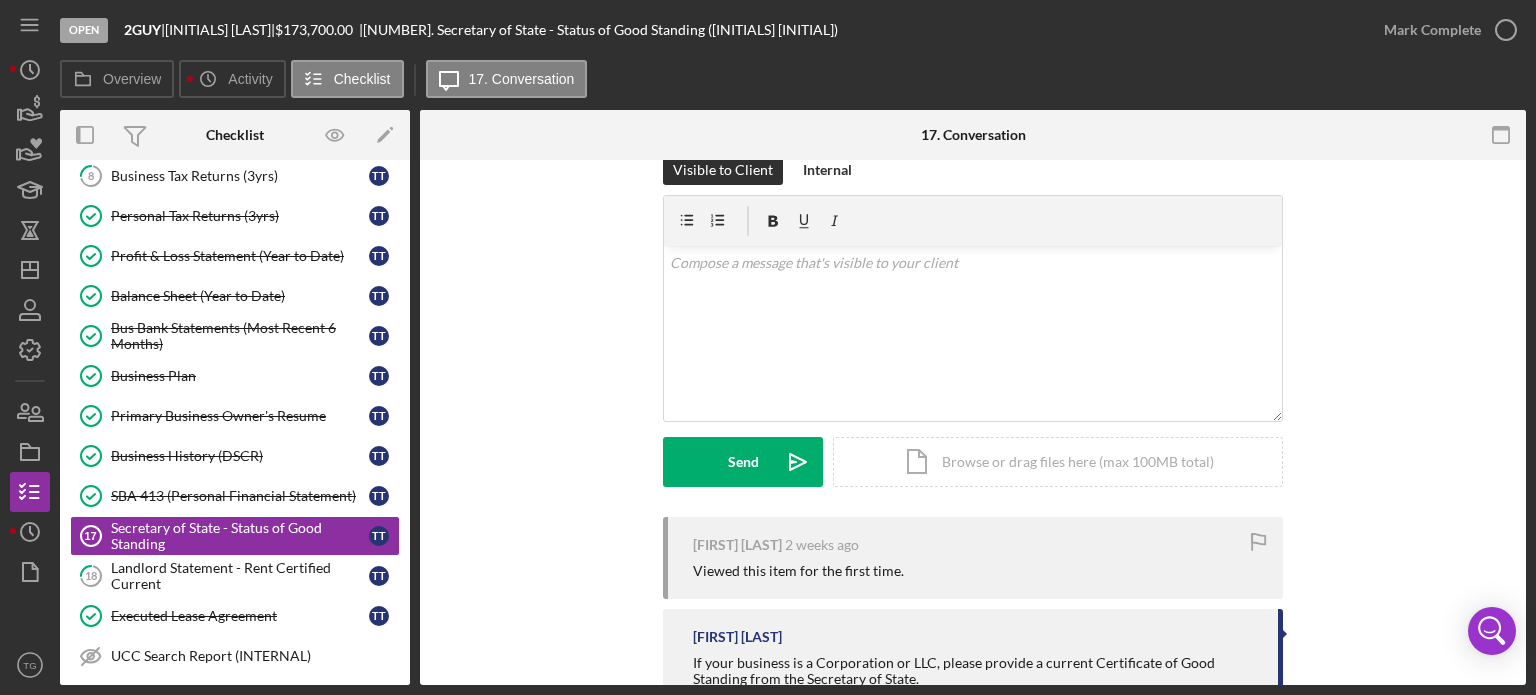 scroll, scrollTop: 0, scrollLeft: 0, axis: both 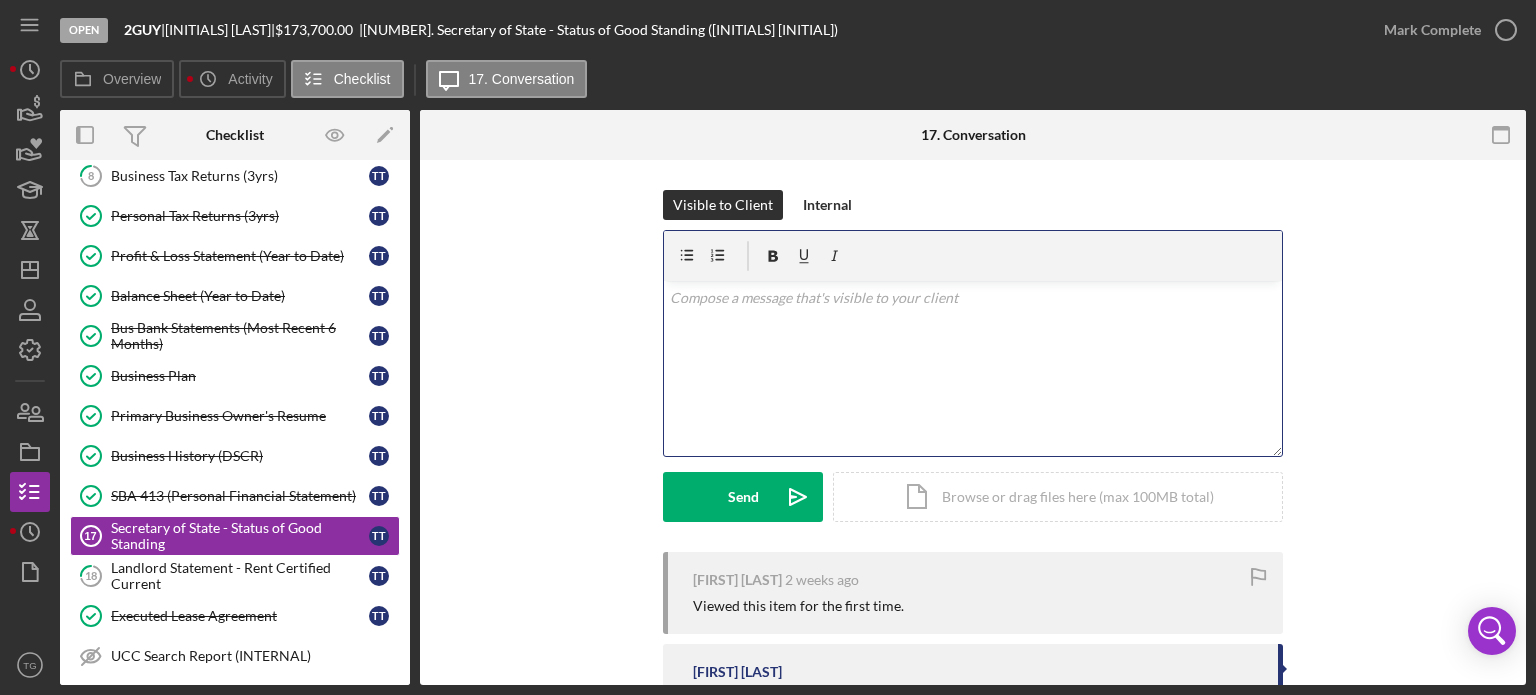 click at bounding box center [973, 298] 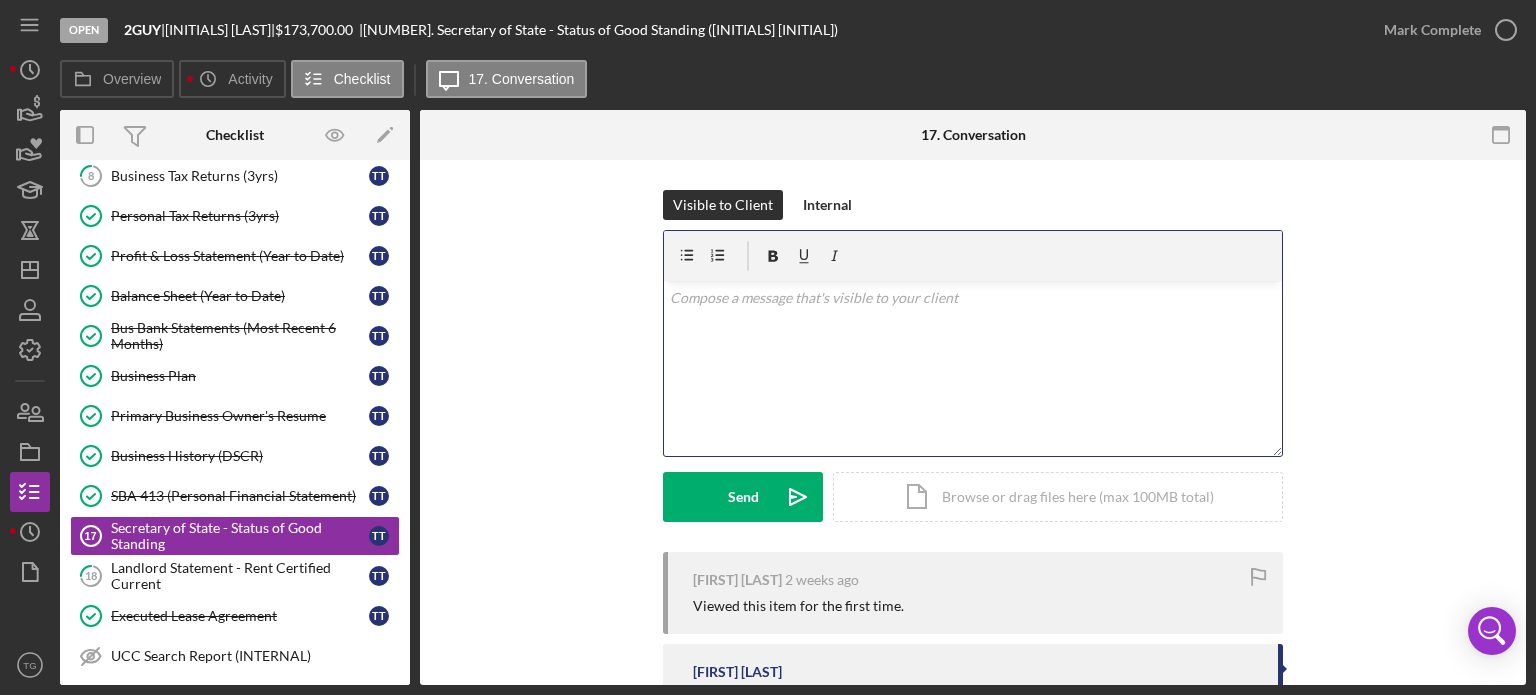 type 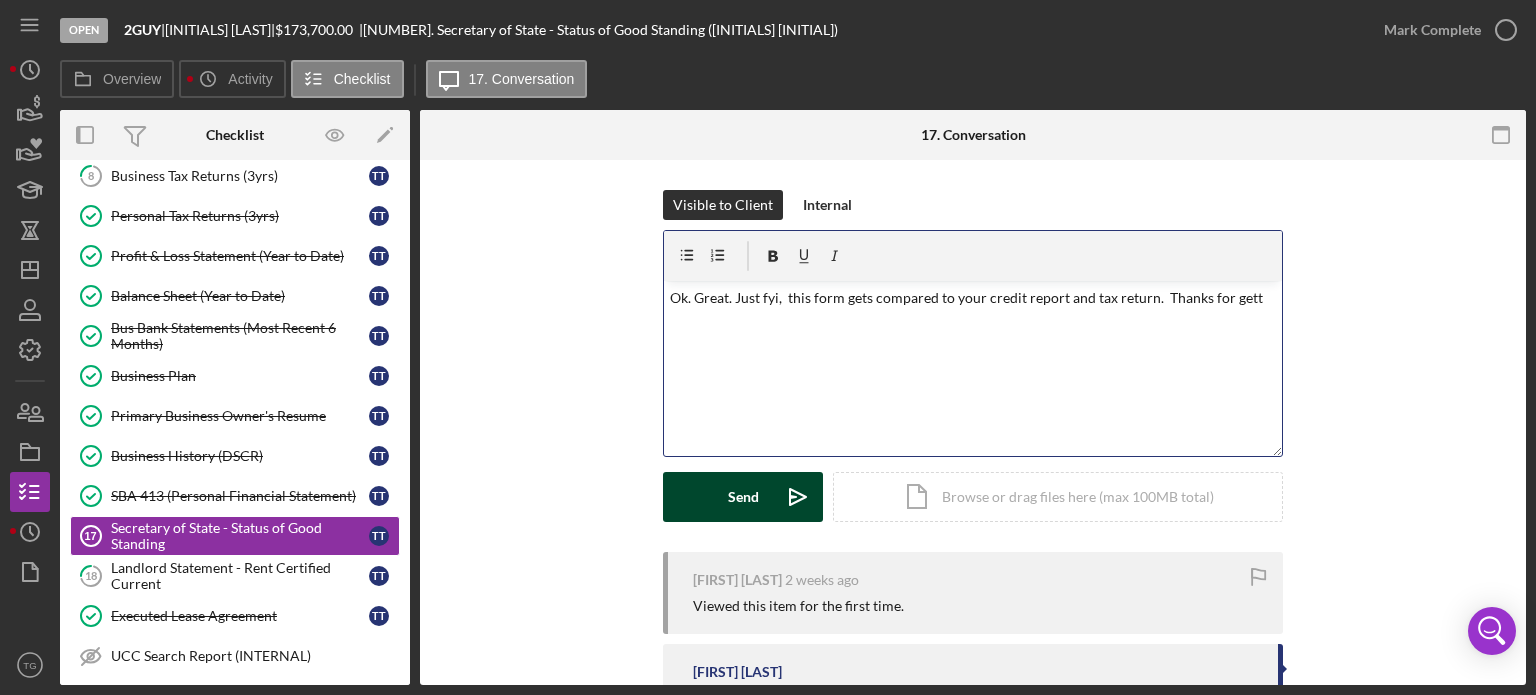 click on "Send Icon/icon-invite-send" at bounding box center (743, 497) 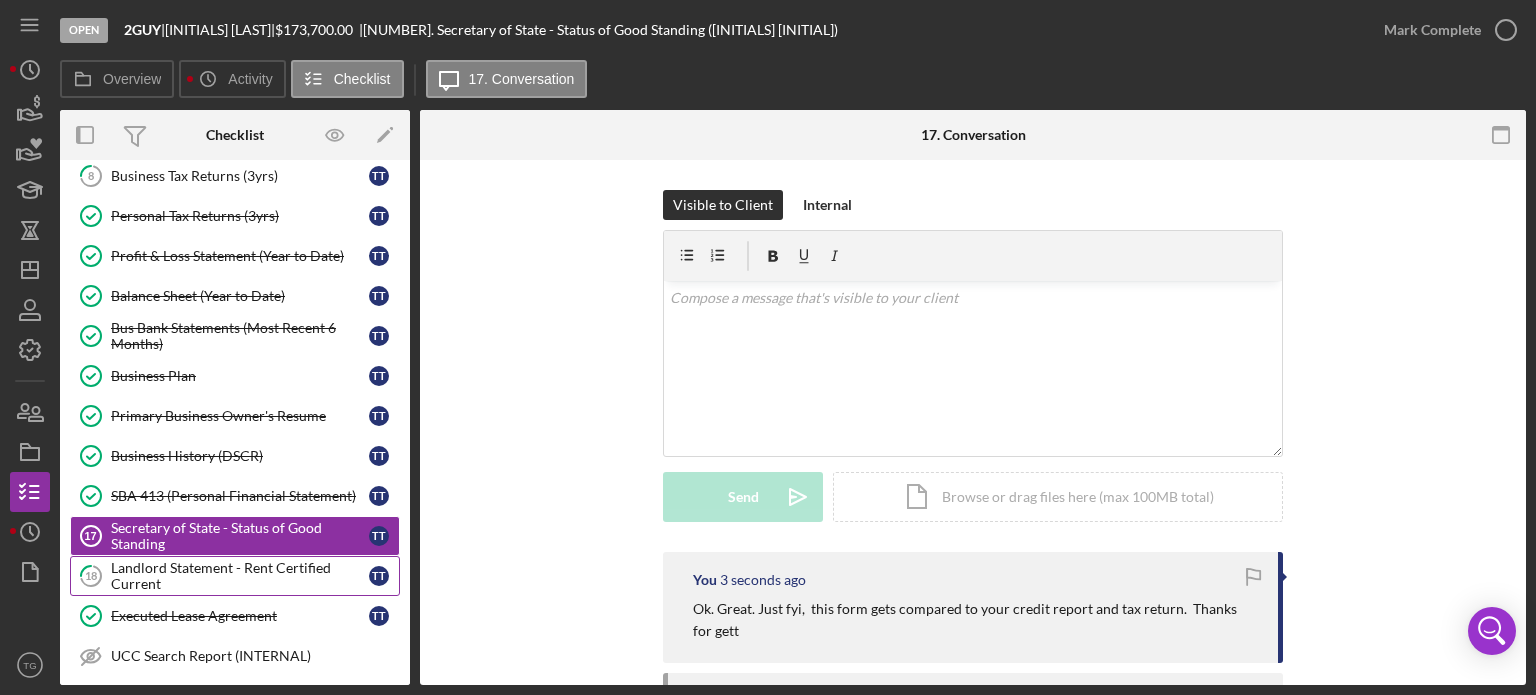 click on "Landlord Statement - Rent Certified Current" at bounding box center [240, 576] 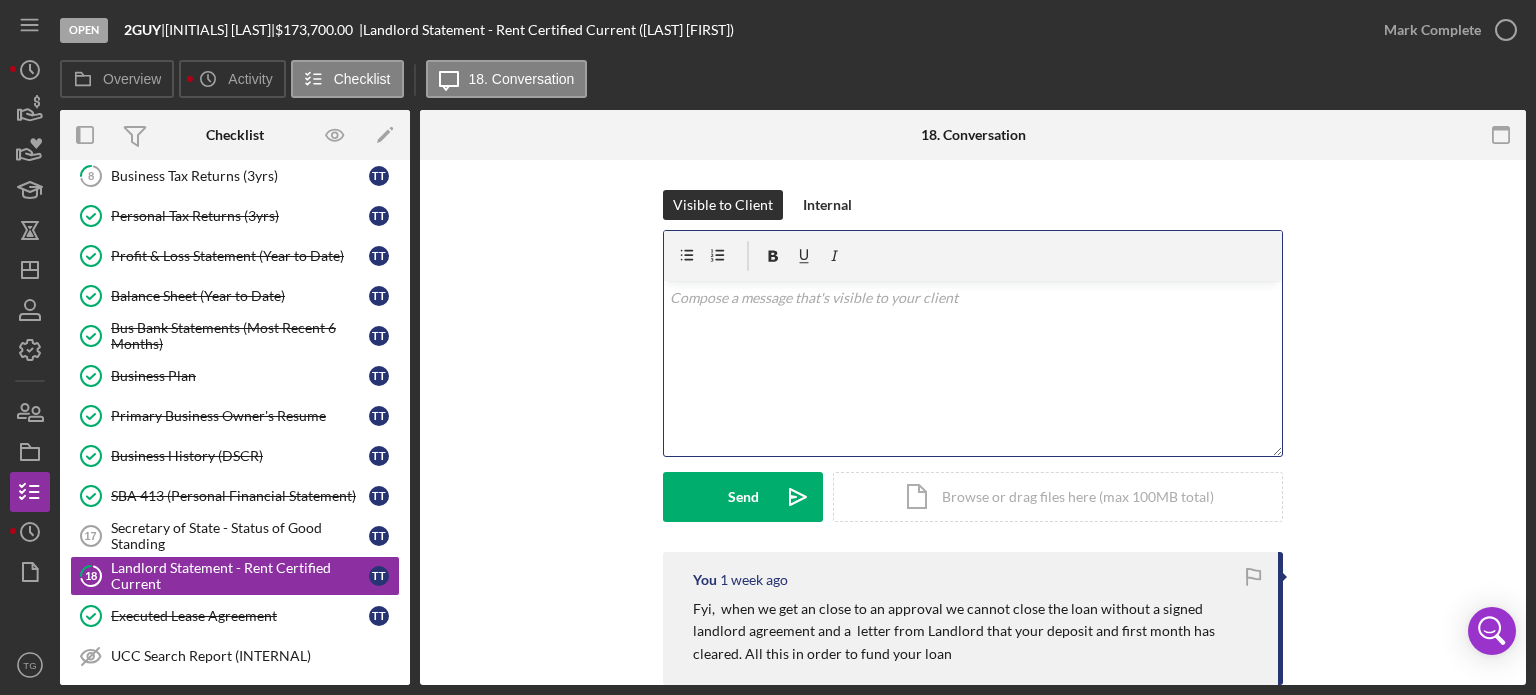 click at bounding box center (973, 298) 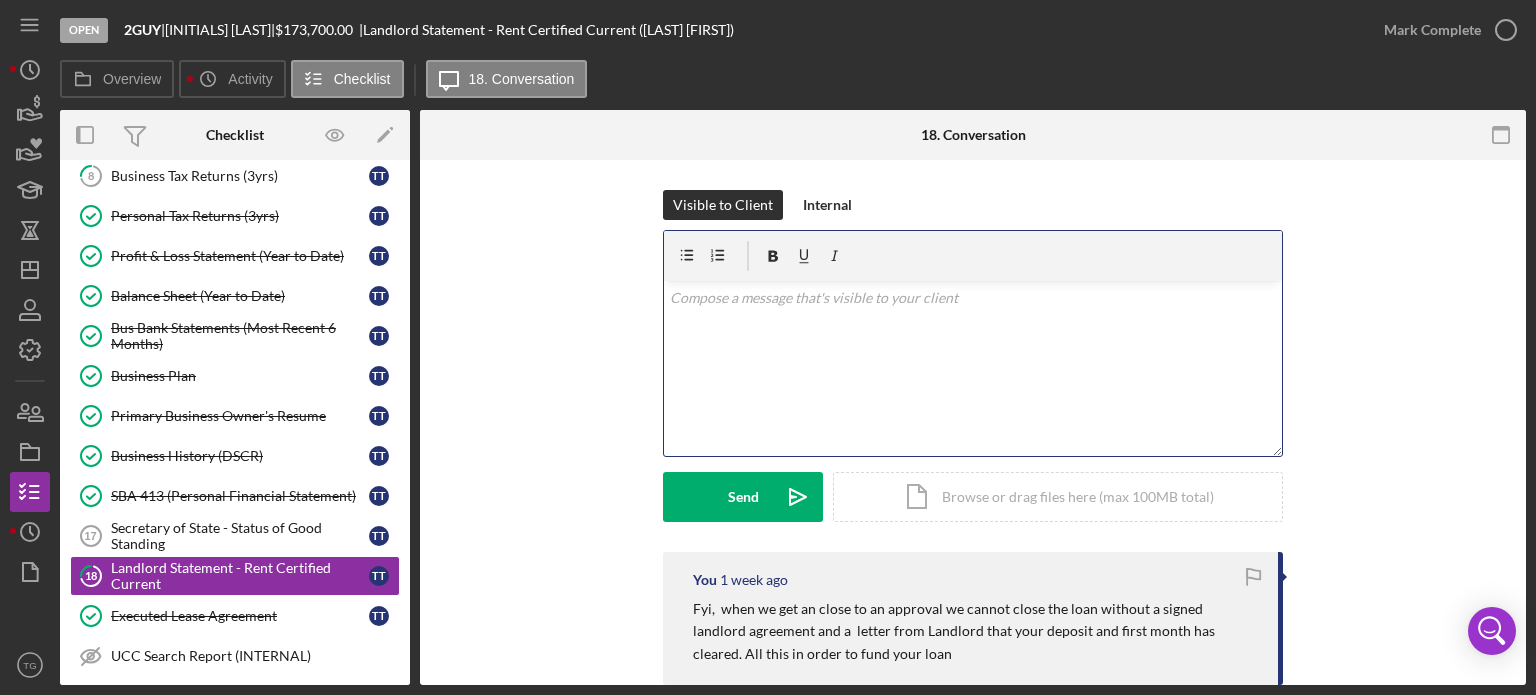 click at bounding box center [973, 298] 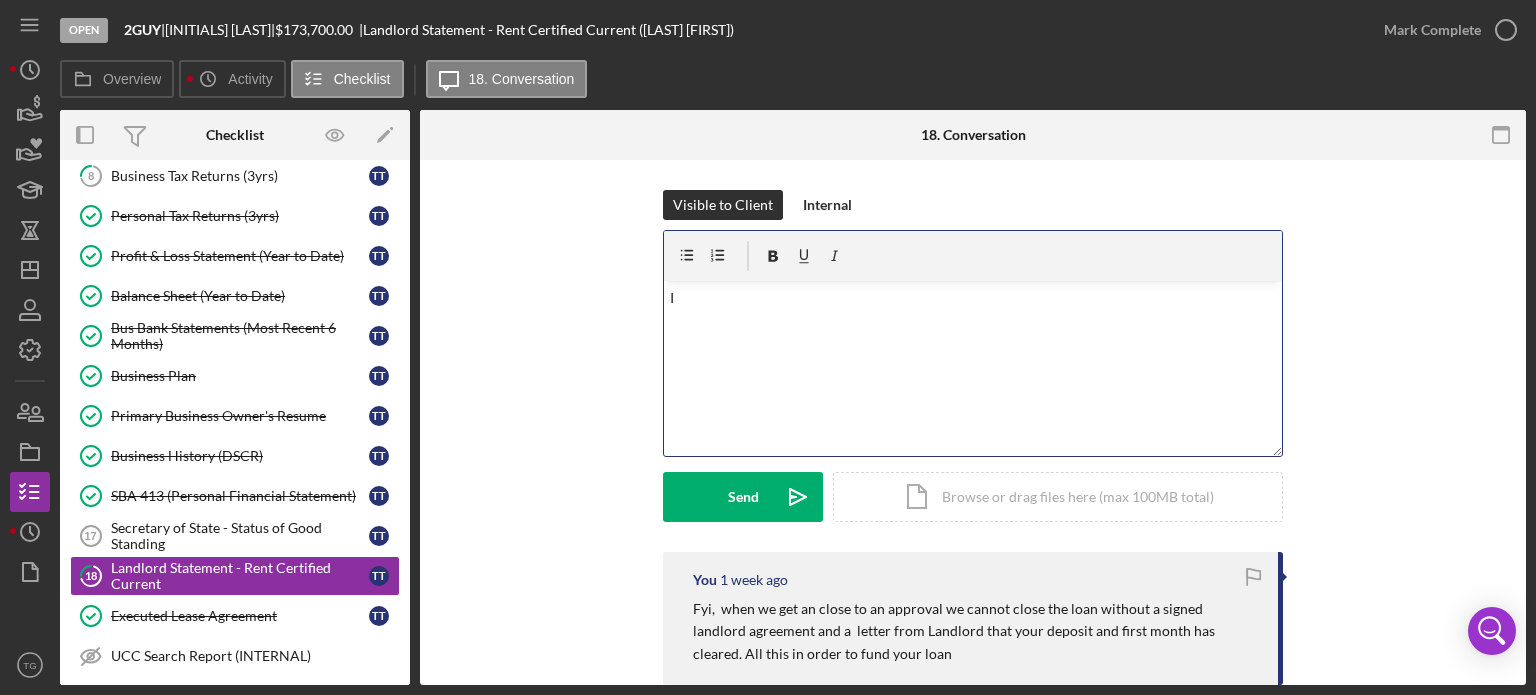 type 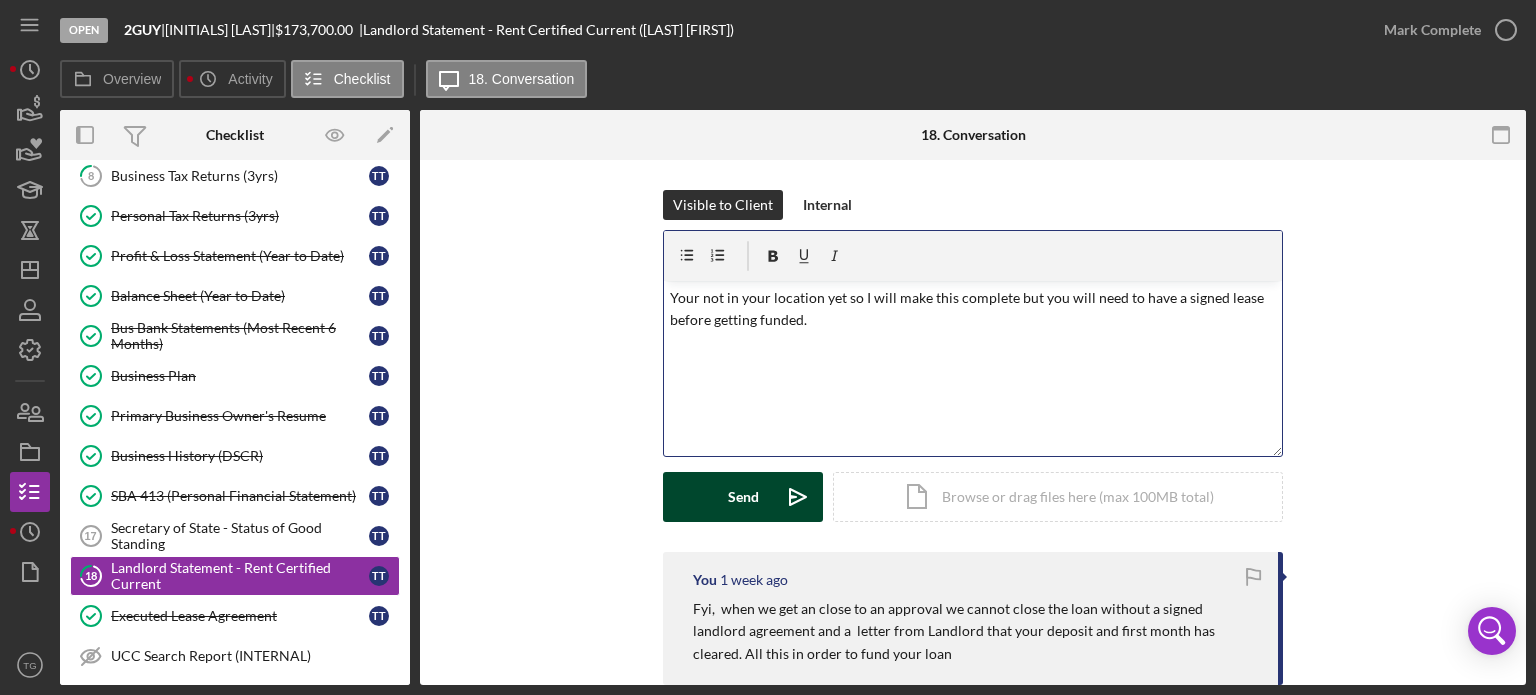 click on "Send" at bounding box center [743, 497] 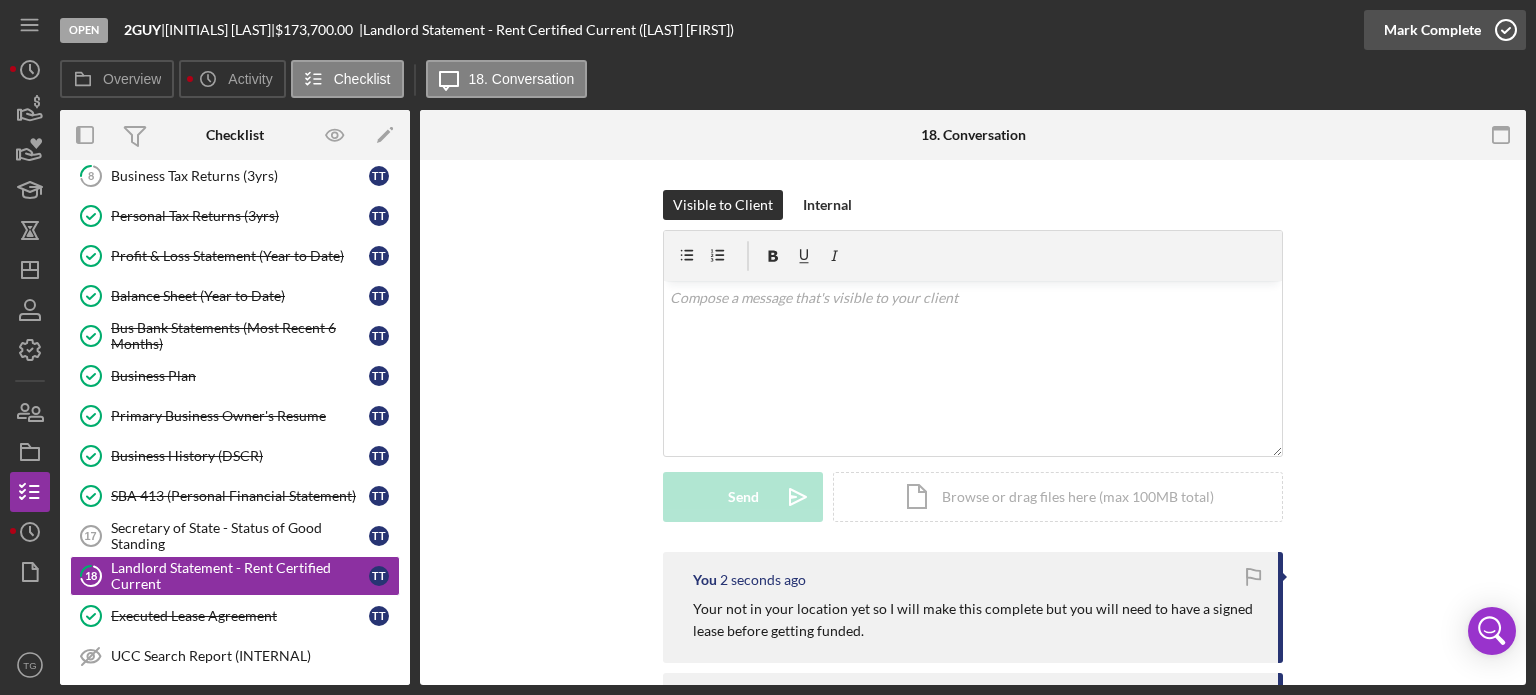 click 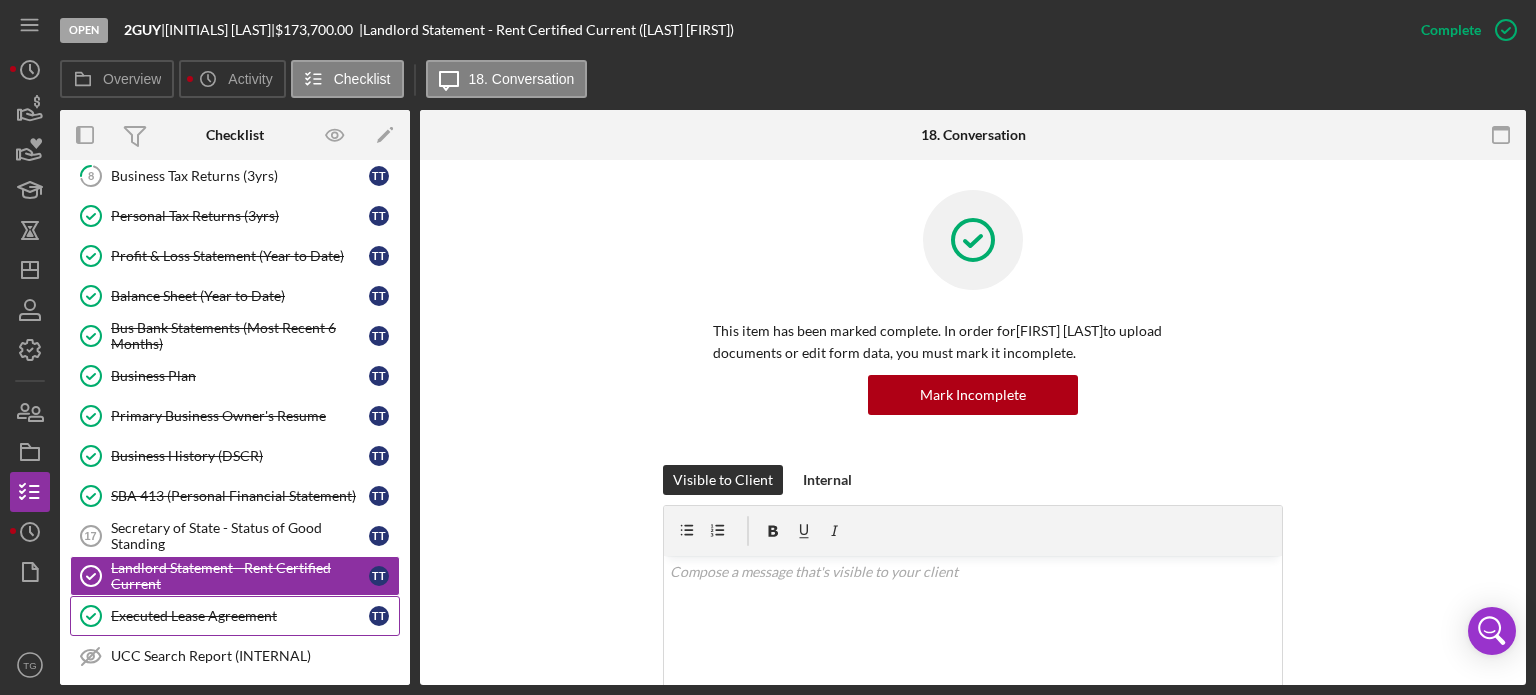 click on "Executed Lease Agreement" at bounding box center [240, 616] 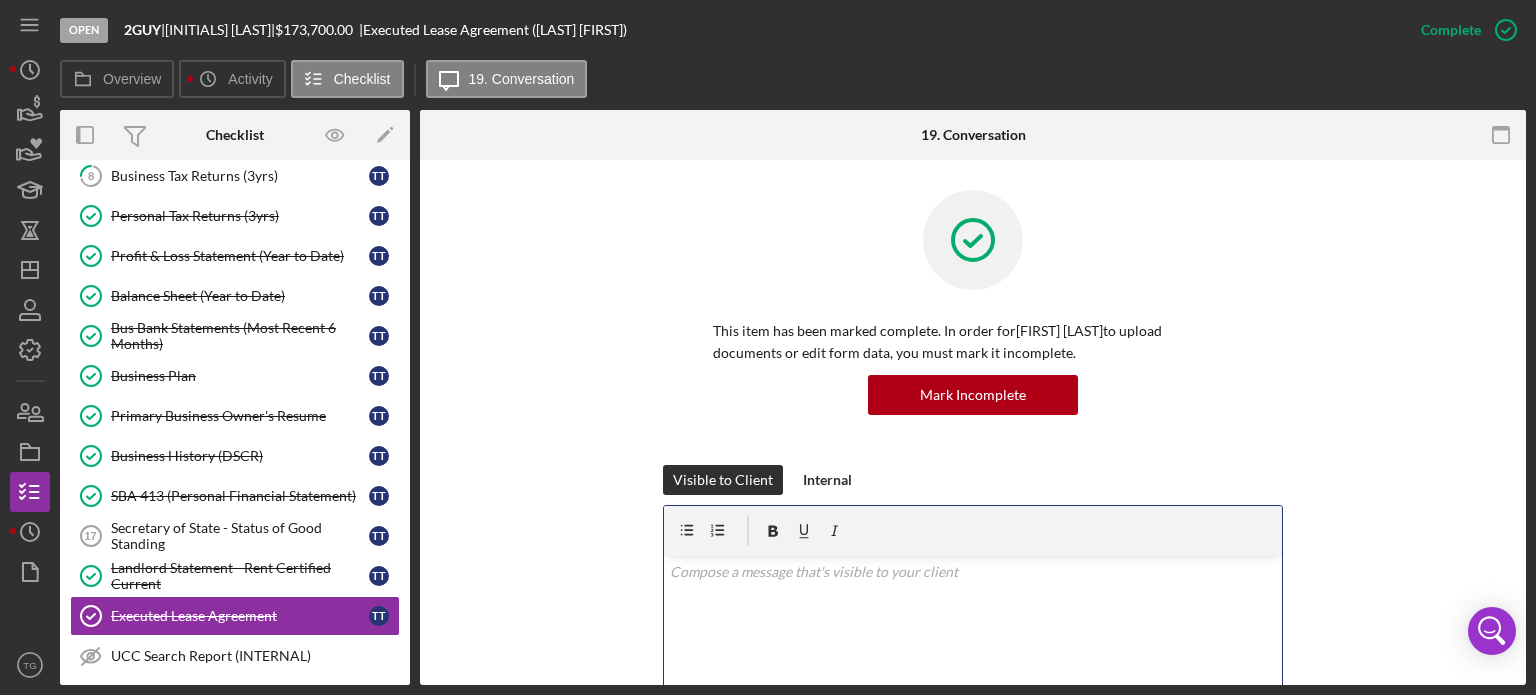 click at bounding box center [973, 572] 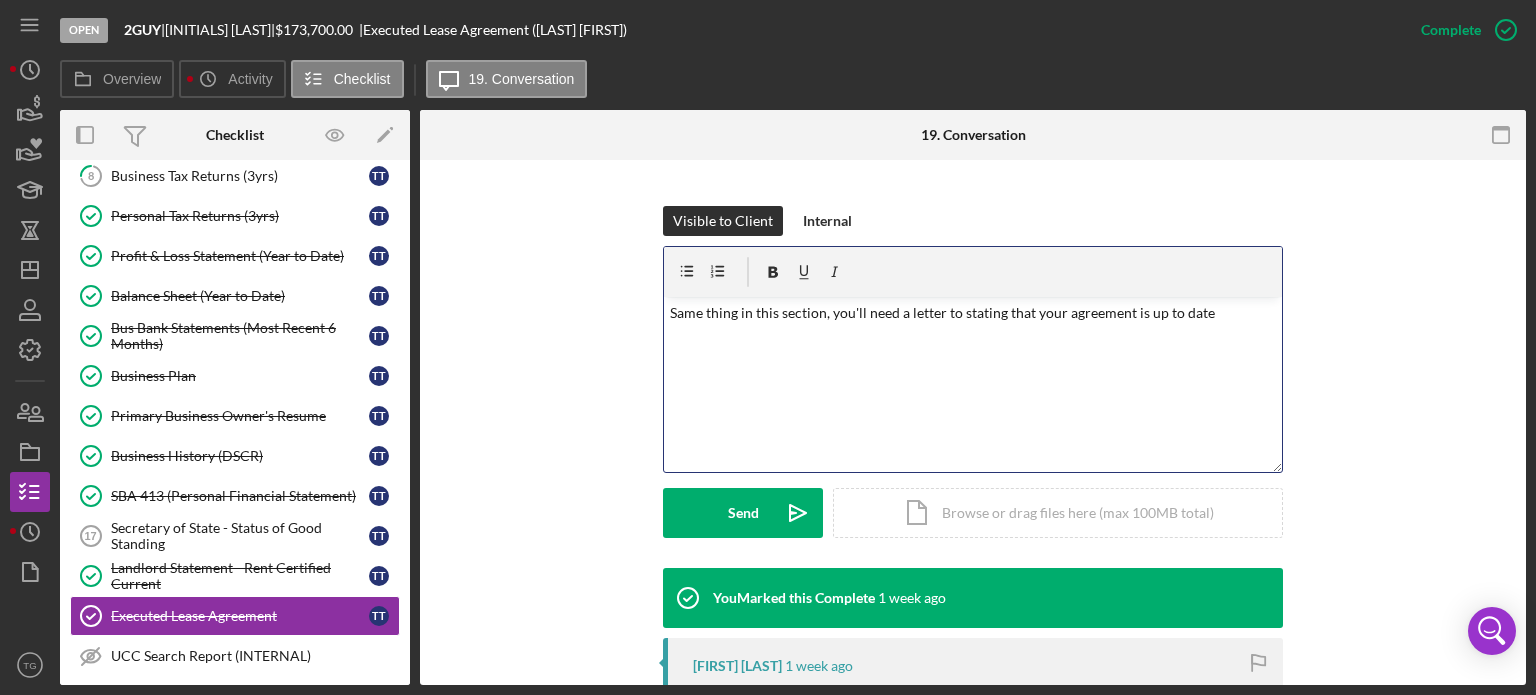 scroll, scrollTop: 300, scrollLeft: 0, axis: vertical 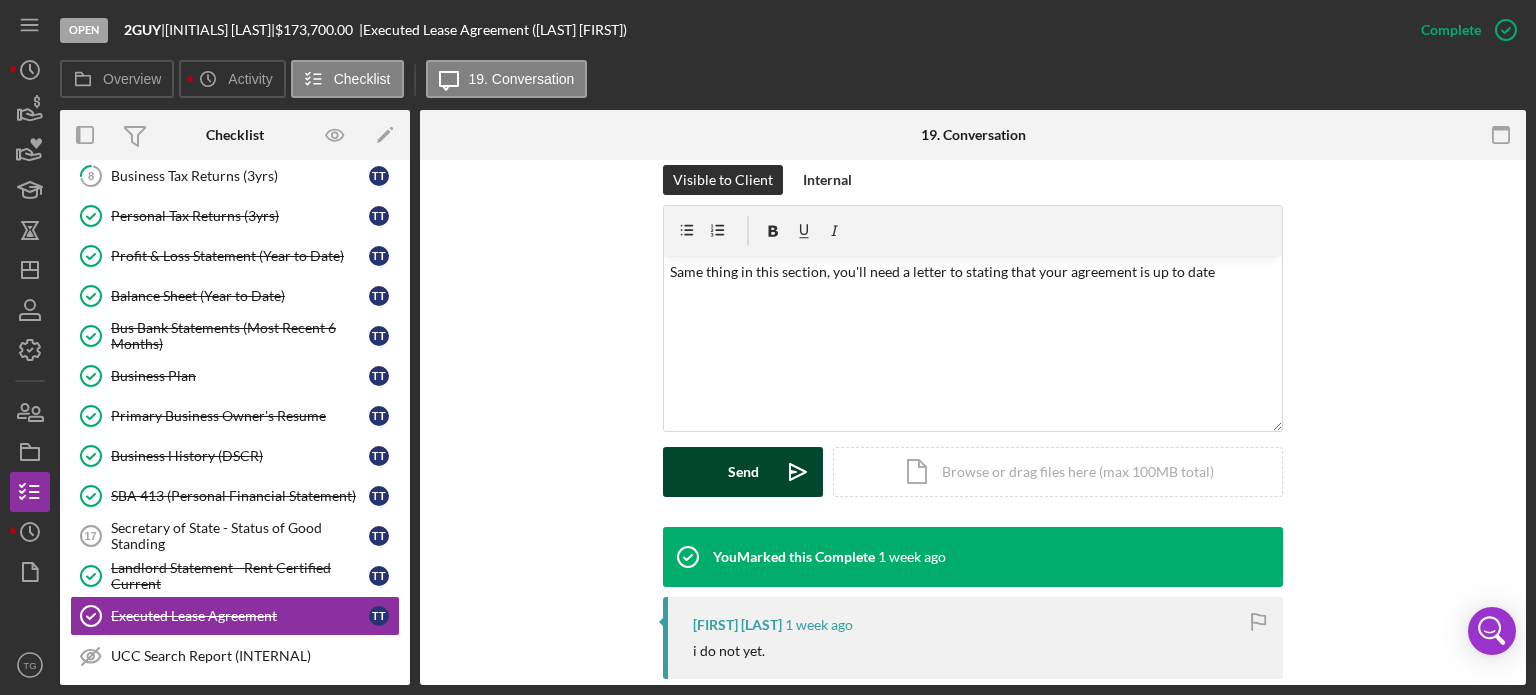 click on "Send" at bounding box center (743, 472) 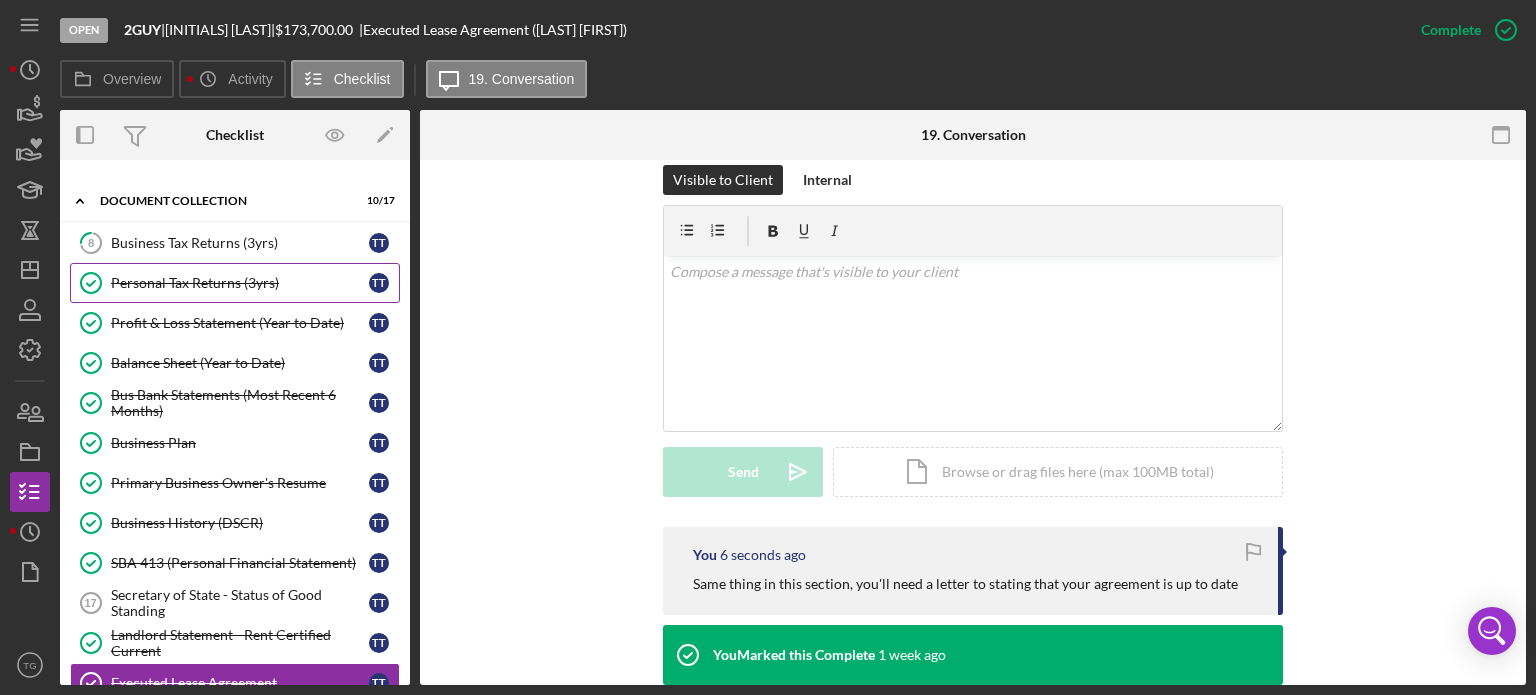 scroll, scrollTop: 0, scrollLeft: 0, axis: both 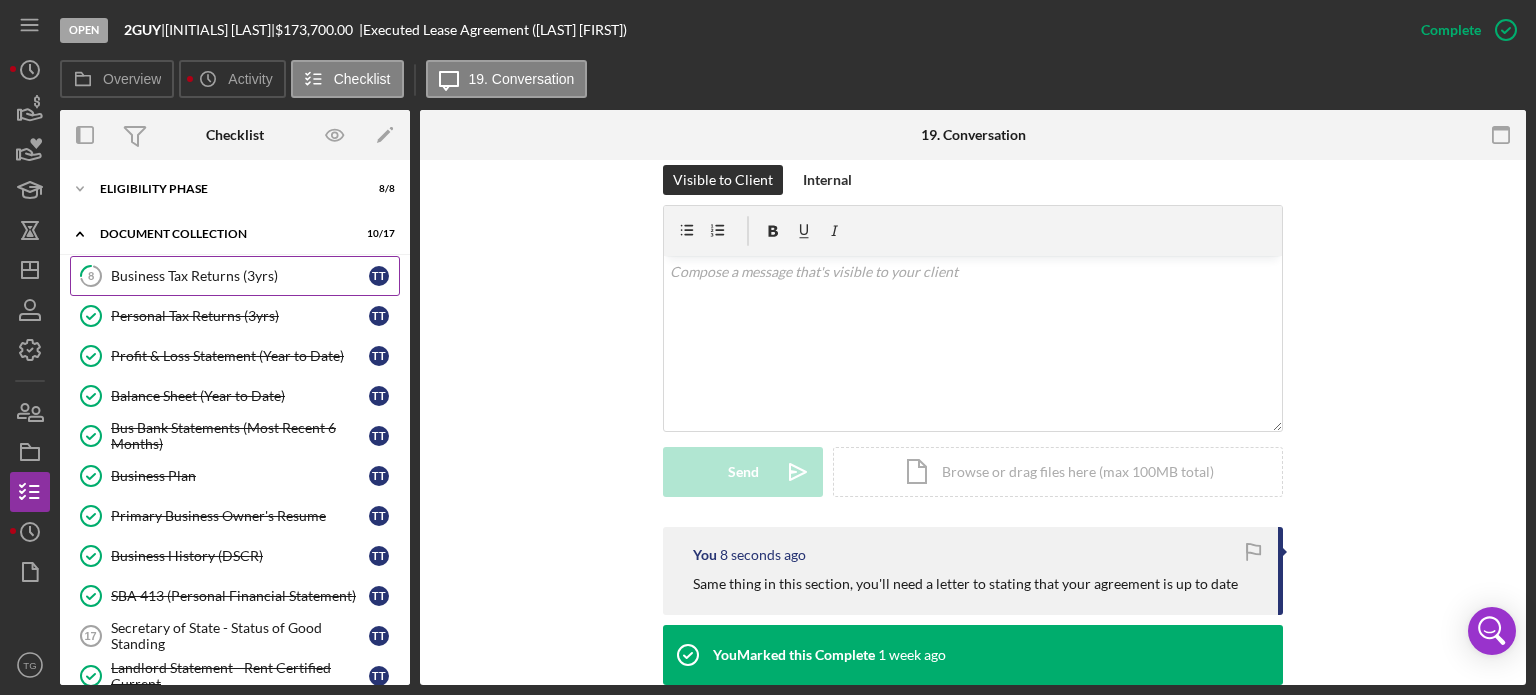click on "Business Tax Returns (3yrs)" at bounding box center (240, 276) 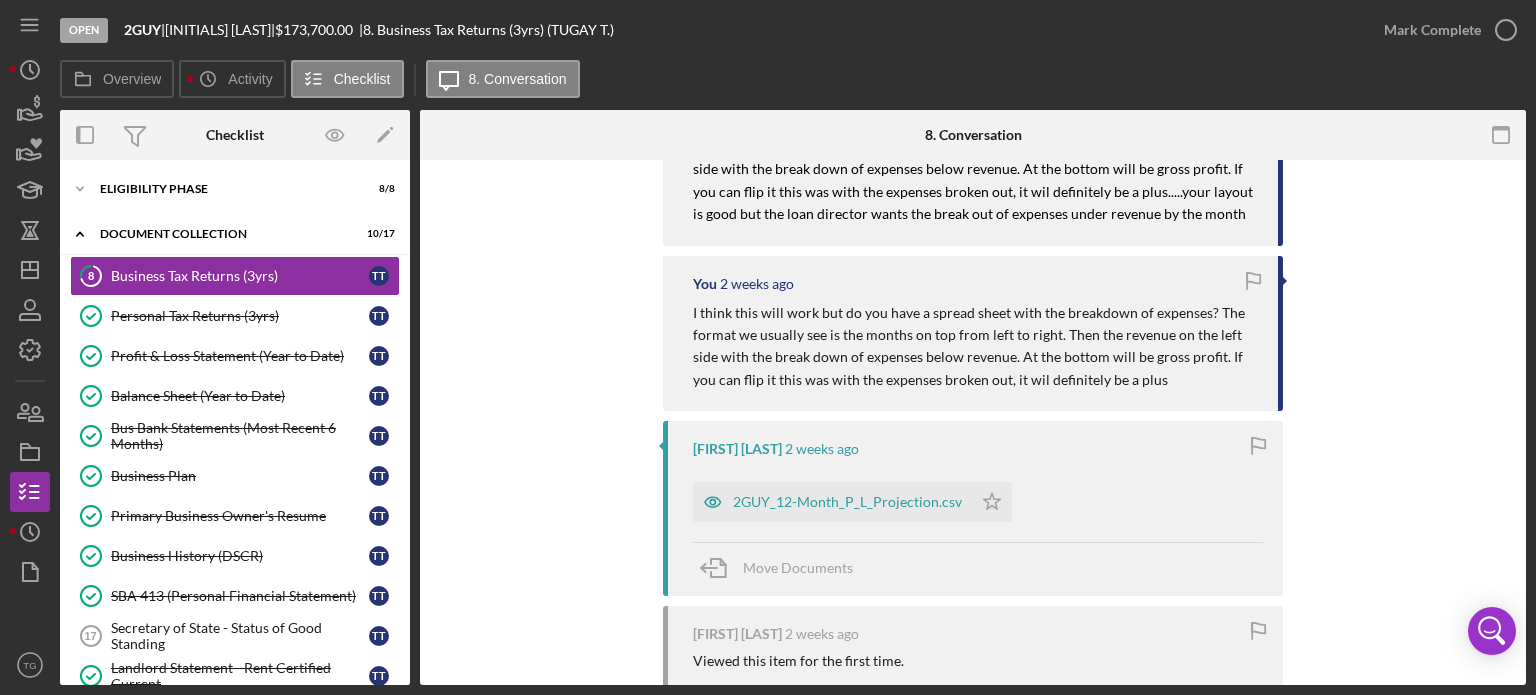 scroll, scrollTop: 984, scrollLeft: 0, axis: vertical 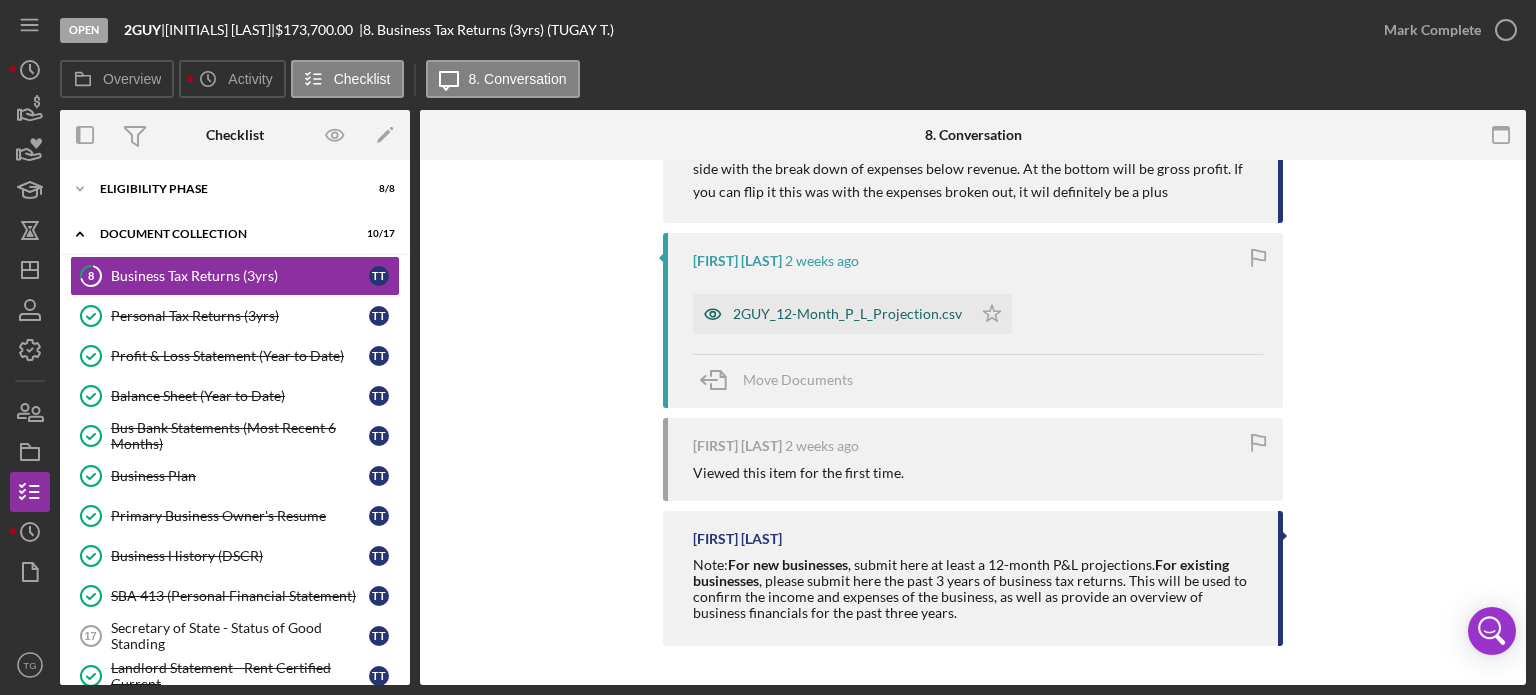 click on "2GUY_12-Month_P_L_Projection.csv" at bounding box center (847, 314) 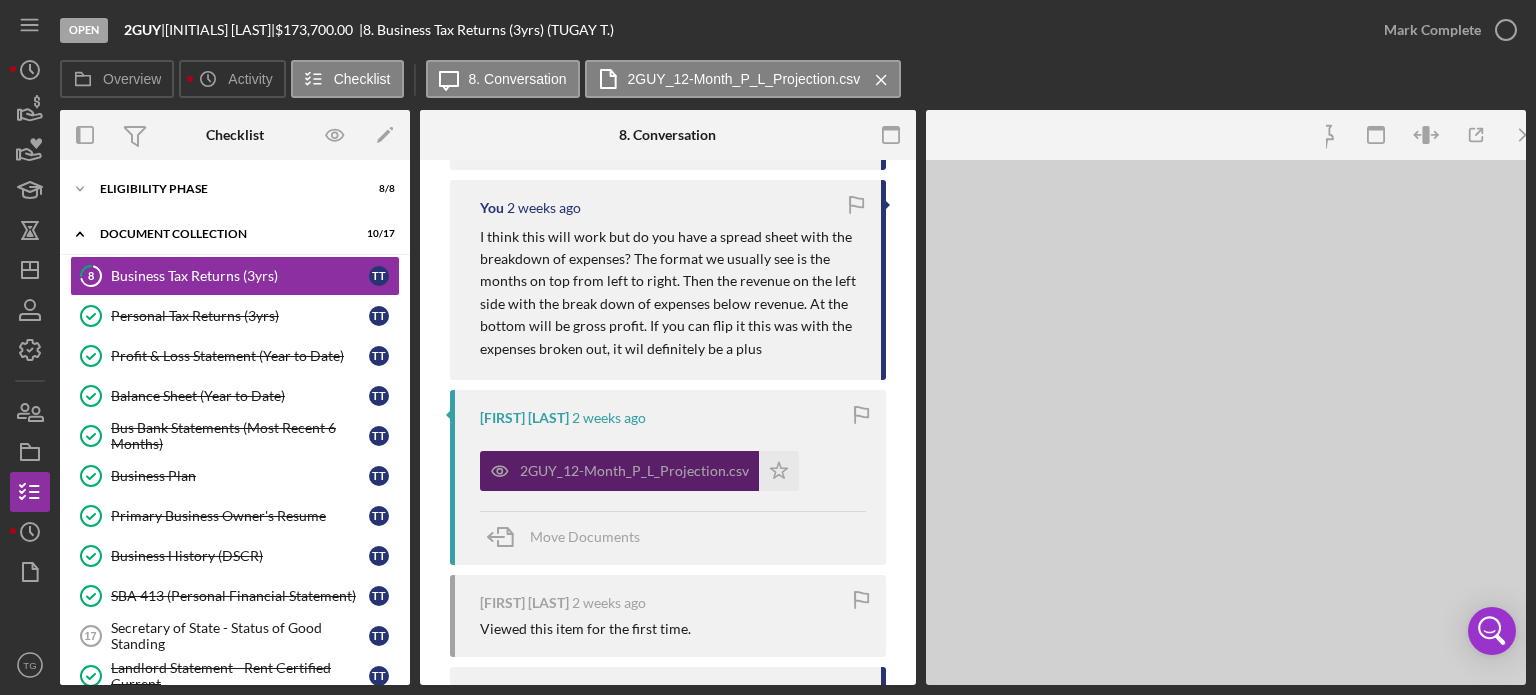 scroll, scrollTop: 1096, scrollLeft: 0, axis: vertical 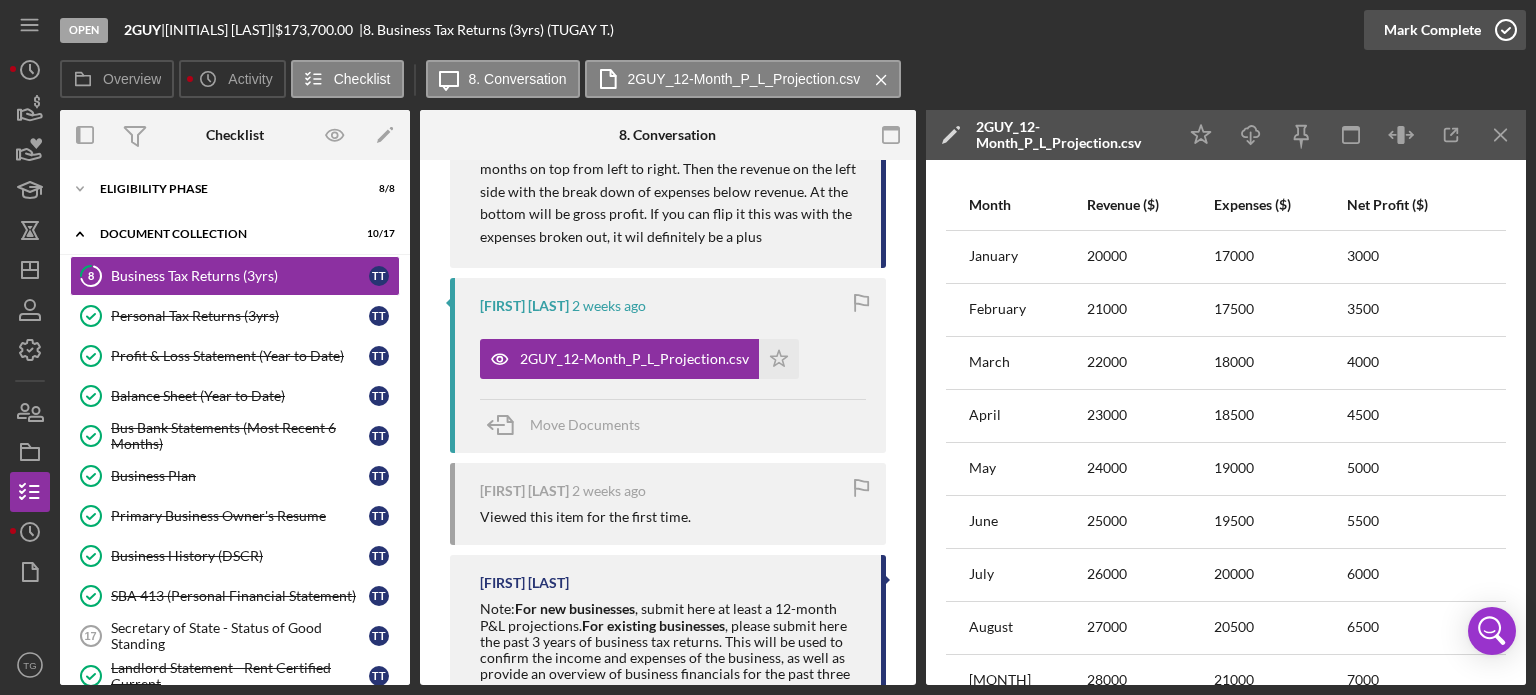 click 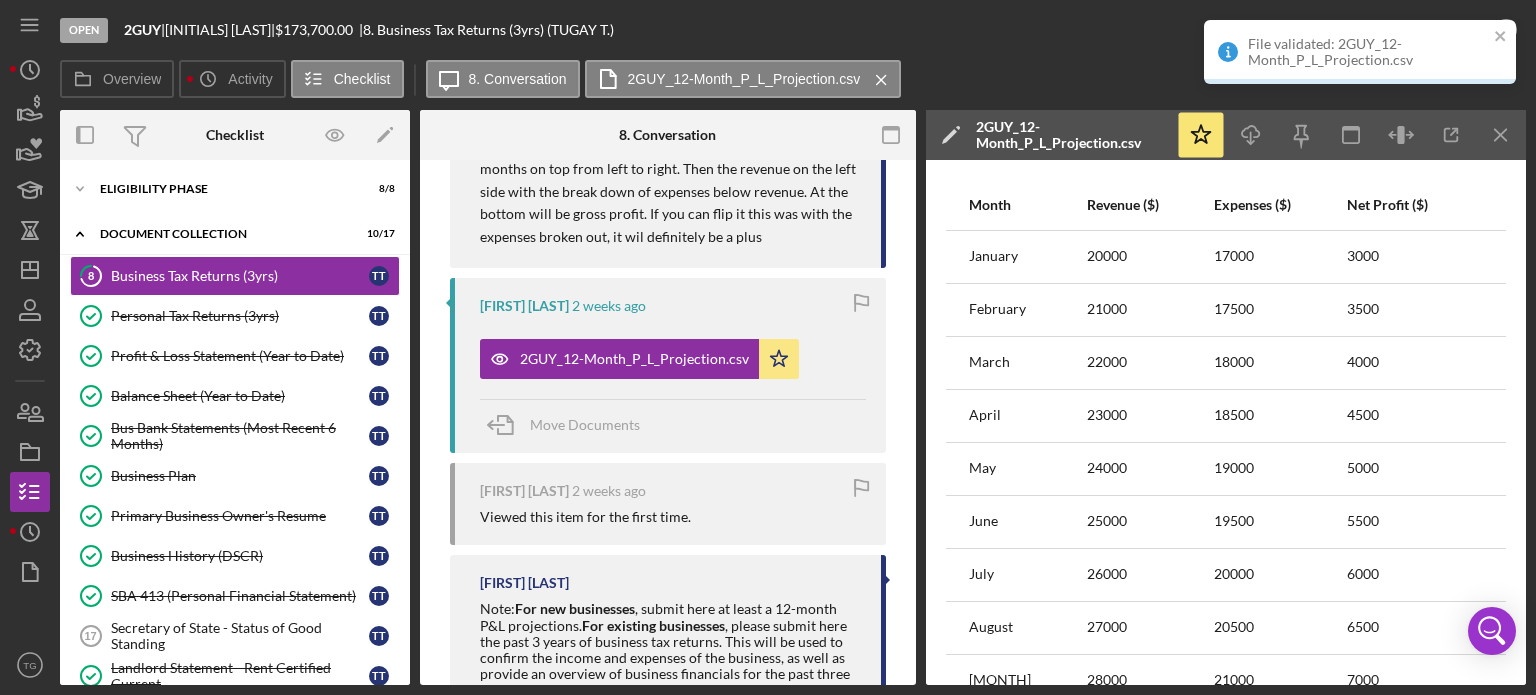scroll, scrollTop: 1463, scrollLeft: 0, axis: vertical 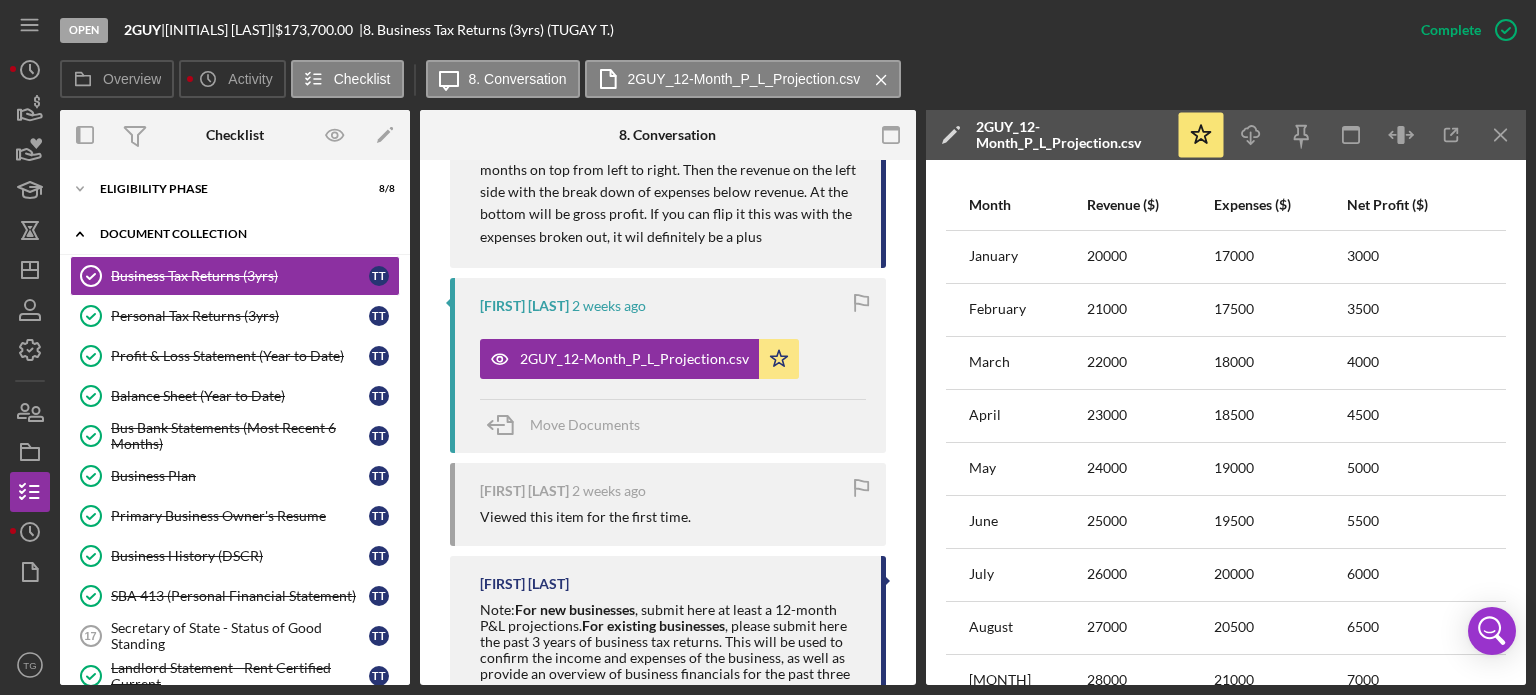 click on "Document Collection" at bounding box center (242, 234) 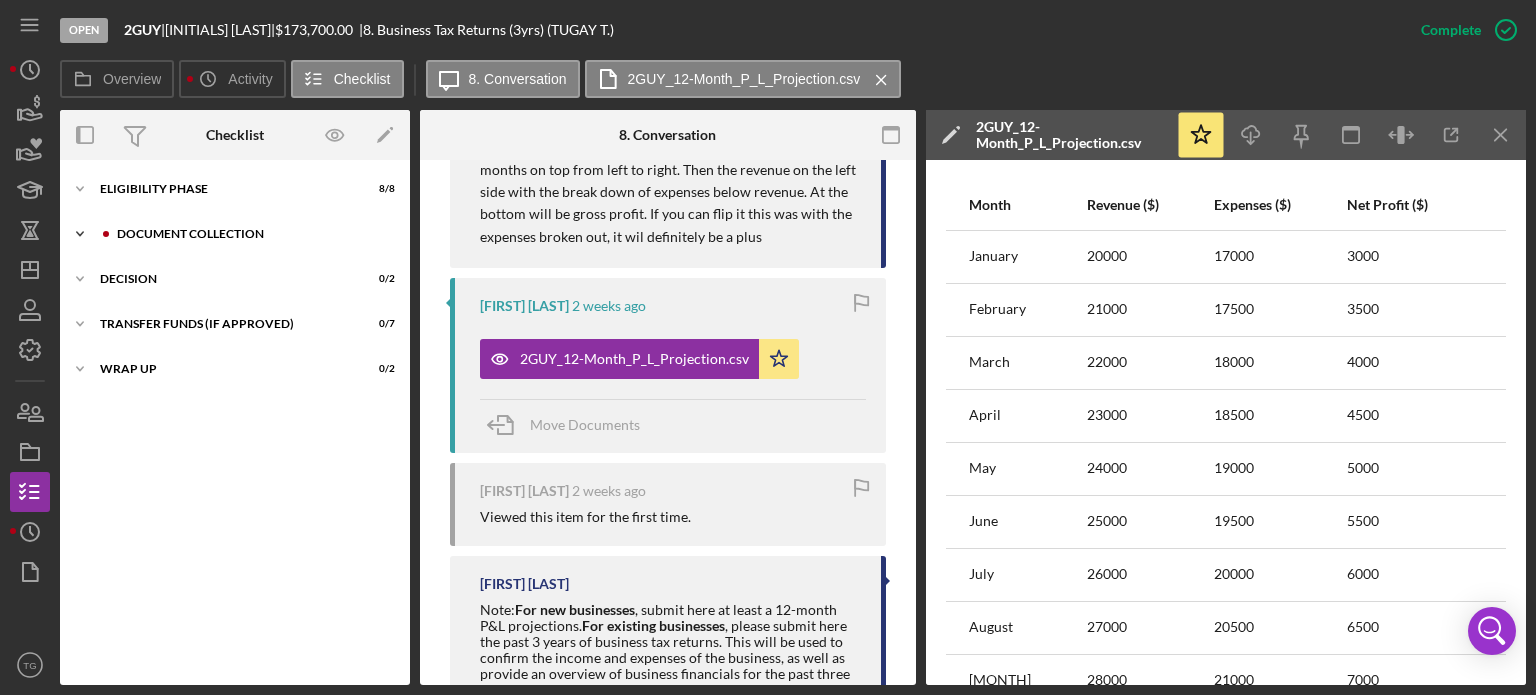 click on "Icon/Expander Document Collection [NUMBER] / [NUMBER]" at bounding box center [235, 234] 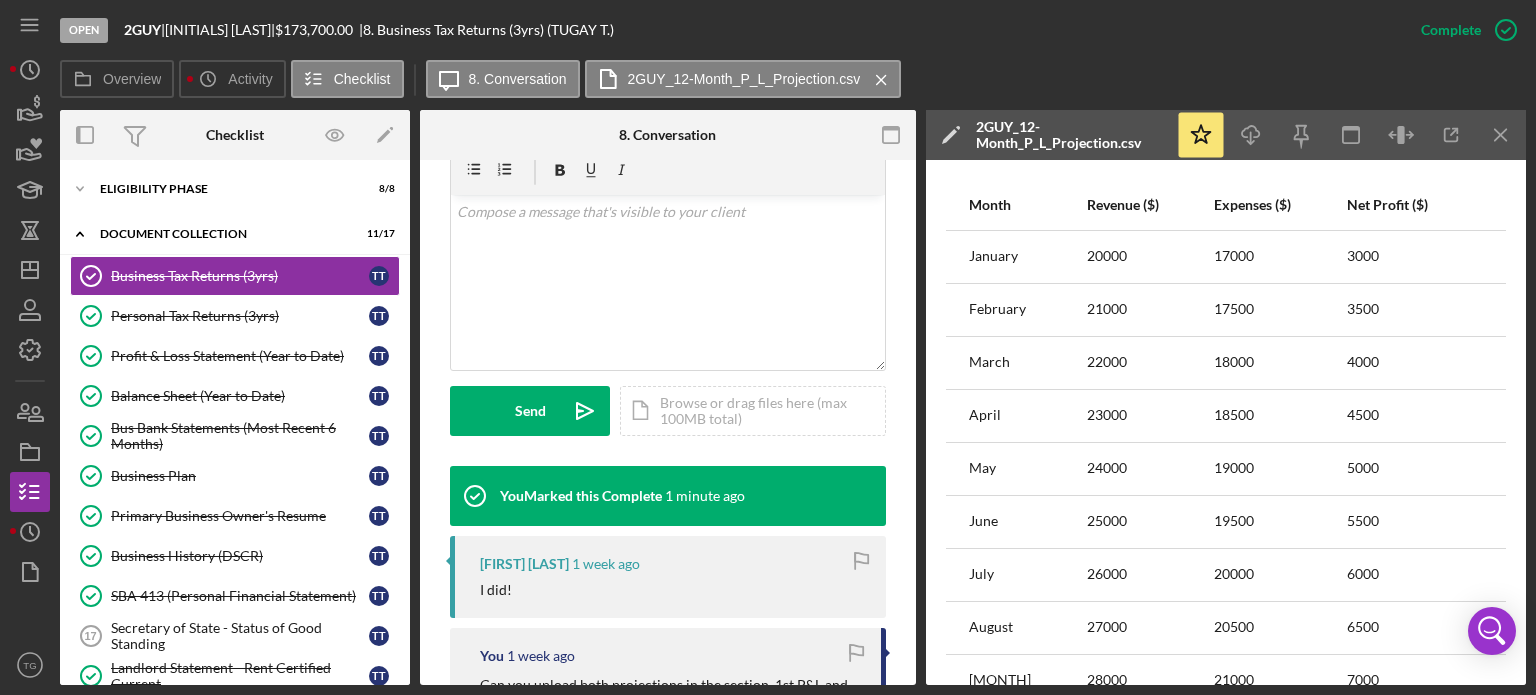 scroll, scrollTop: 263, scrollLeft: 0, axis: vertical 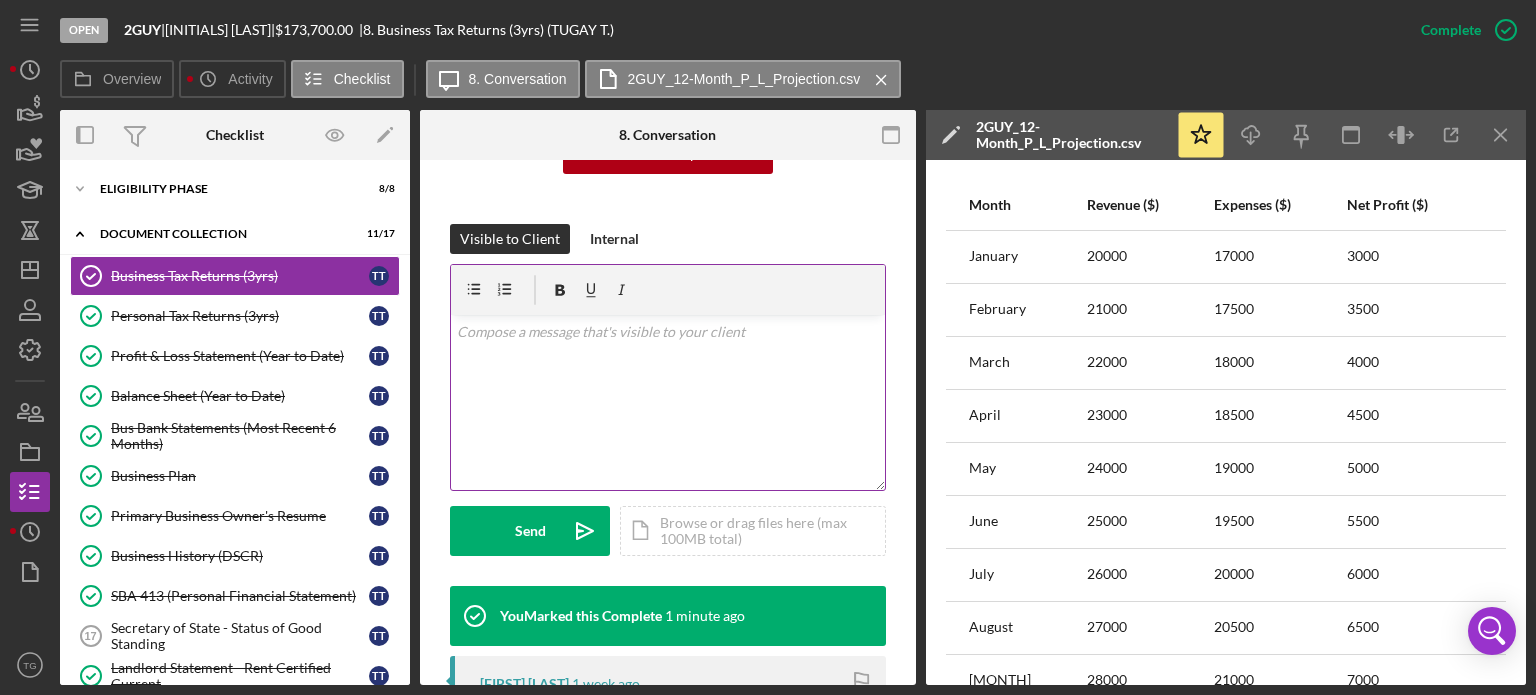click on "v Color teal Color pink Remove color Add row above Add row below Add column before Add column after Merge cells Split cells Remove column Remove row Remove table" at bounding box center [668, 402] 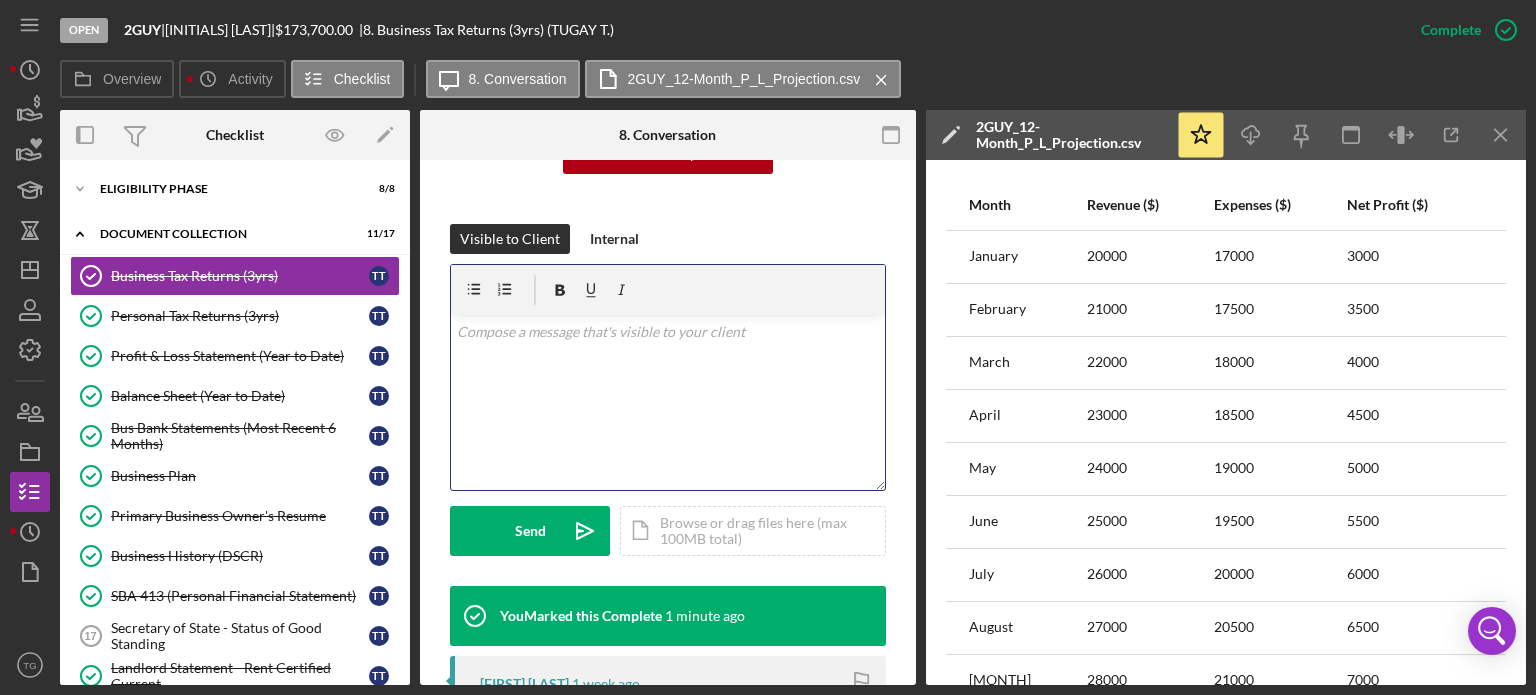 type 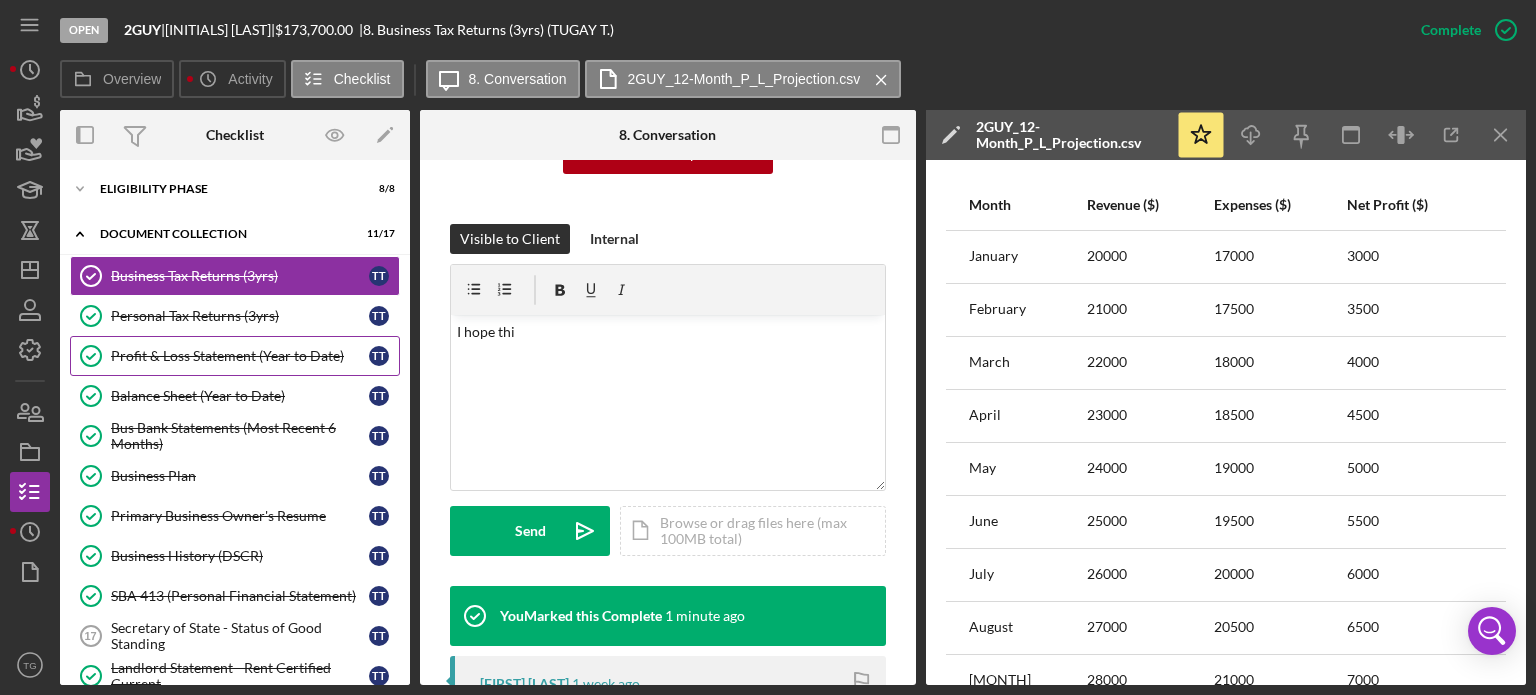 click on "Profit & Loss Statement (Year to Date)" at bounding box center [240, 356] 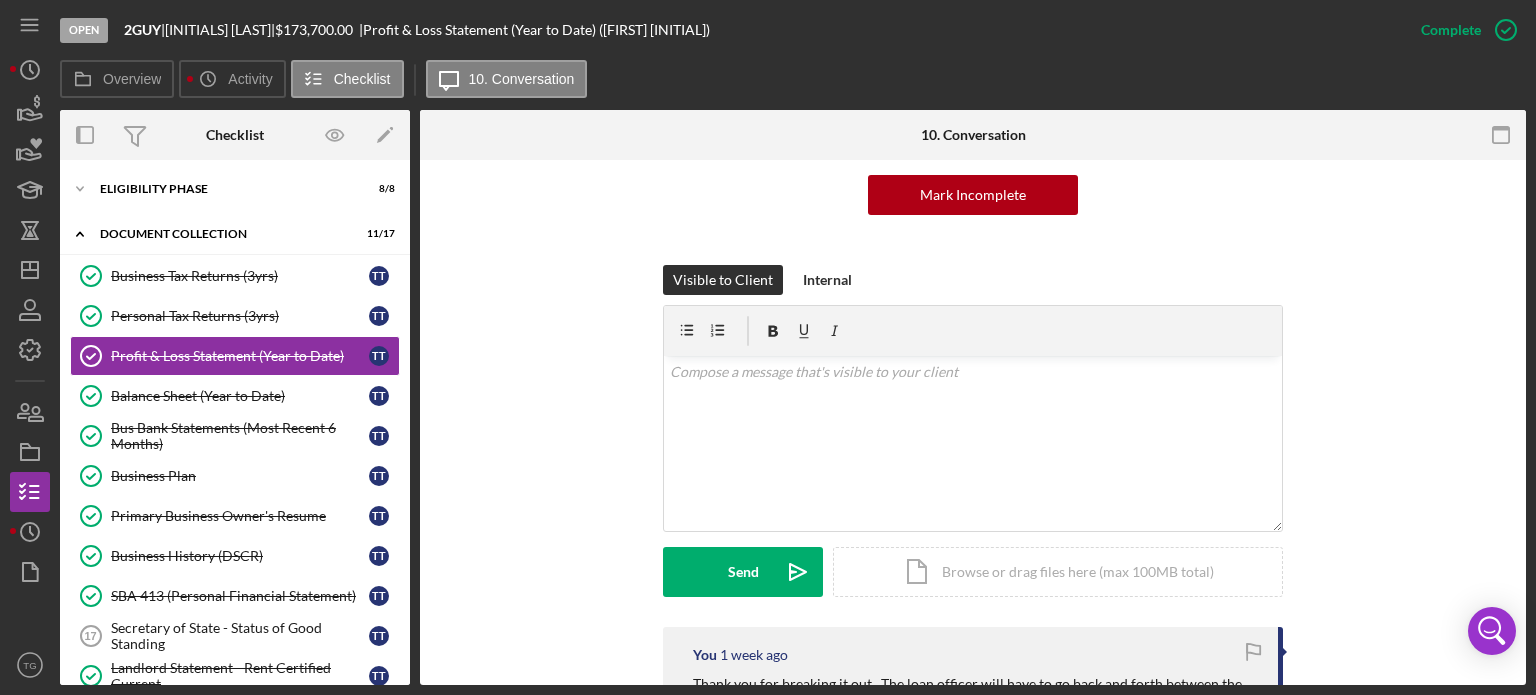 scroll, scrollTop: 500, scrollLeft: 0, axis: vertical 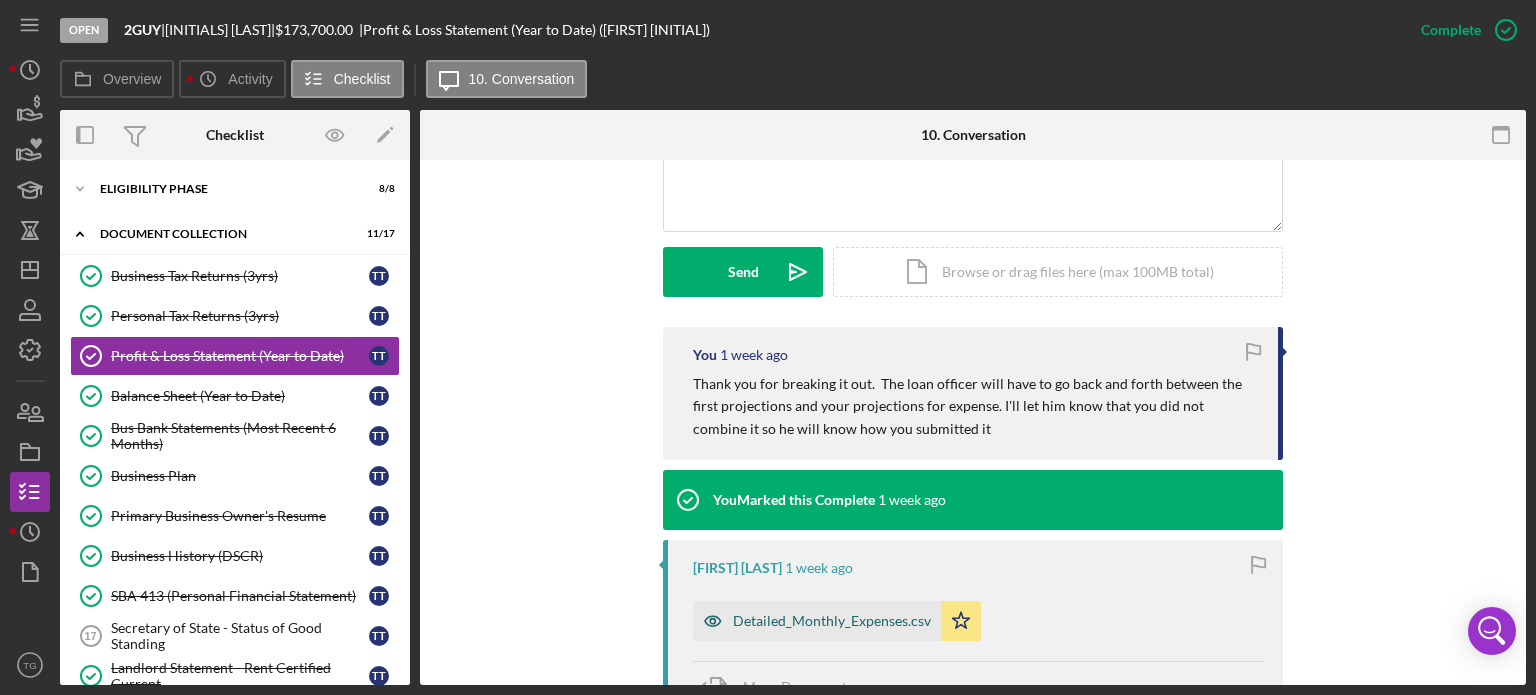 click on "Detailed_Monthly_Expenses.csv" at bounding box center (832, 621) 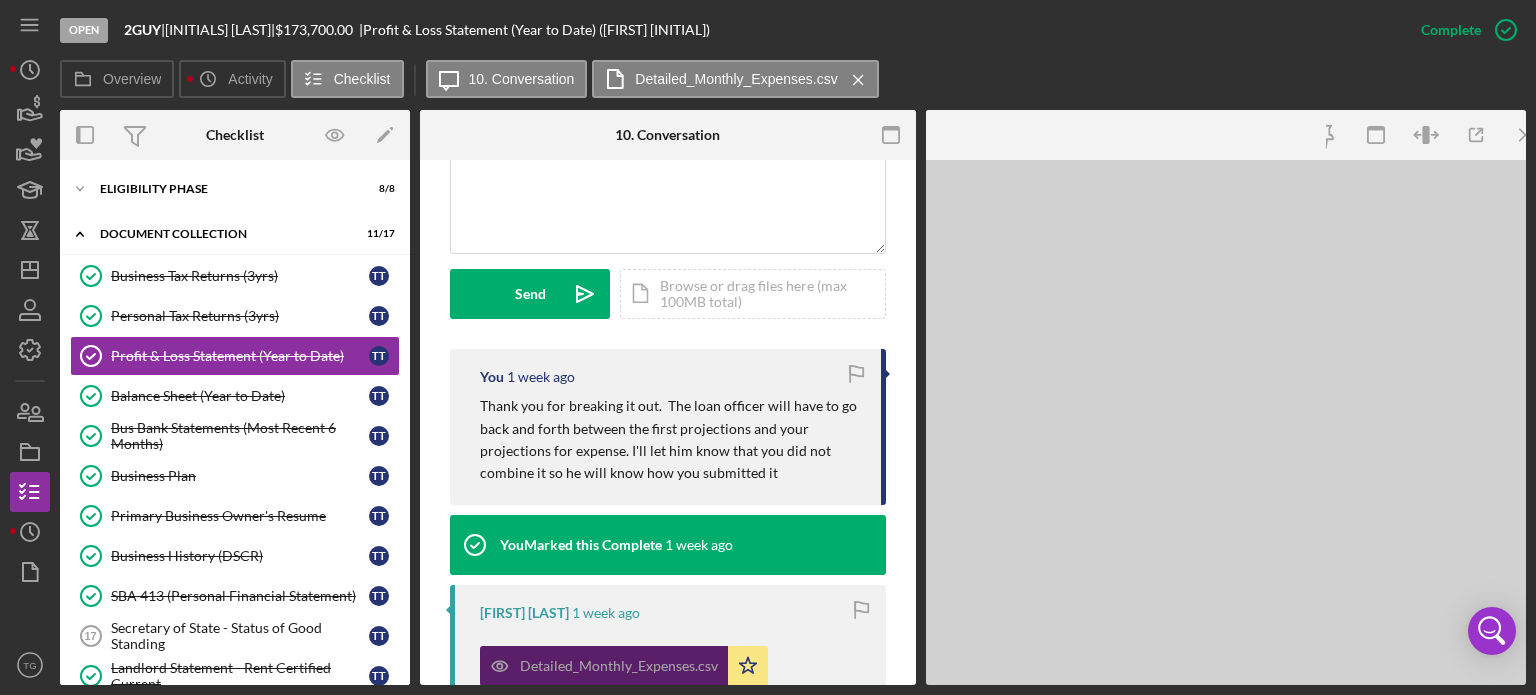scroll, scrollTop: 522, scrollLeft: 0, axis: vertical 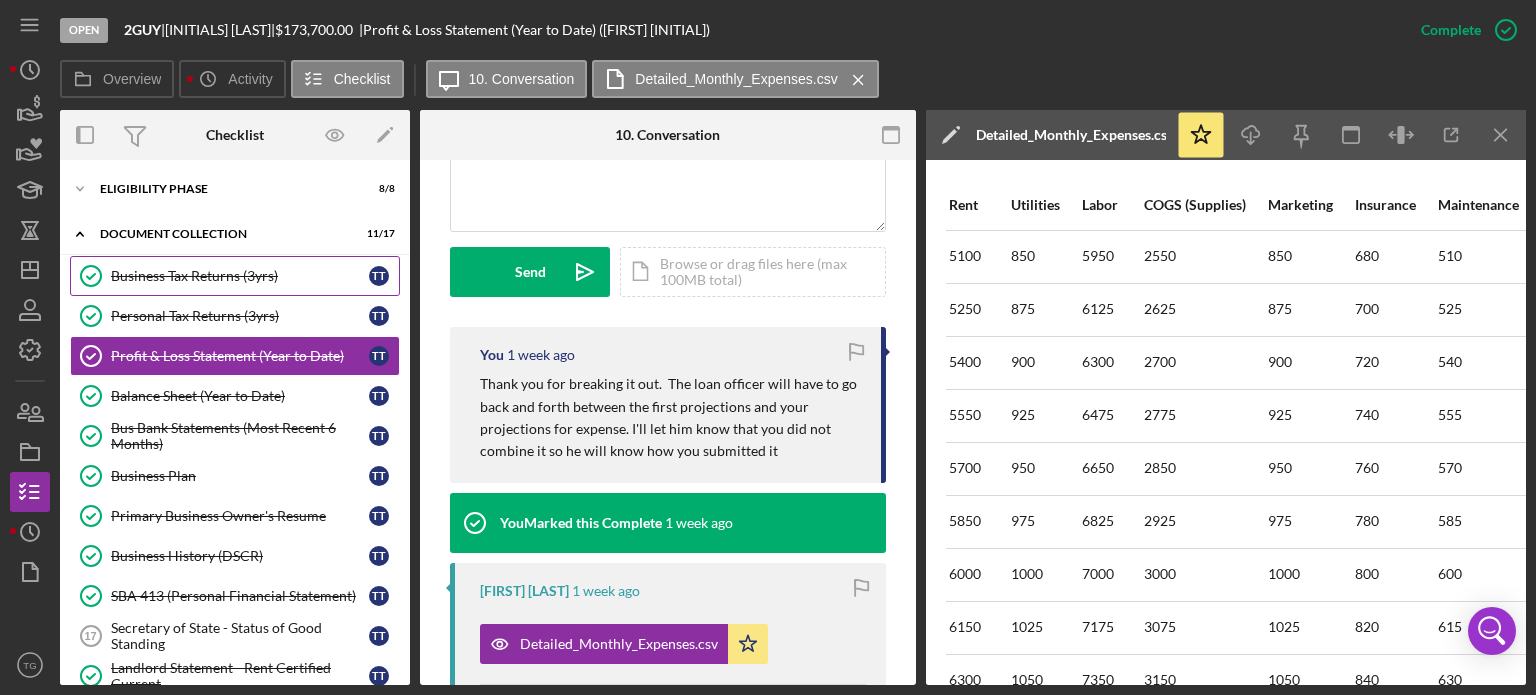 click on "Business Tax Returns (3yrs)" at bounding box center (240, 276) 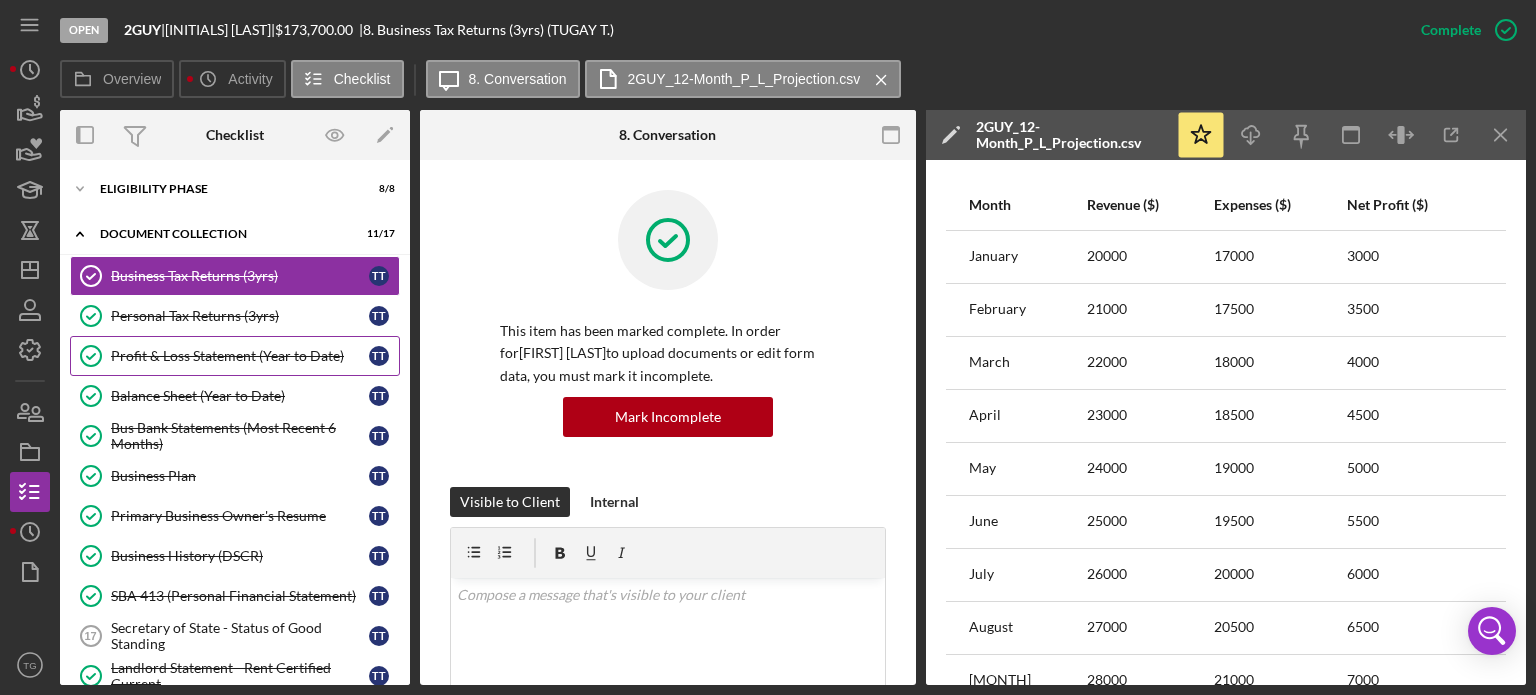 click on "Profit & Loss Statement (Year to Date)" at bounding box center (240, 356) 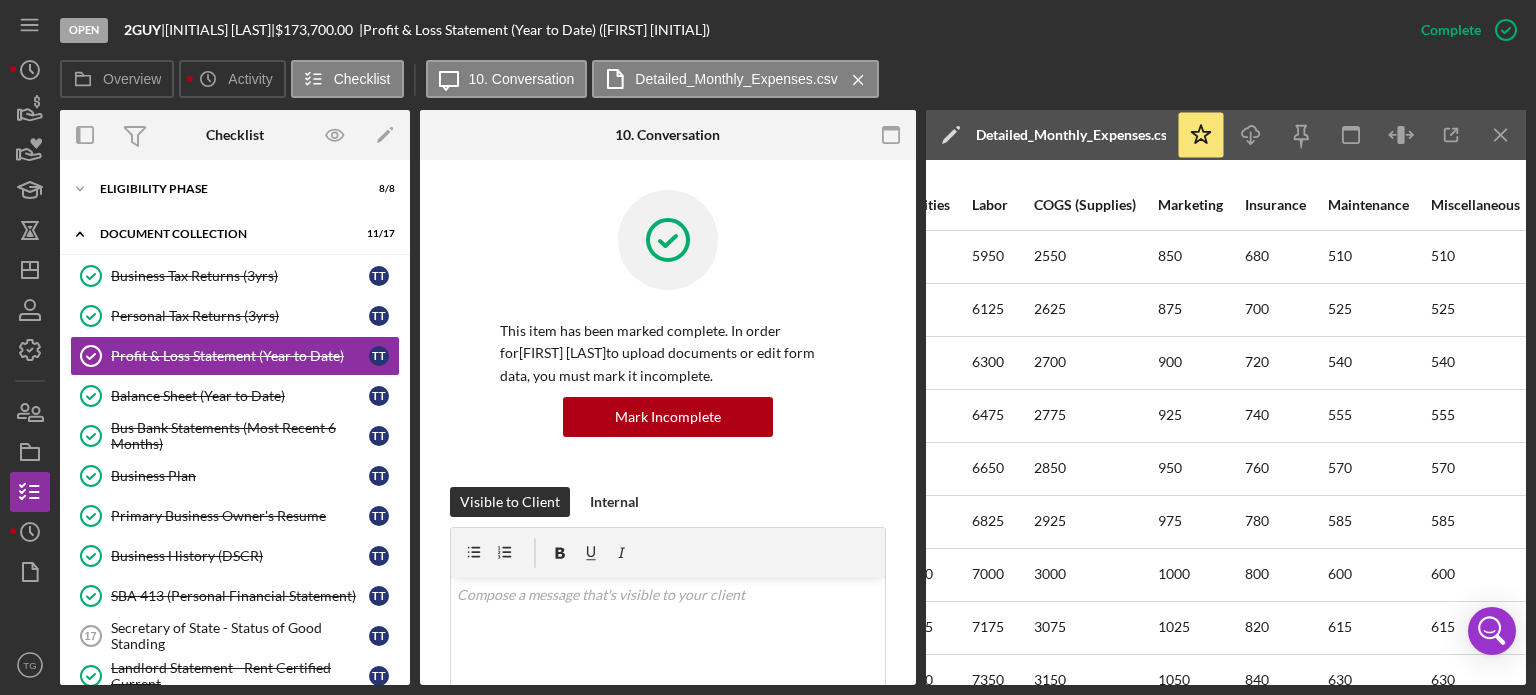 scroll, scrollTop: 0, scrollLeft: 116, axis: horizontal 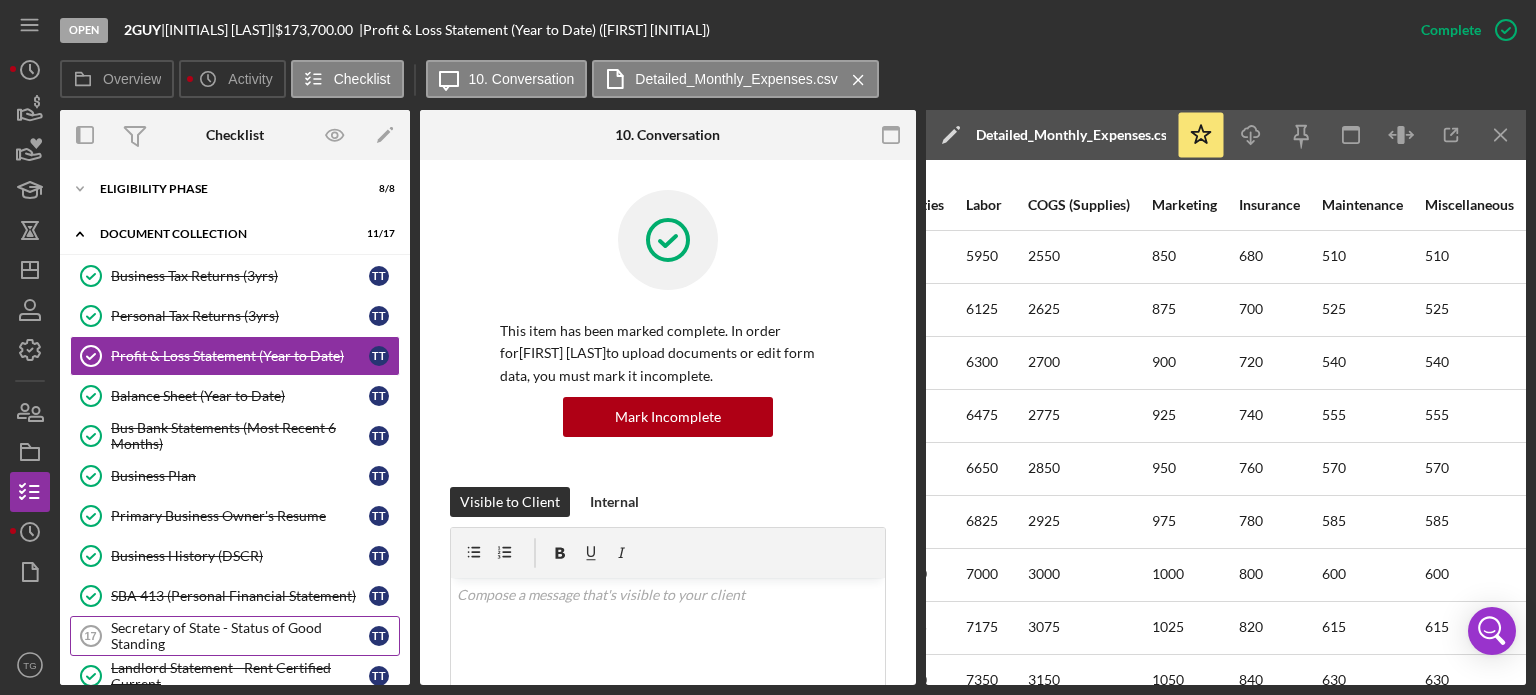 click on "Secretary of State - Status of Good Standing" at bounding box center [240, 636] 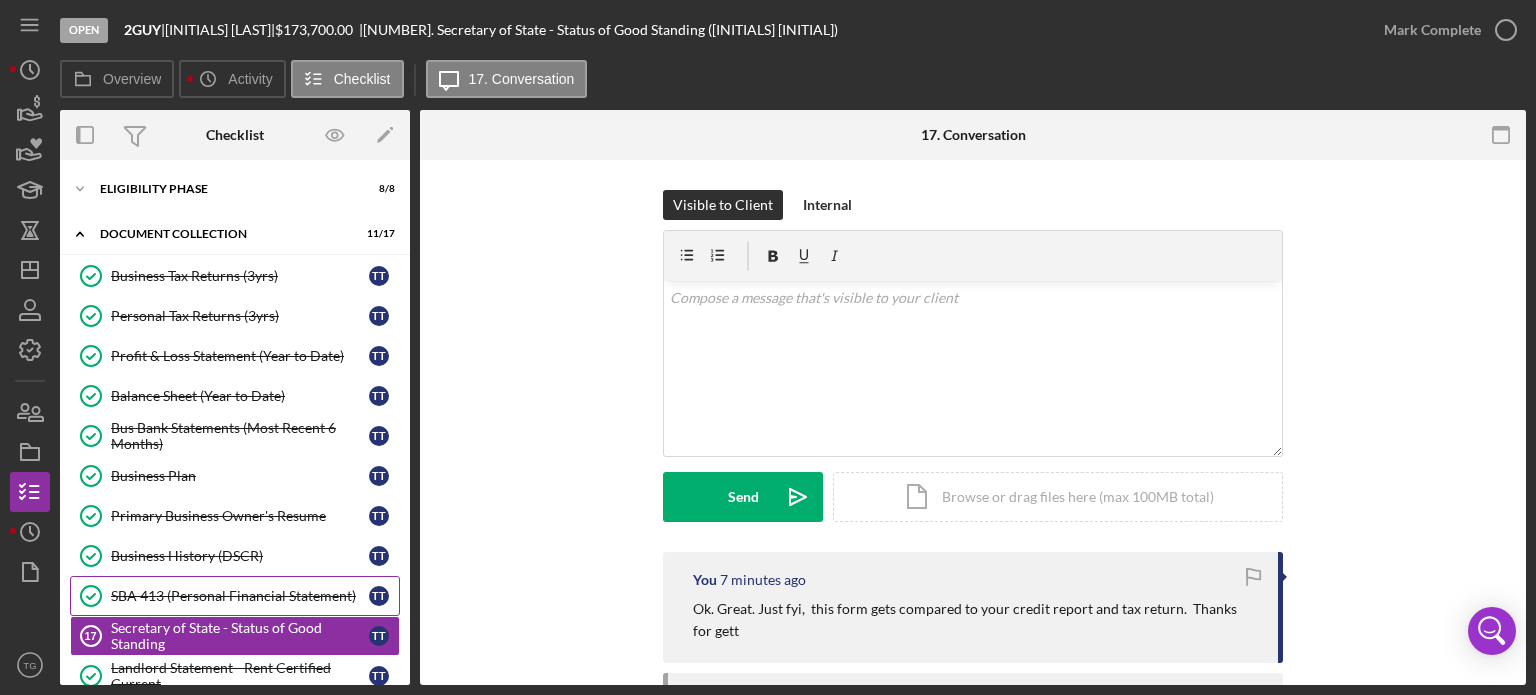scroll, scrollTop: 8, scrollLeft: 0, axis: vertical 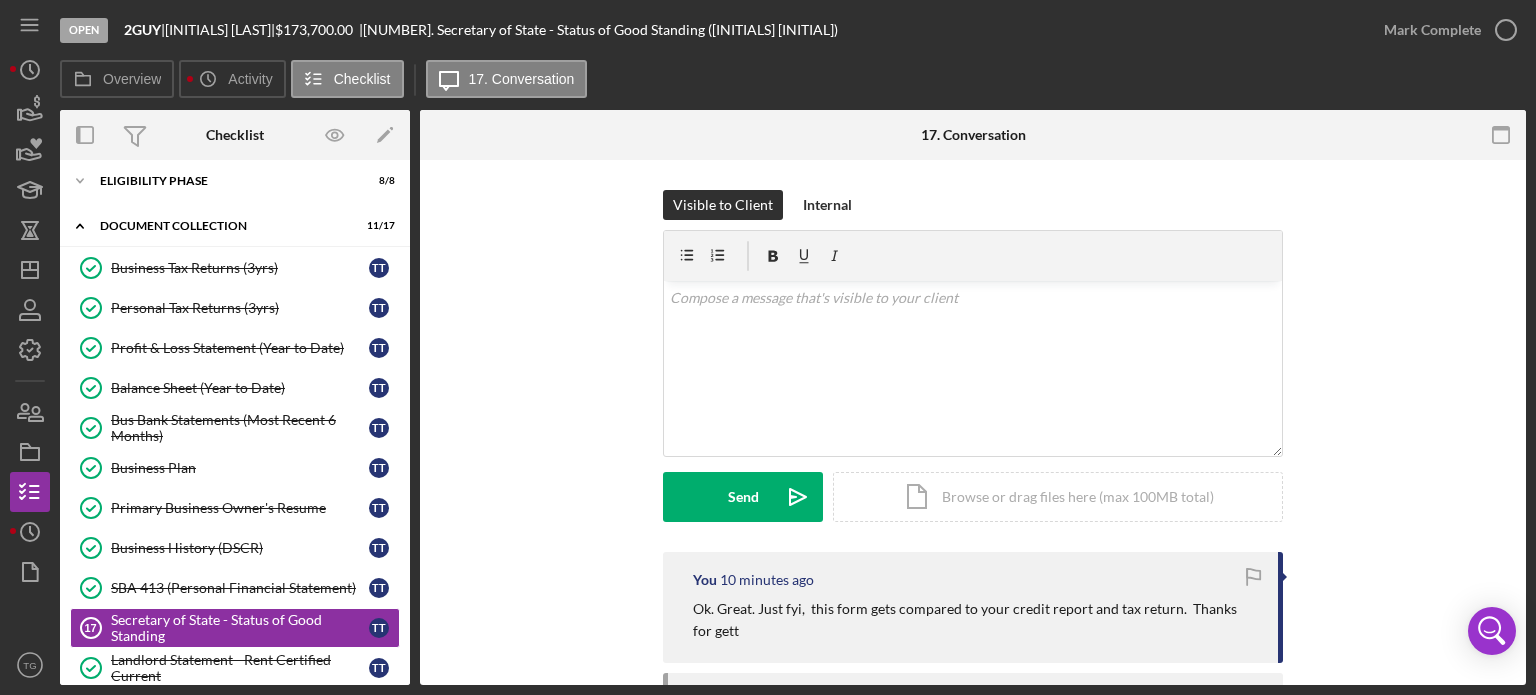 click on "Visible to Client Internal v Color teal Color pink Remove color Add row above Add row below Add column before Add column after Merge cells Split cells Remove column Remove row Remove table Send Icon/icon-invite-send Icon/Document Browse or drag files here (max 100MB total) Tap to choose files or take a photo Cancel Send Icon/icon-invite-send" at bounding box center (973, 371) 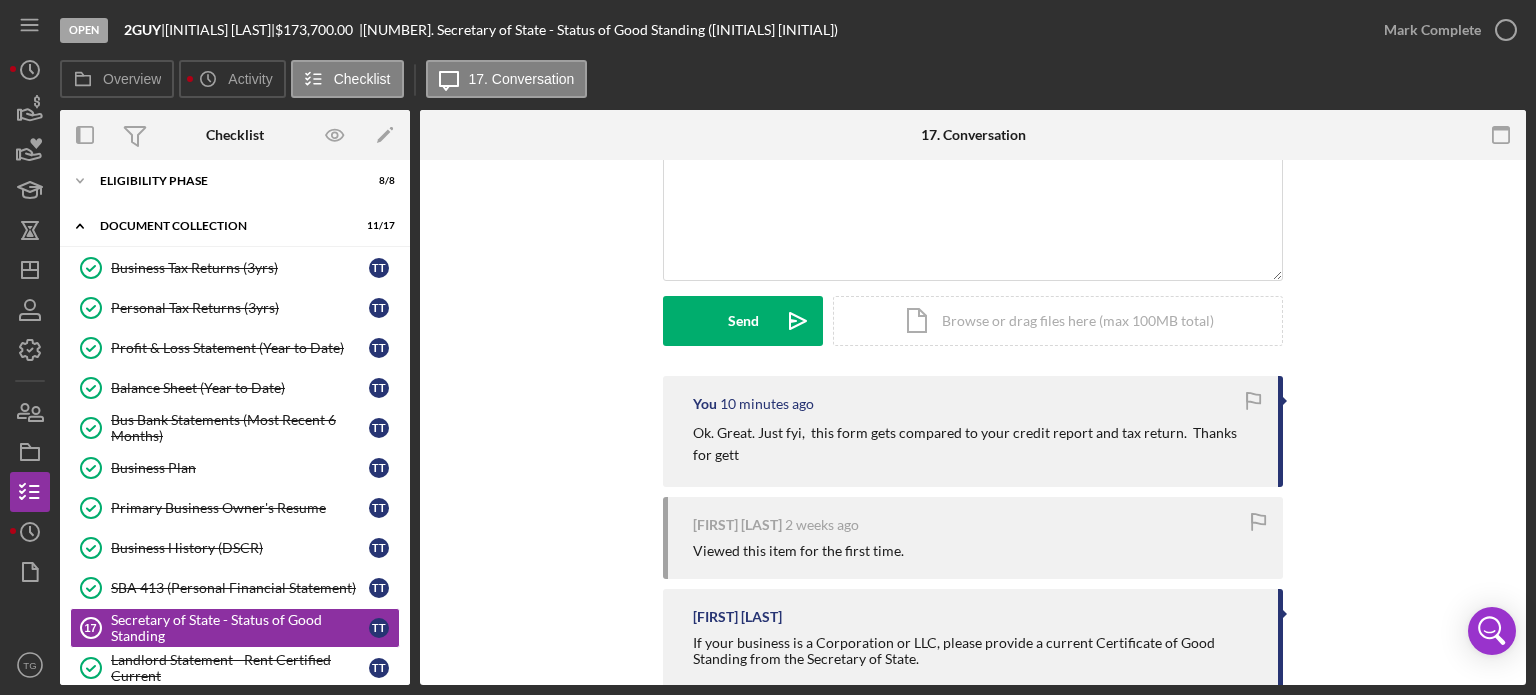 scroll, scrollTop: 222, scrollLeft: 0, axis: vertical 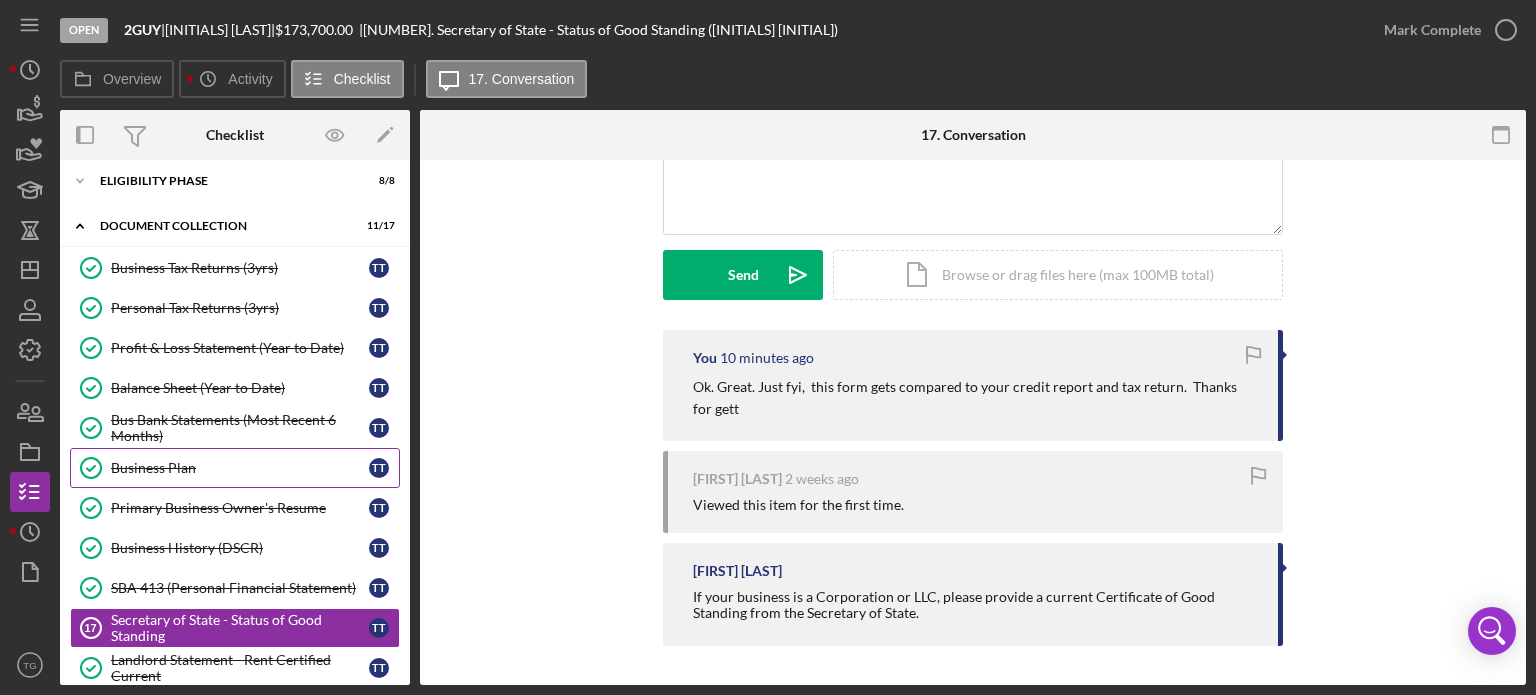 click on "Business Plan" at bounding box center [240, 468] 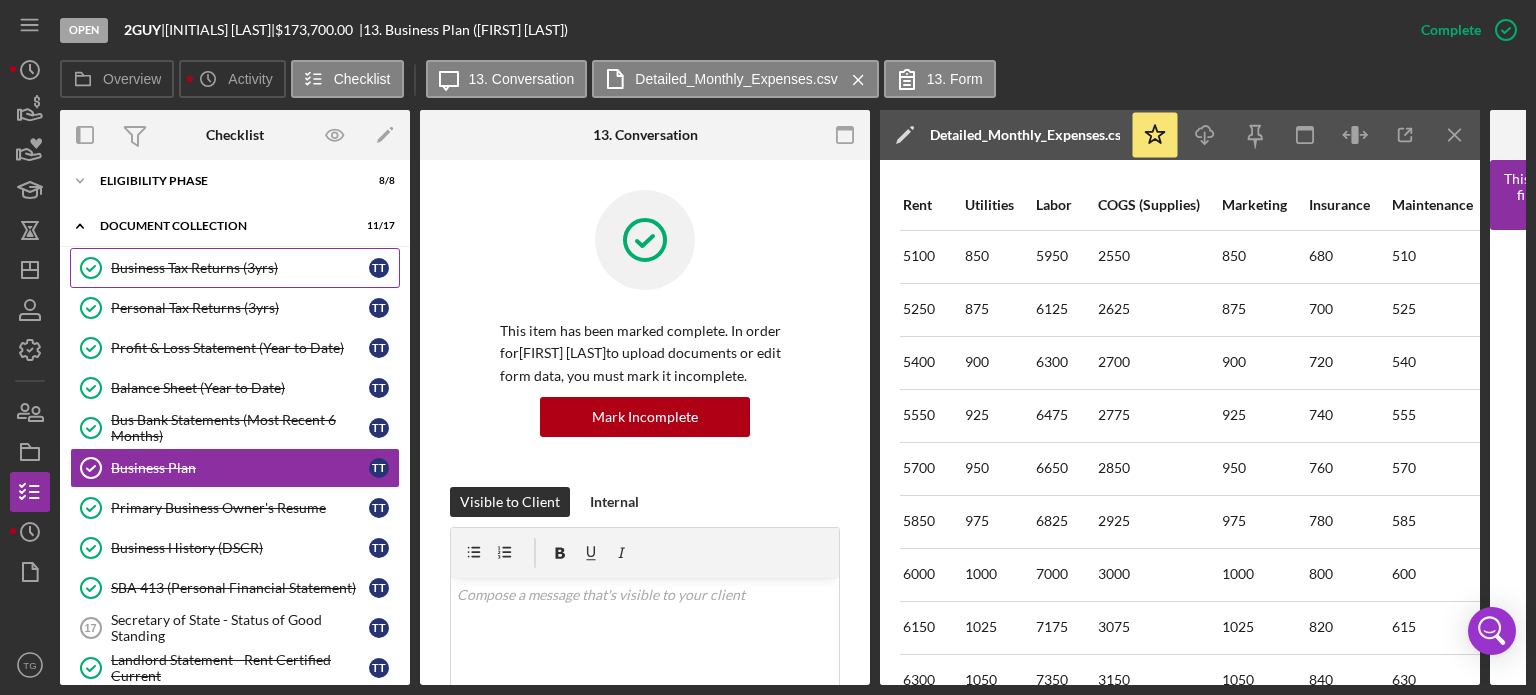 click on "Business Tax Returns (3yrs)" at bounding box center [240, 268] 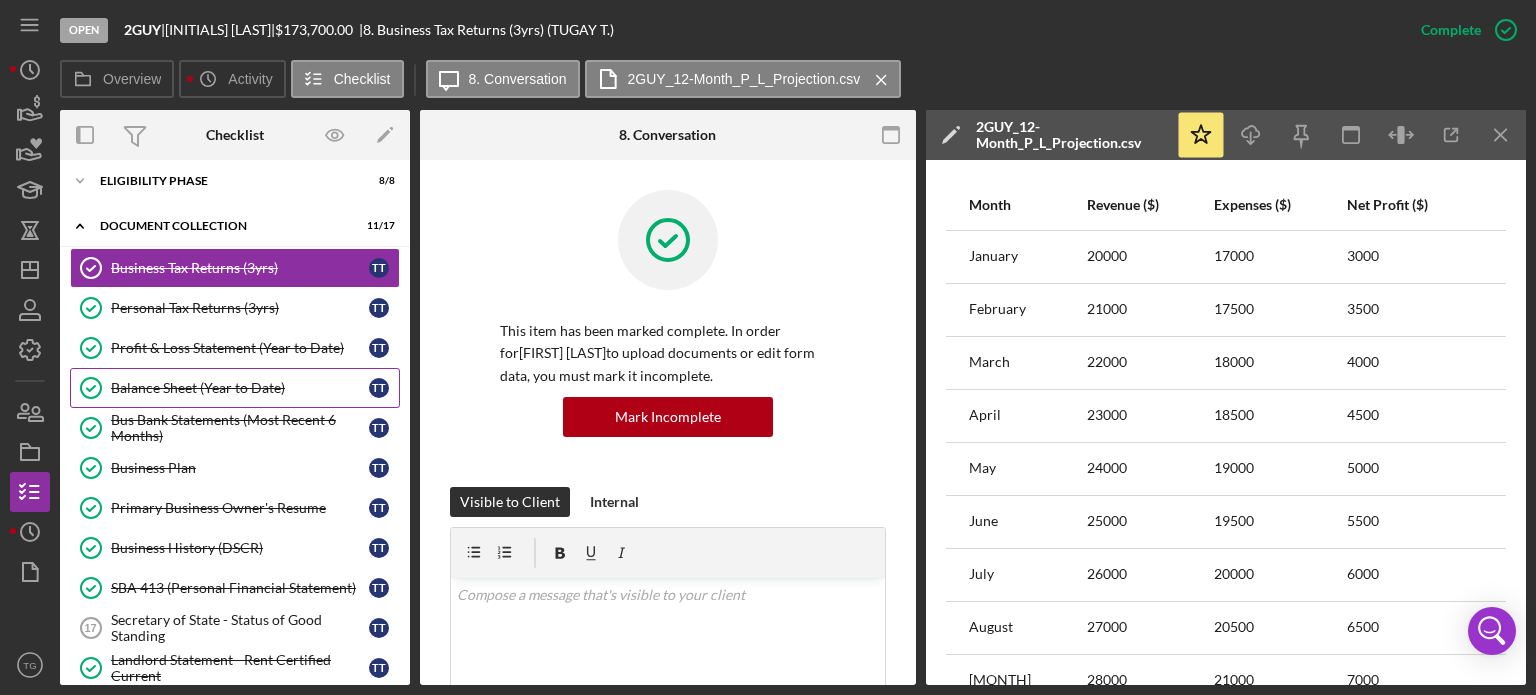 click on "Balance Sheet (Year to Date)" at bounding box center (240, 388) 